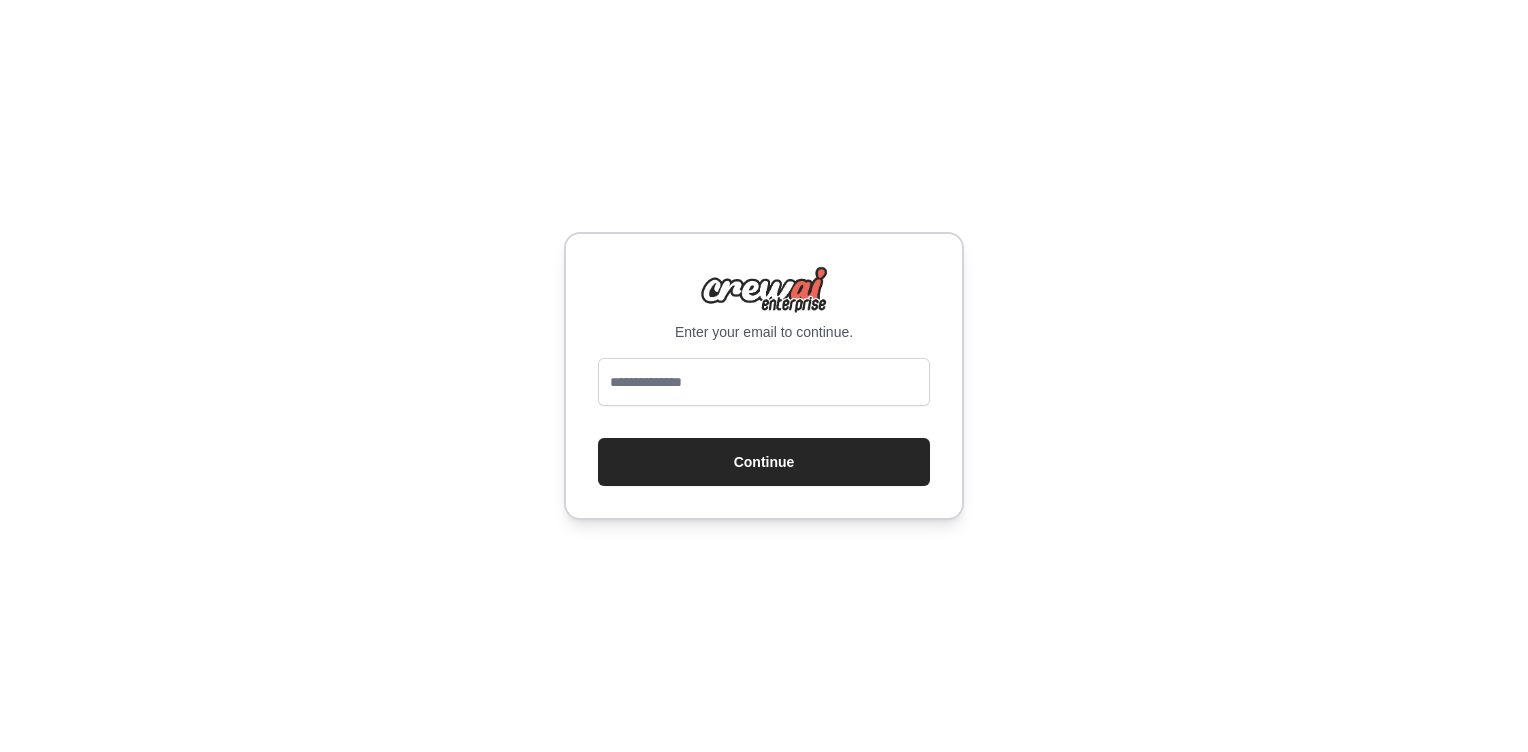 scroll, scrollTop: 0, scrollLeft: 0, axis: both 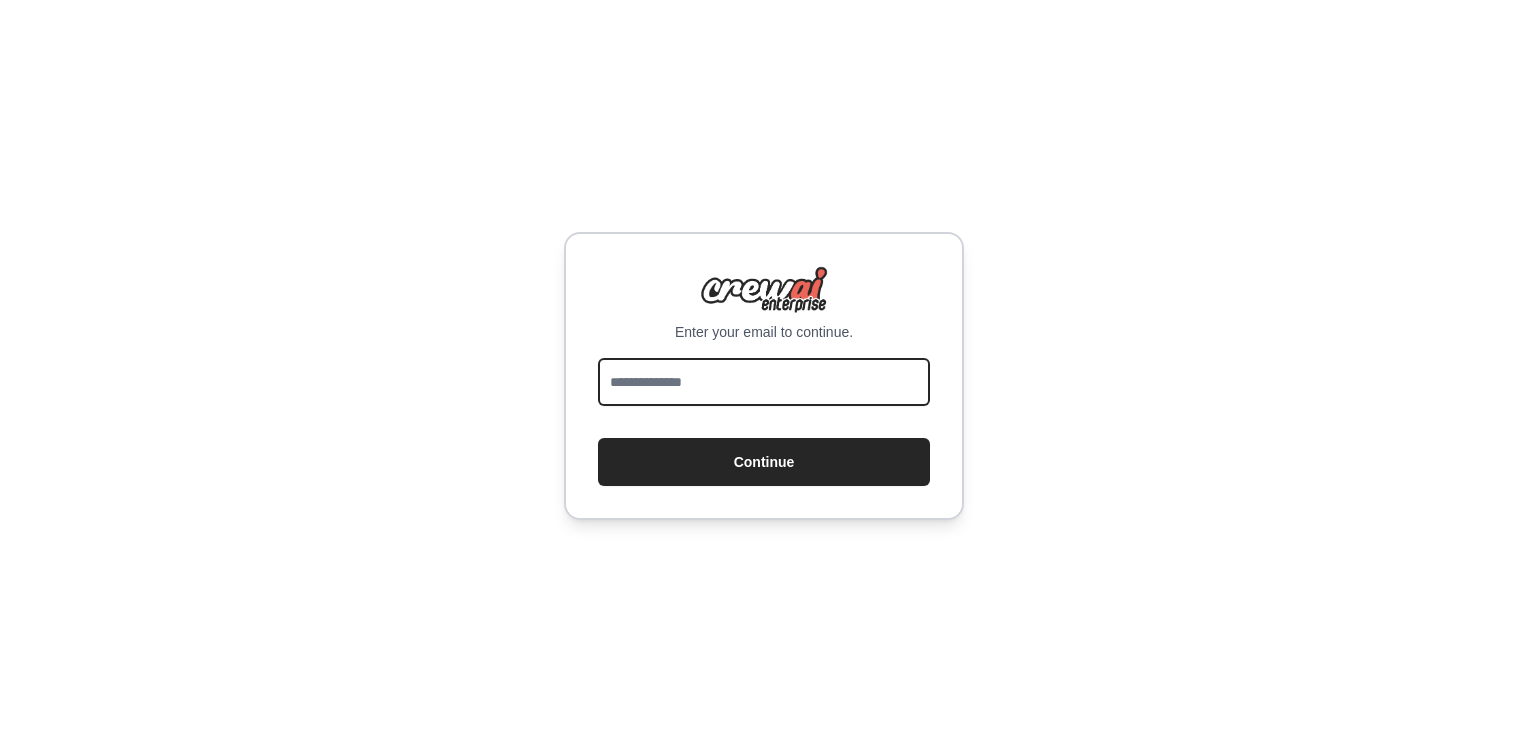 click at bounding box center (764, 382) 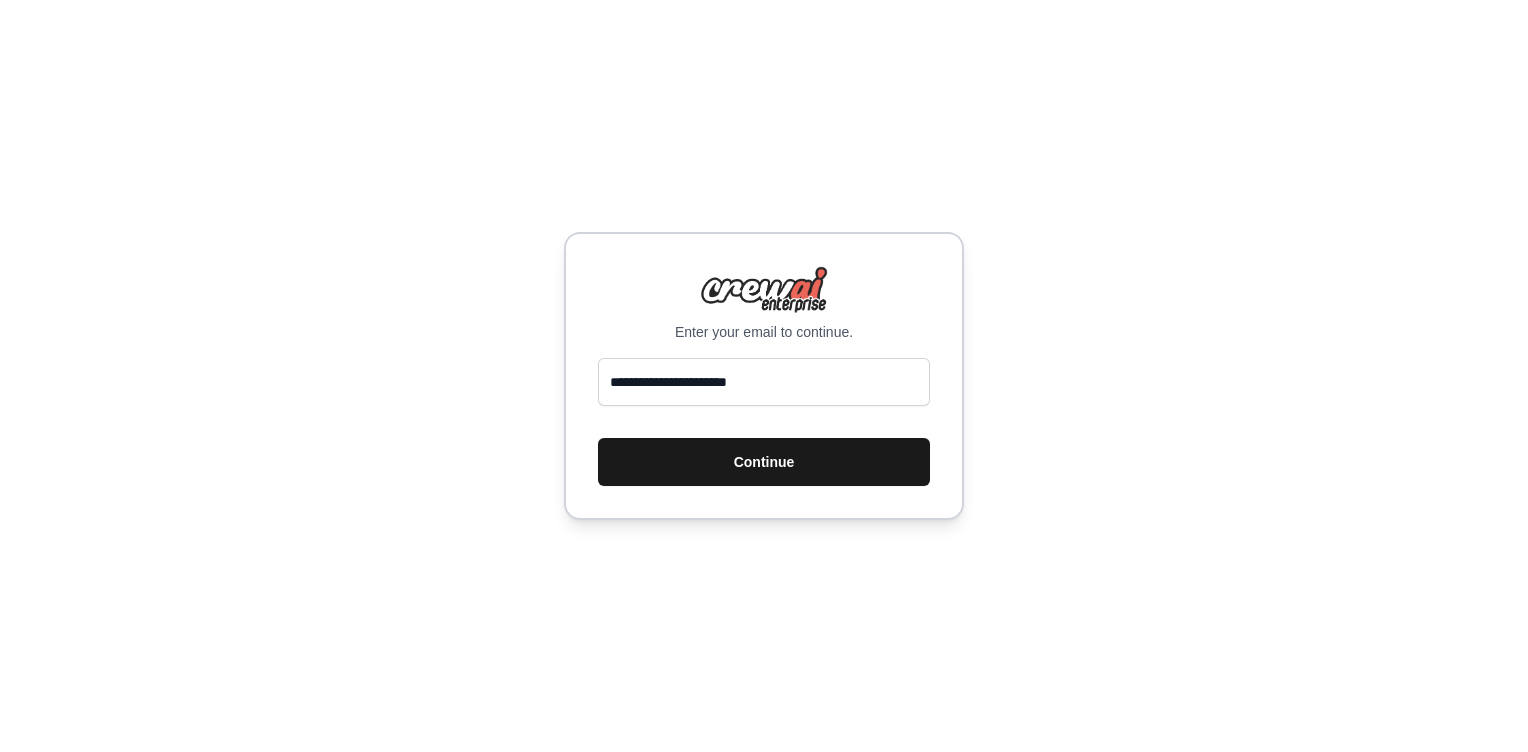 click on "Continue" at bounding box center (764, 462) 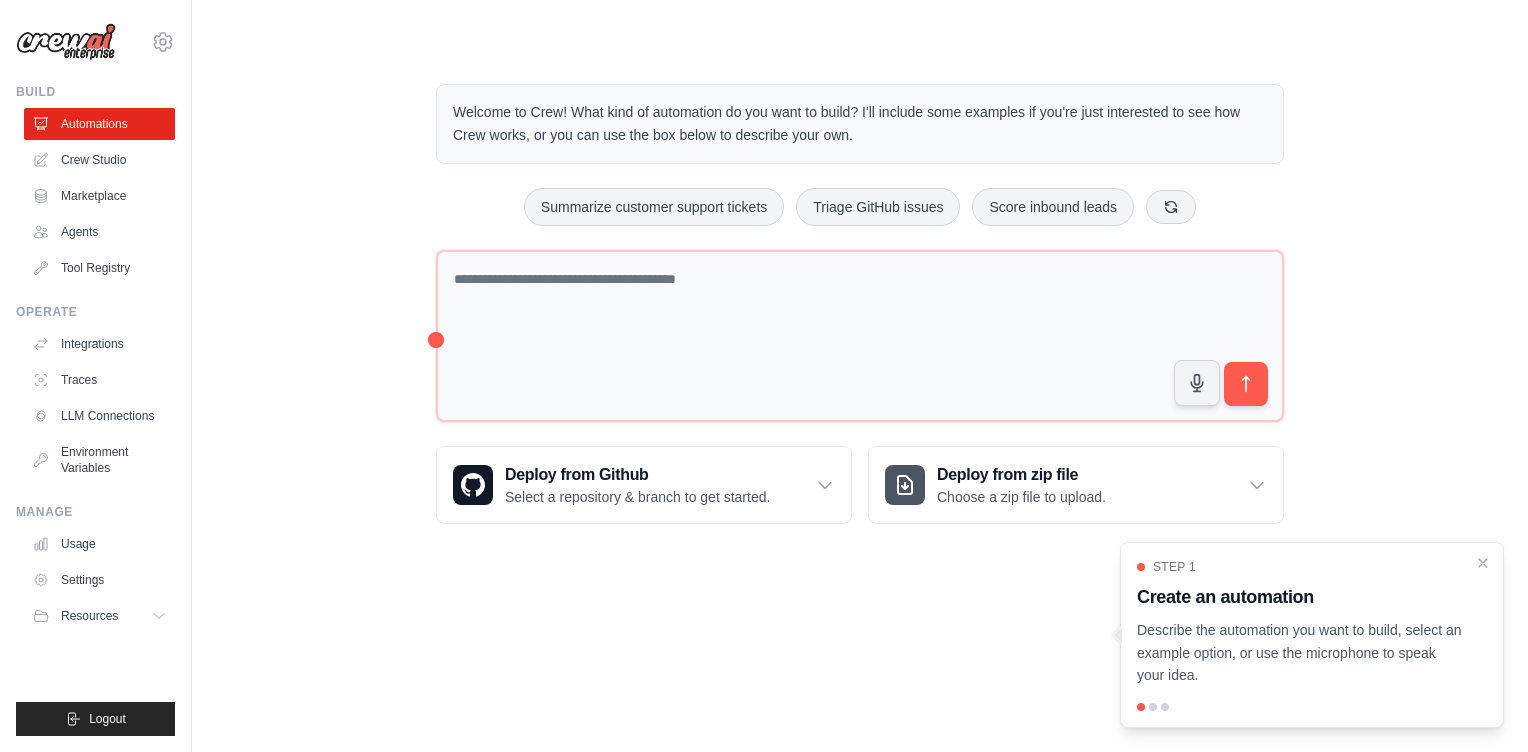 scroll, scrollTop: 0, scrollLeft: 0, axis: both 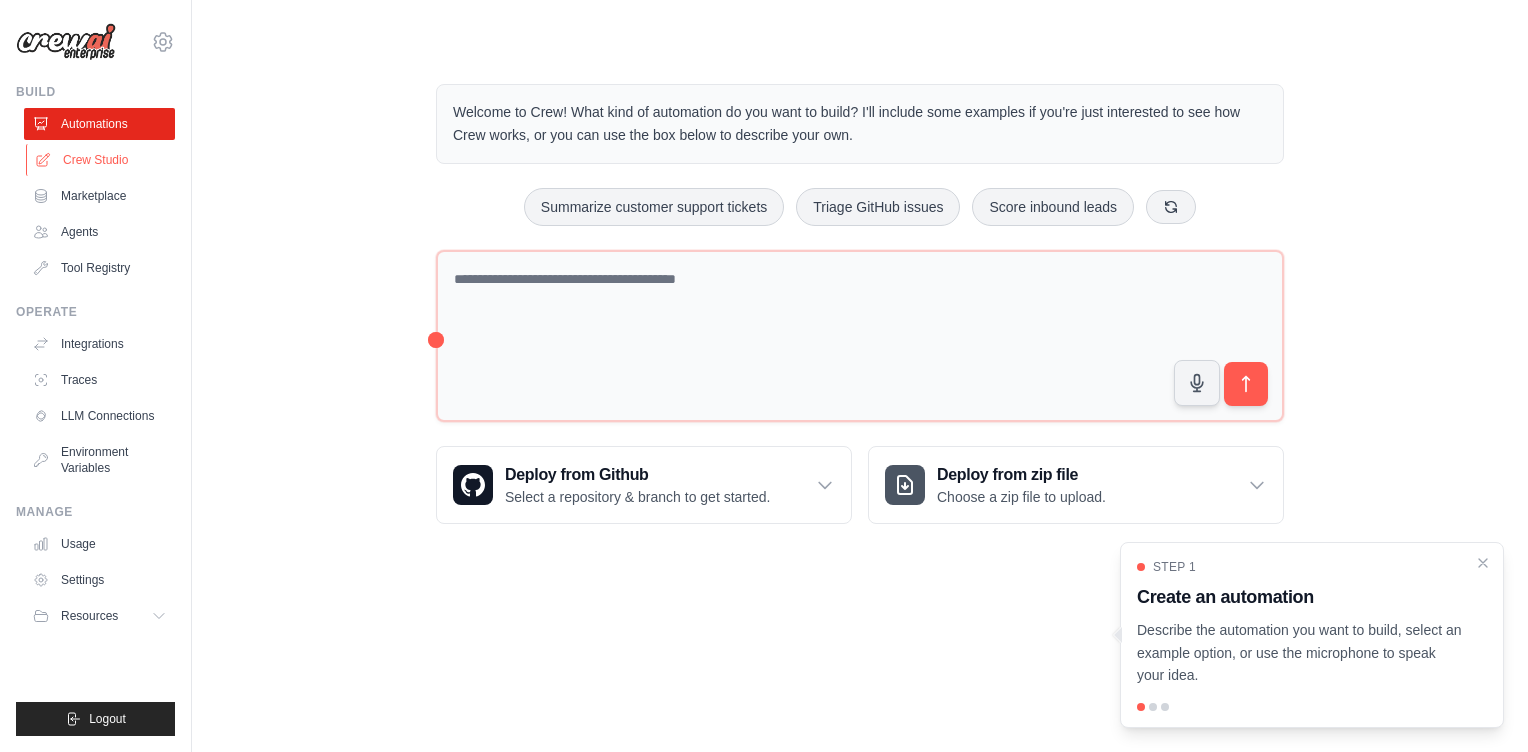 click on "Crew Studio" at bounding box center (101, 160) 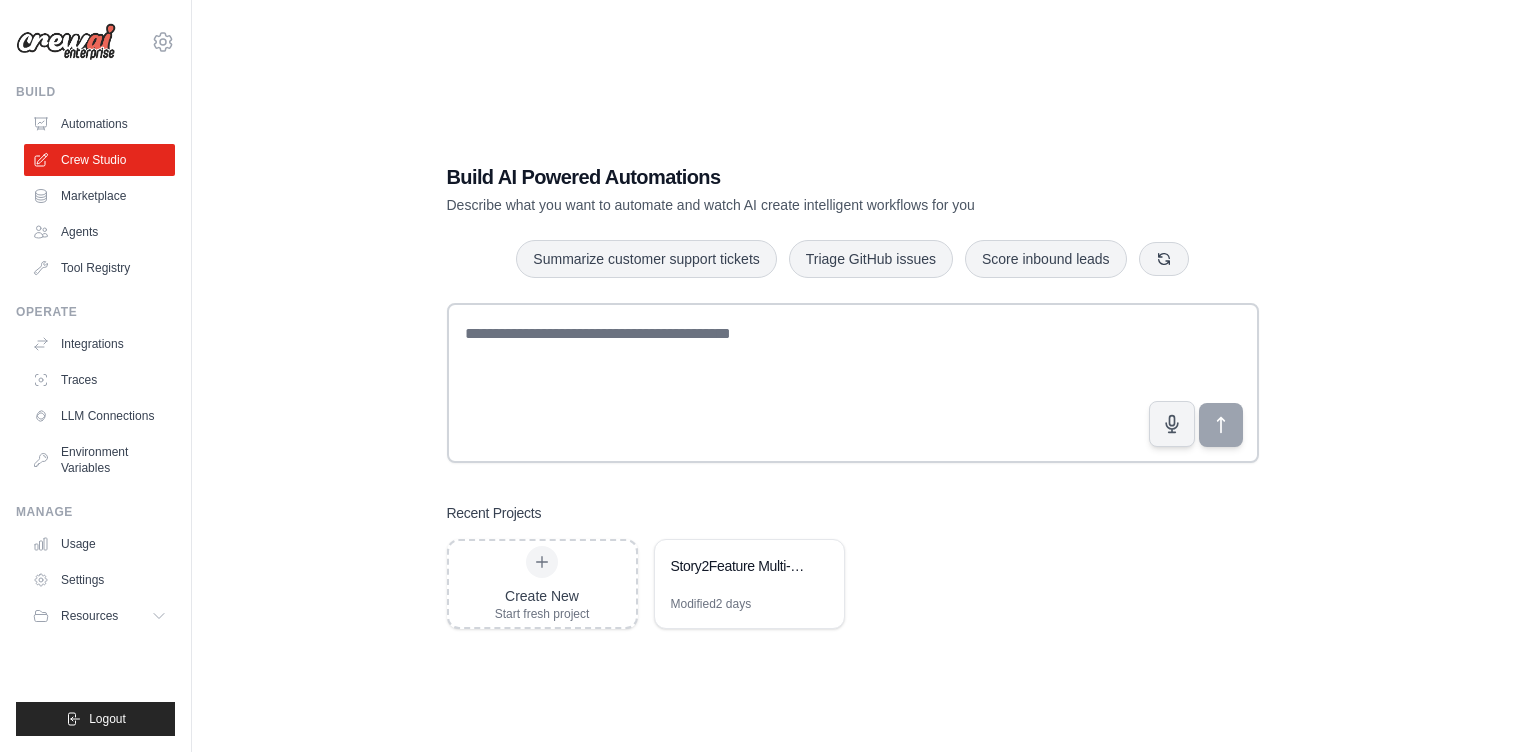 scroll, scrollTop: 0, scrollLeft: 0, axis: both 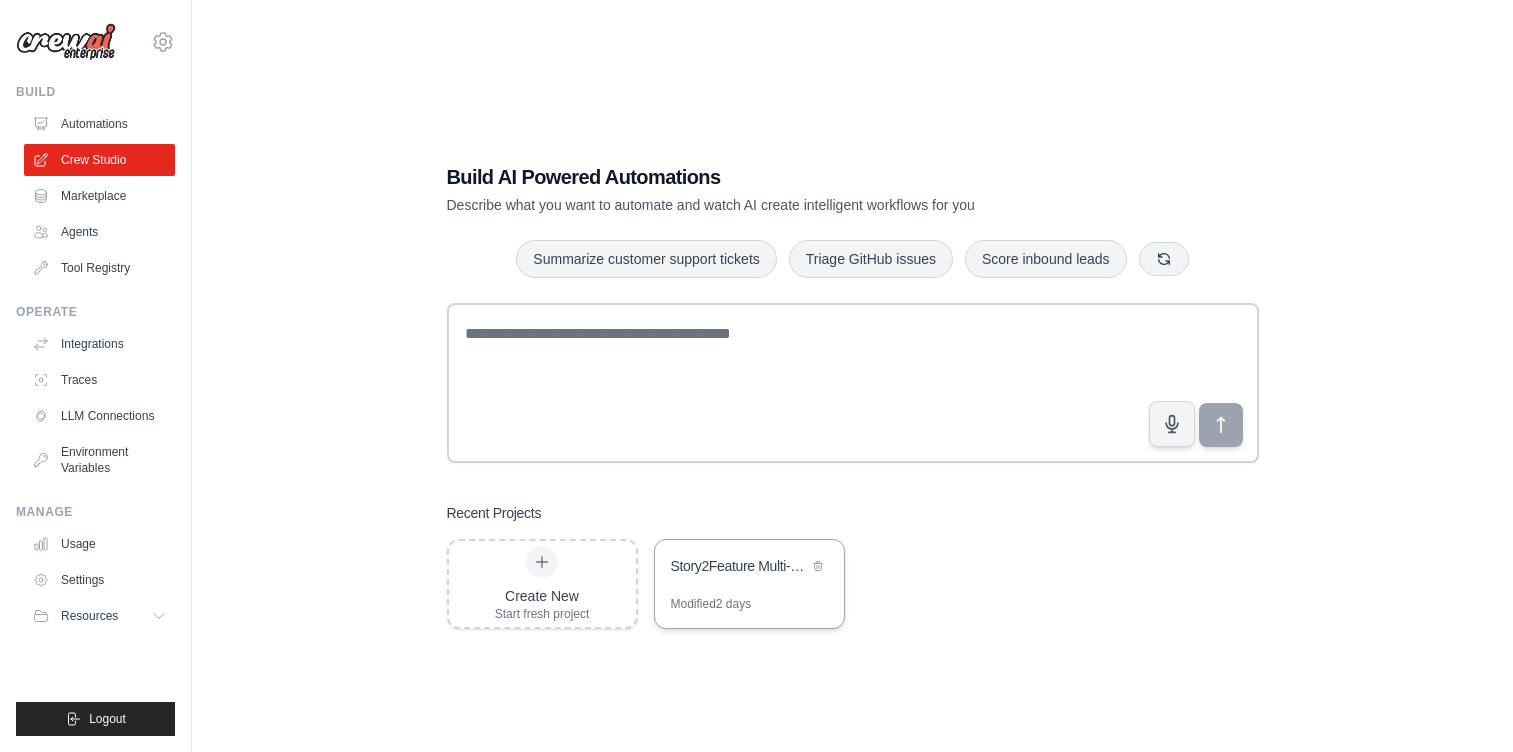 click on "Modified  2 days" at bounding box center (749, 612) 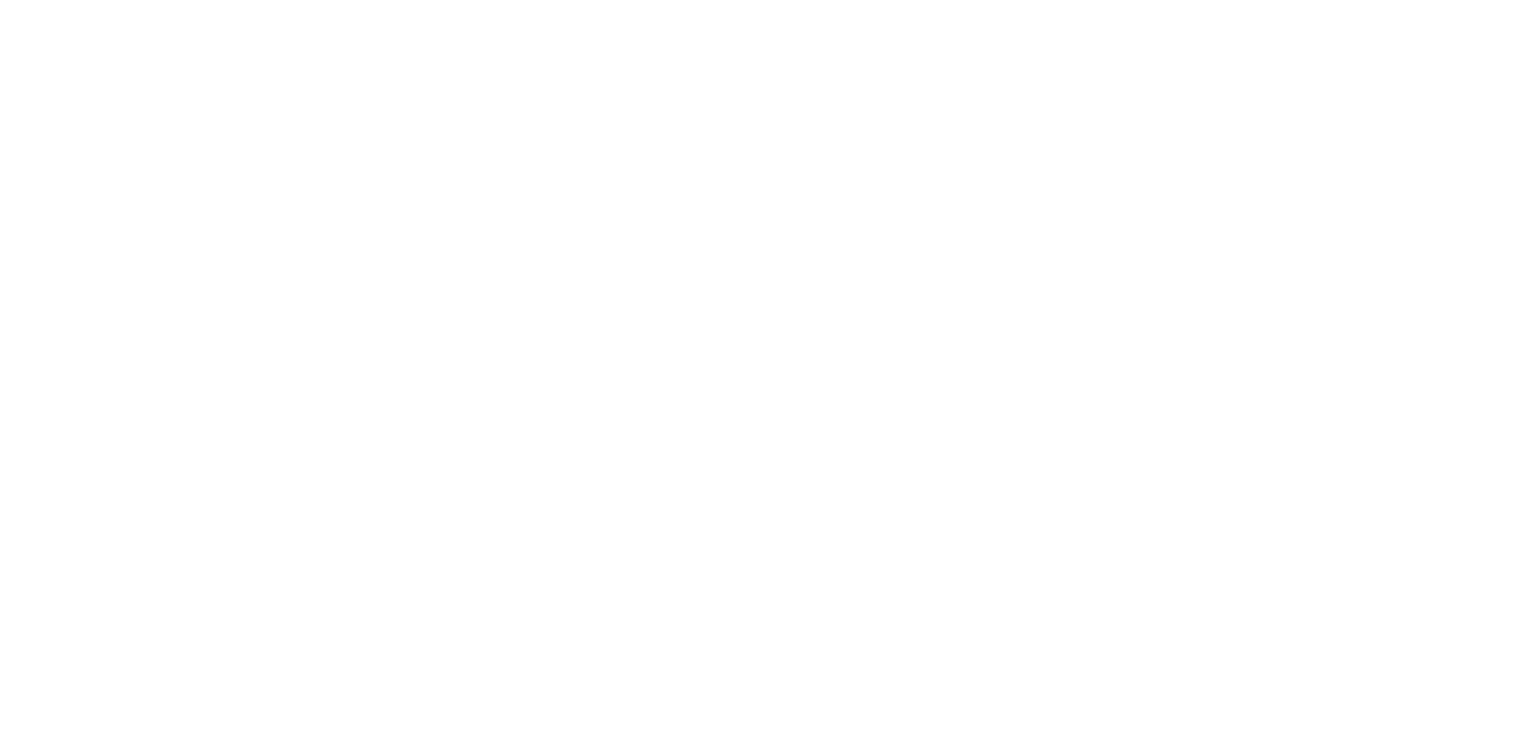 scroll, scrollTop: 0, scrollLeft: 0, axis: both 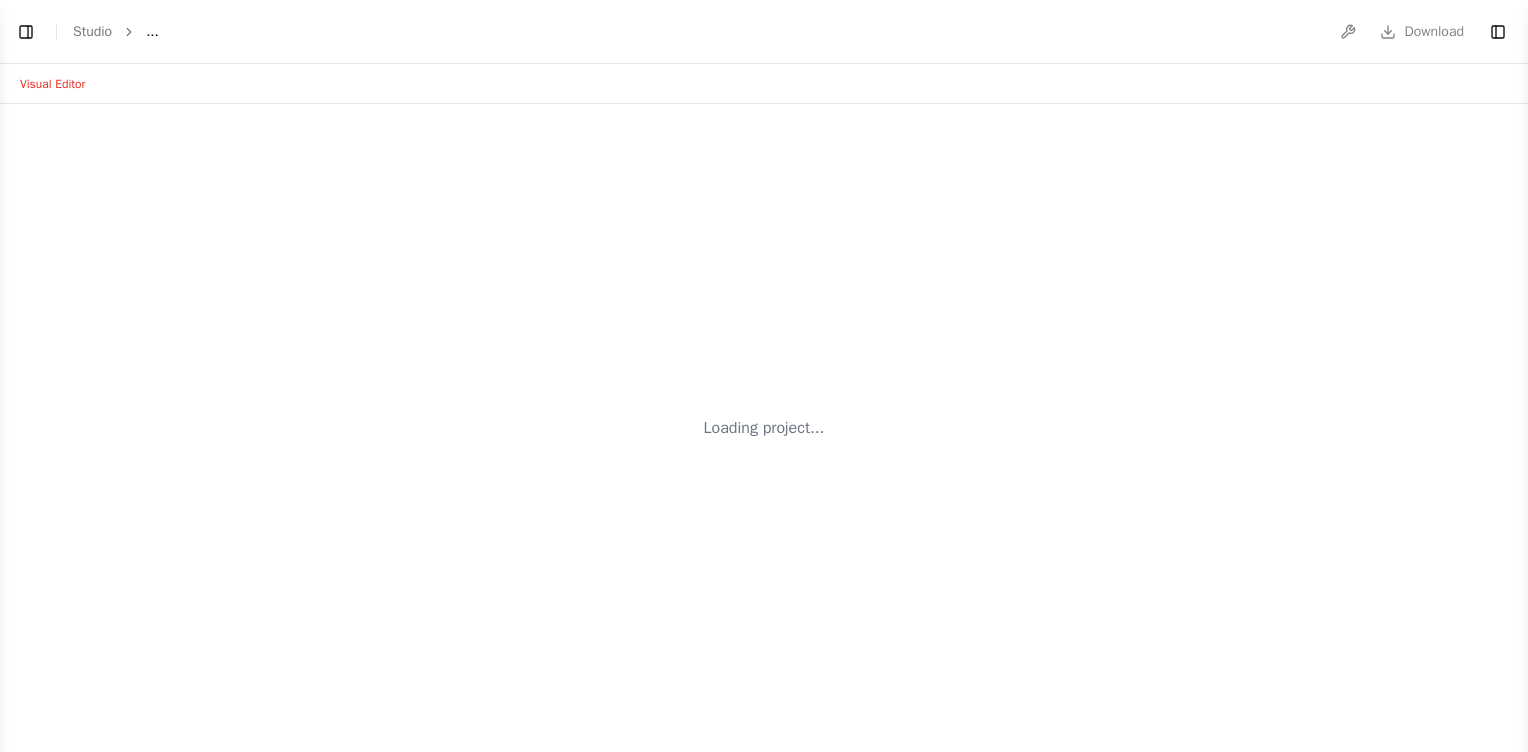 select on "****" 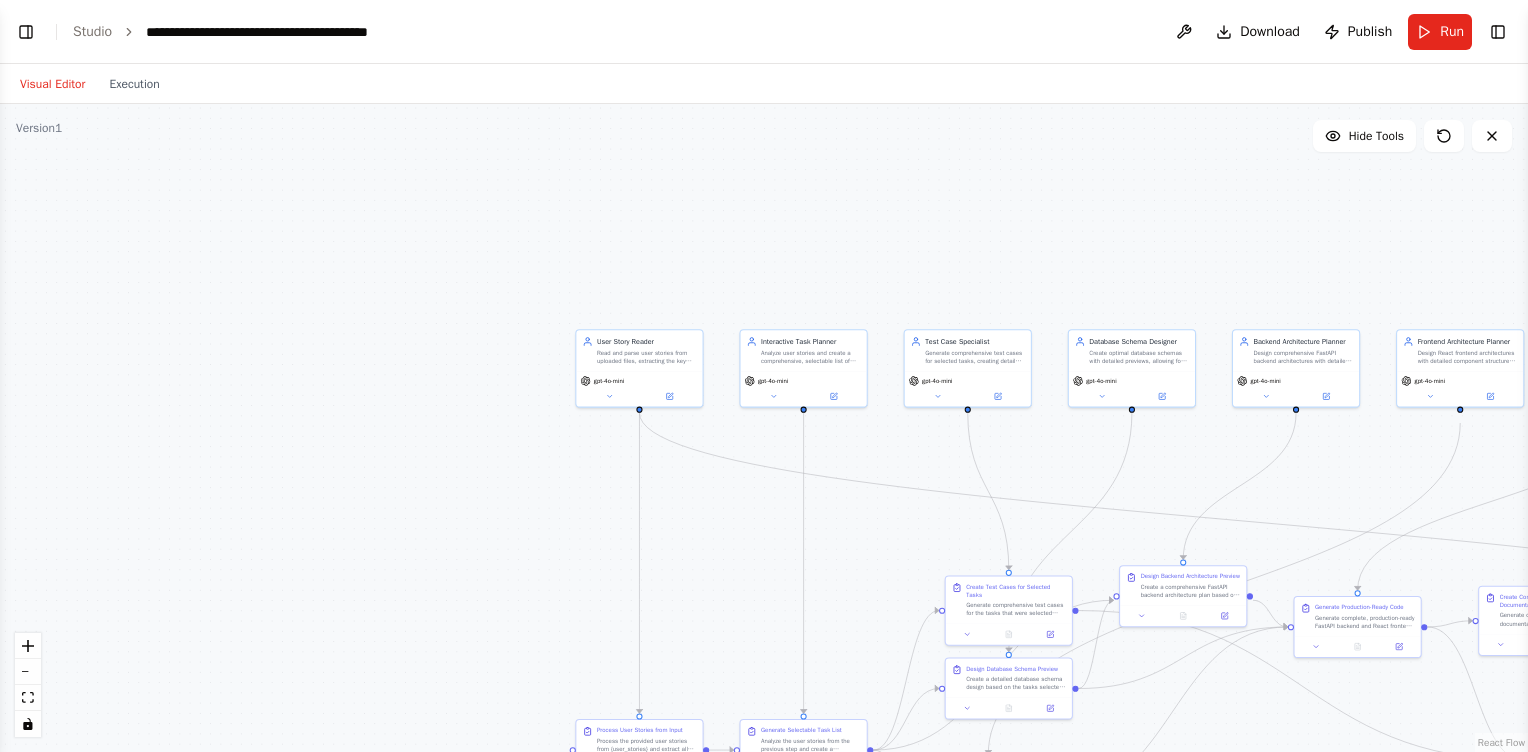scroll, scrollTop: 16364, scrollLeft: 0, axis: vertical 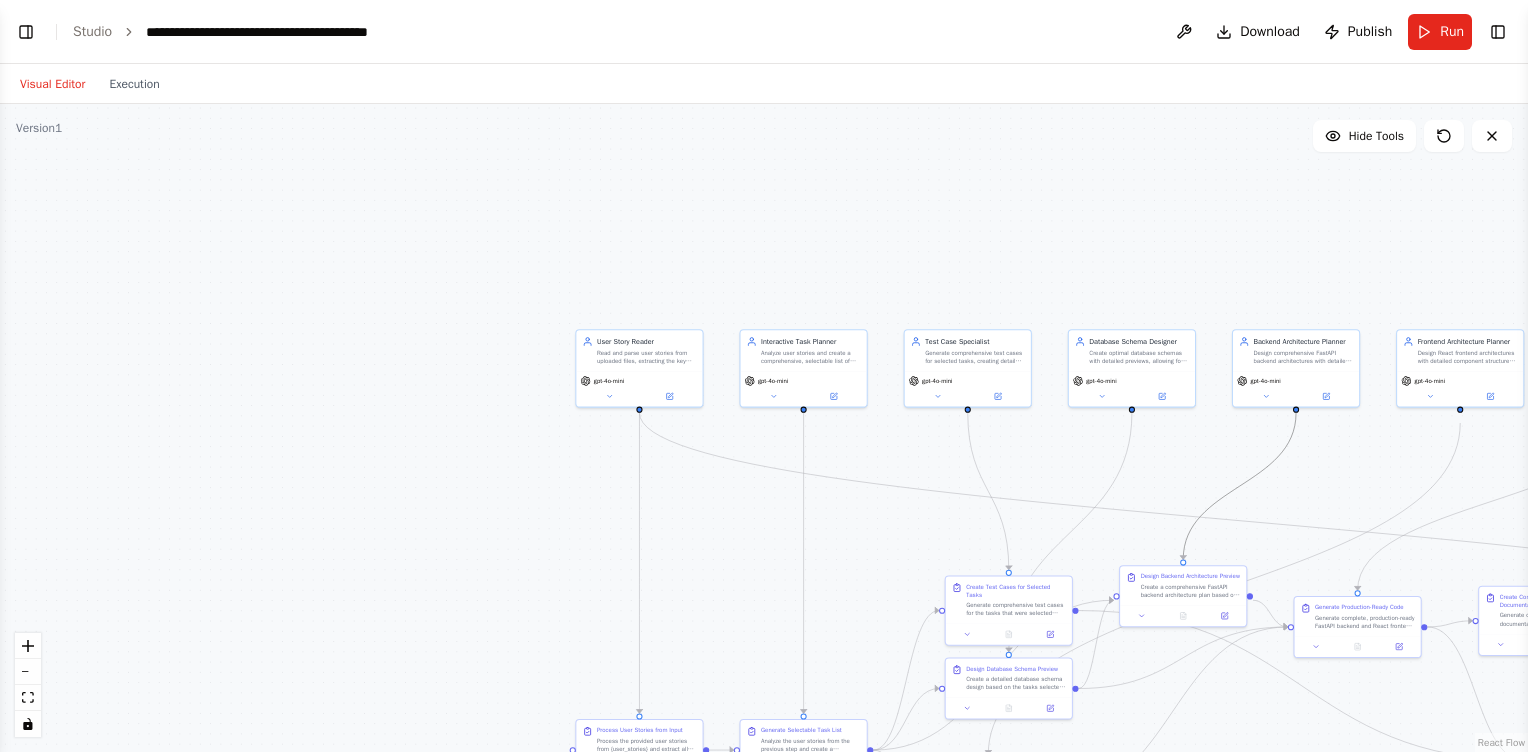drag, startPoint x: 1261, startPoint y: 469, endPoint x: 1176, endPoint y: 460, distance: 85.47514 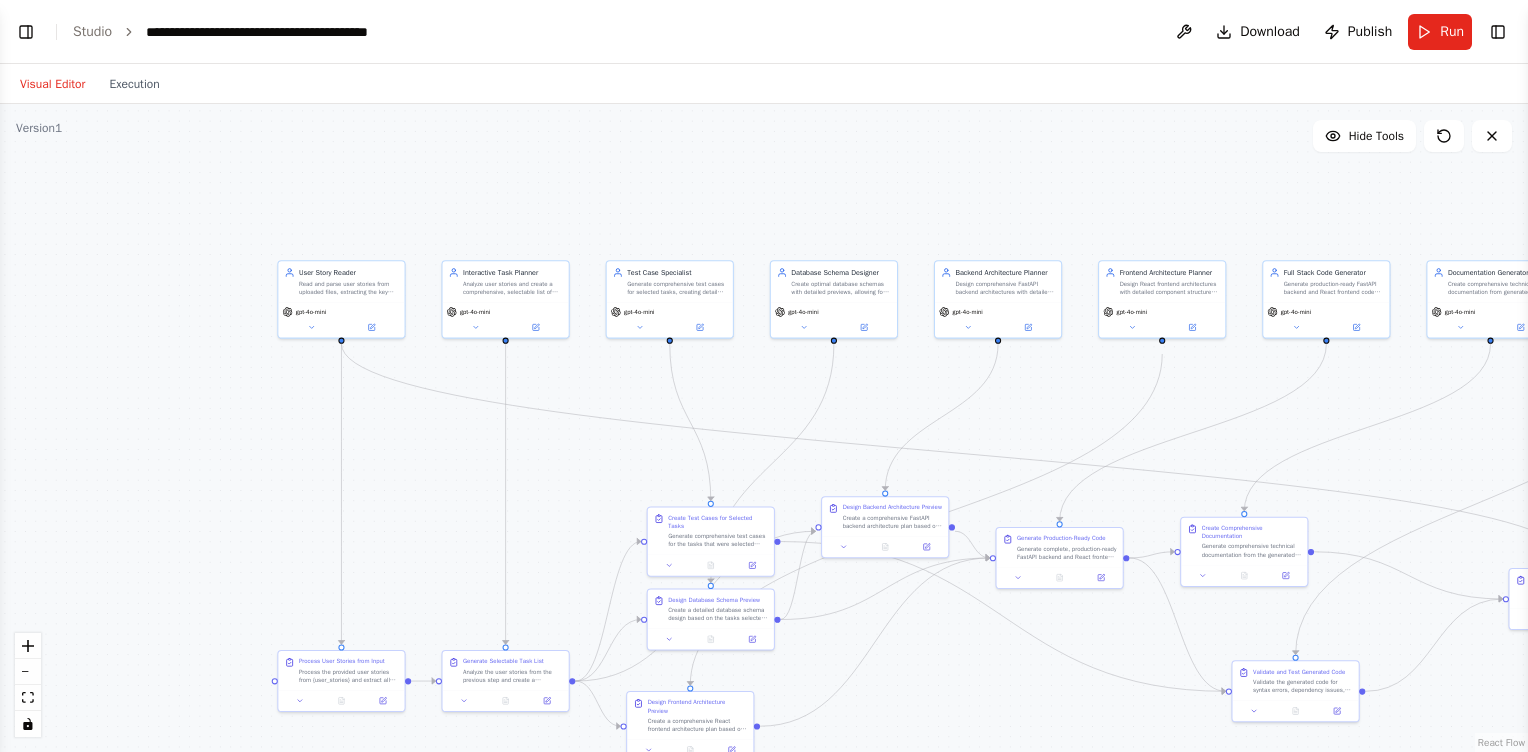drag, startPoint x: 1176, startPoint y: 460, endPoint x: 776, endPoint y: 382, distance: 407.53406 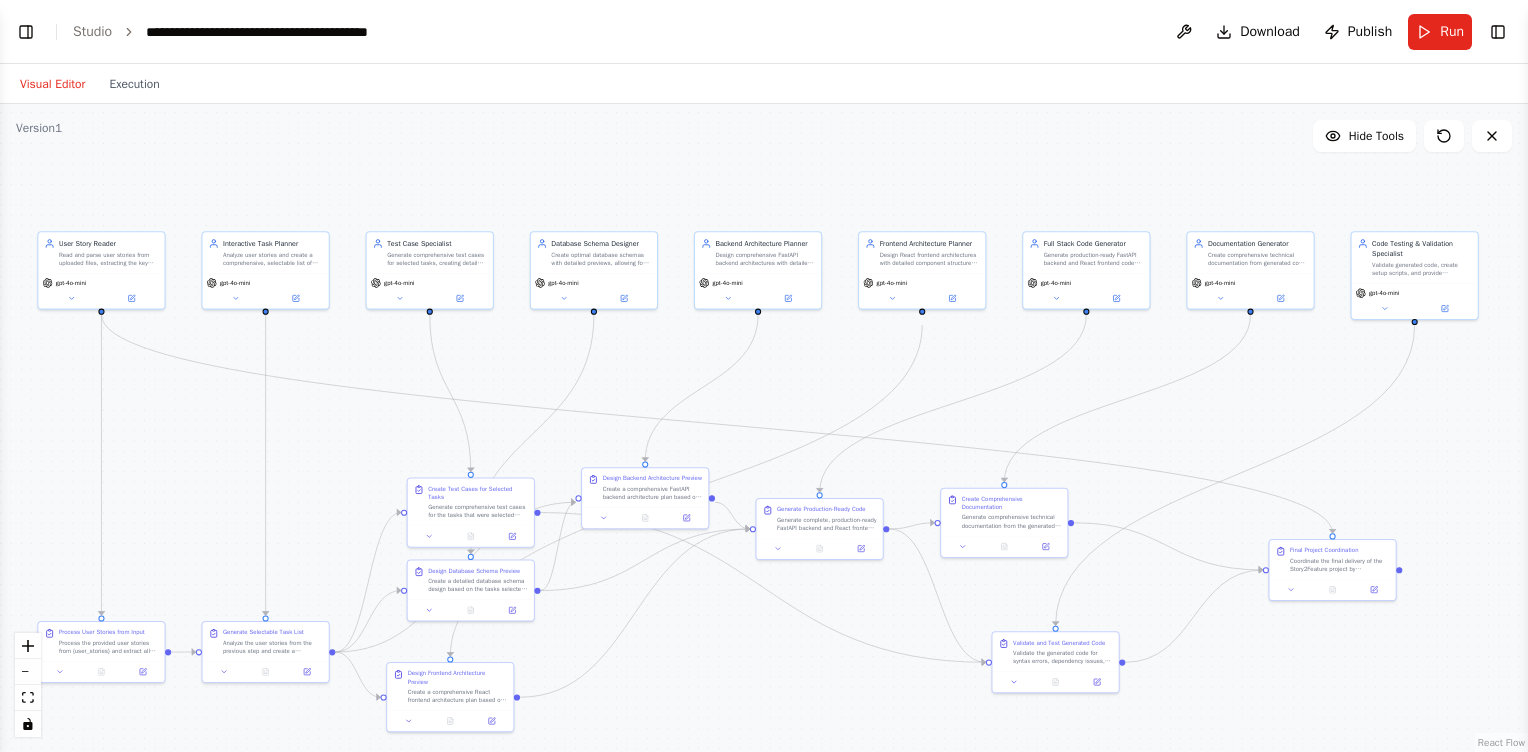 drag, startPoint x: 1418, startPoint y: 431, endPoint x: 1281, endPoint y: 411, distance: 138.45216 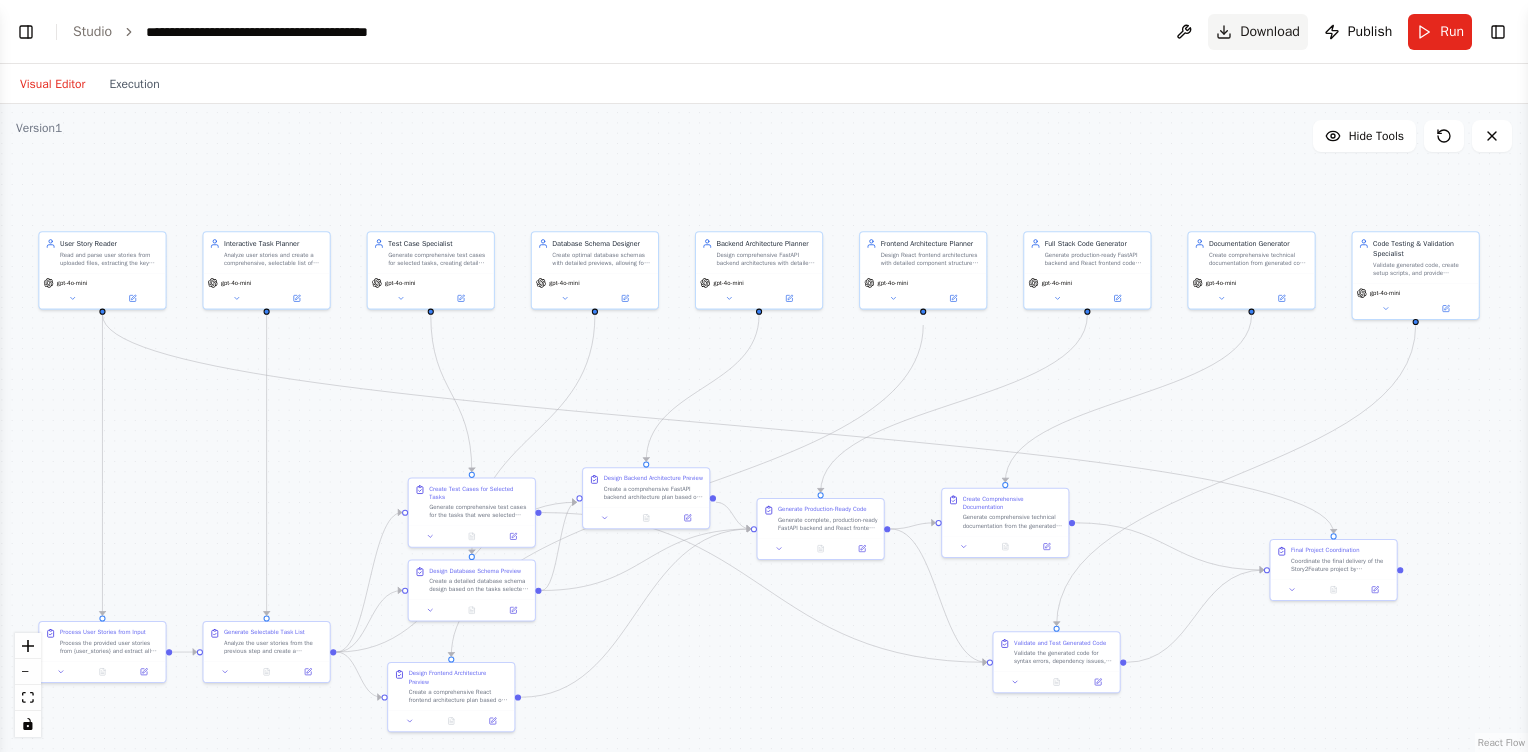 click on "Download" at bounding box center (1270, 32) 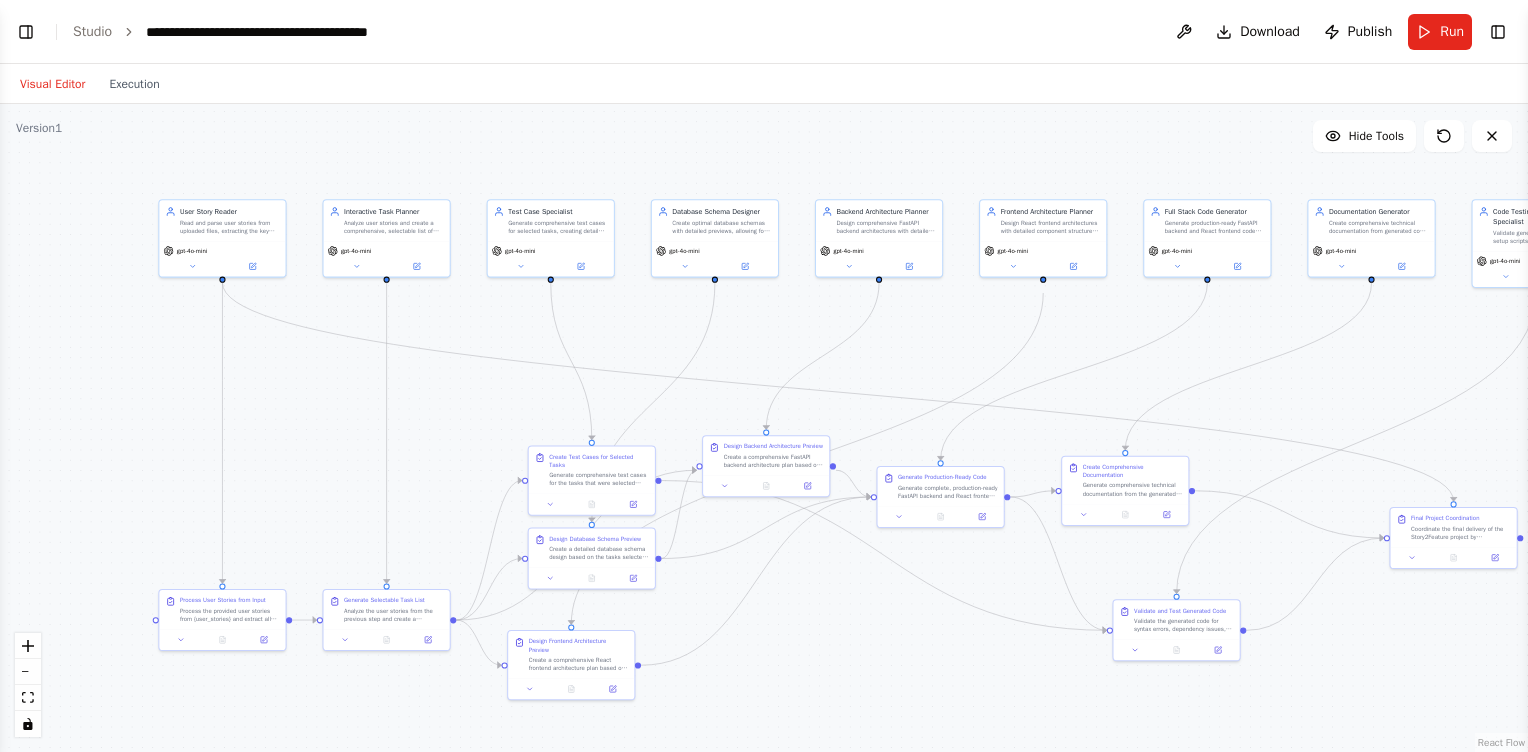 drag, startPoint x: 369, startPoint y: 351, endPoint x: 485, endPoint y: 326, distance: 118.66339 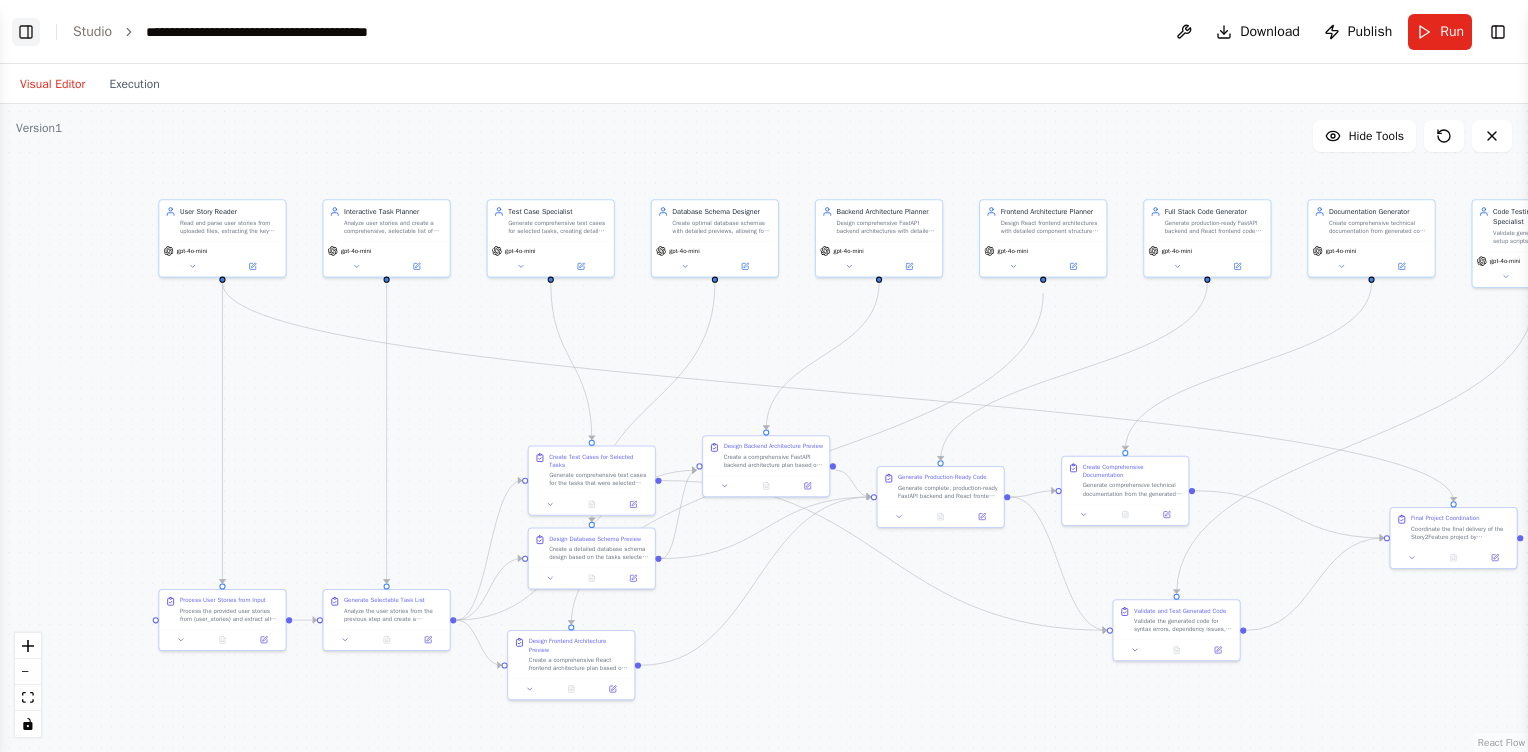 click on "Toggle Left Sidebar" at bounding box center [26, 32] 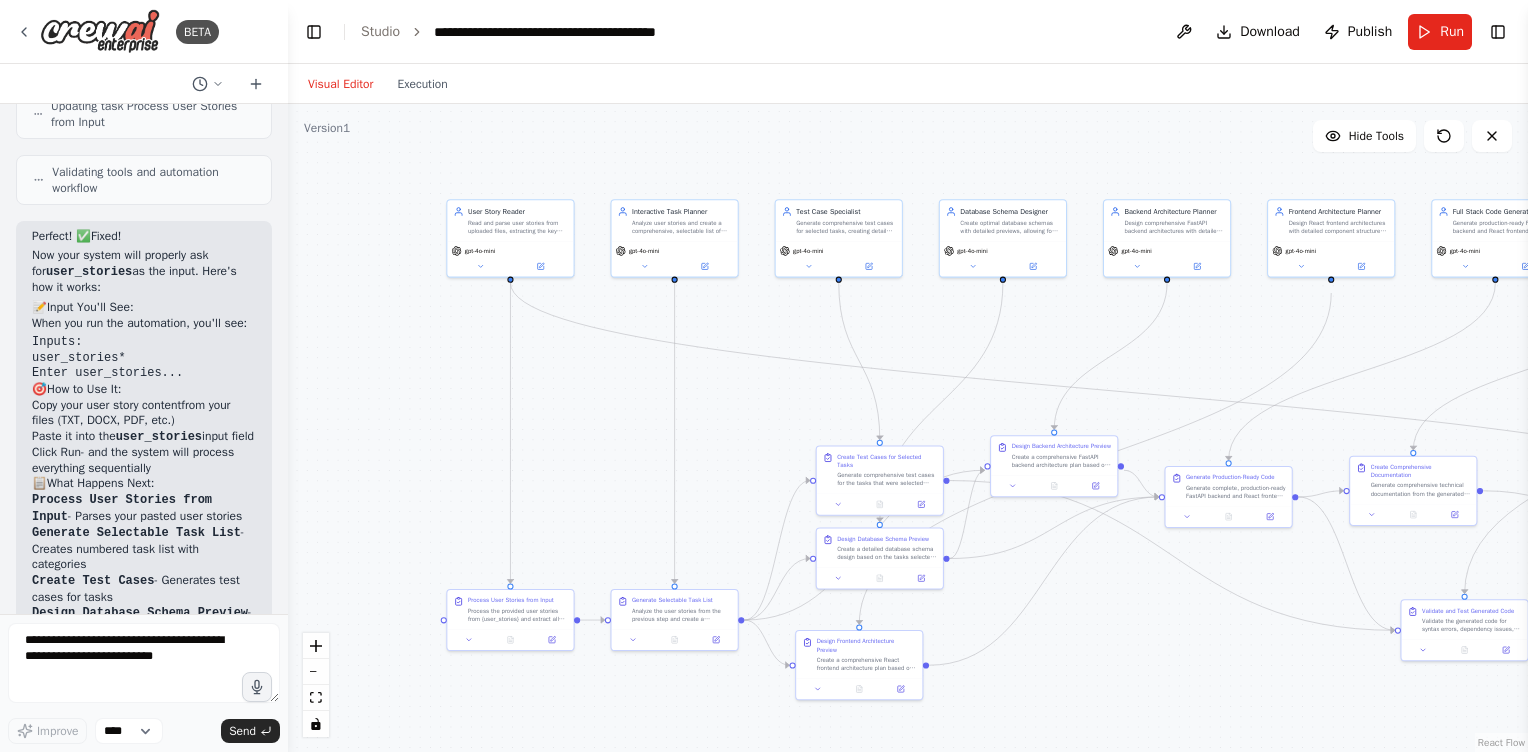 scroll, scrollTop: 12846, scrollLeft: 0, axis: vertical 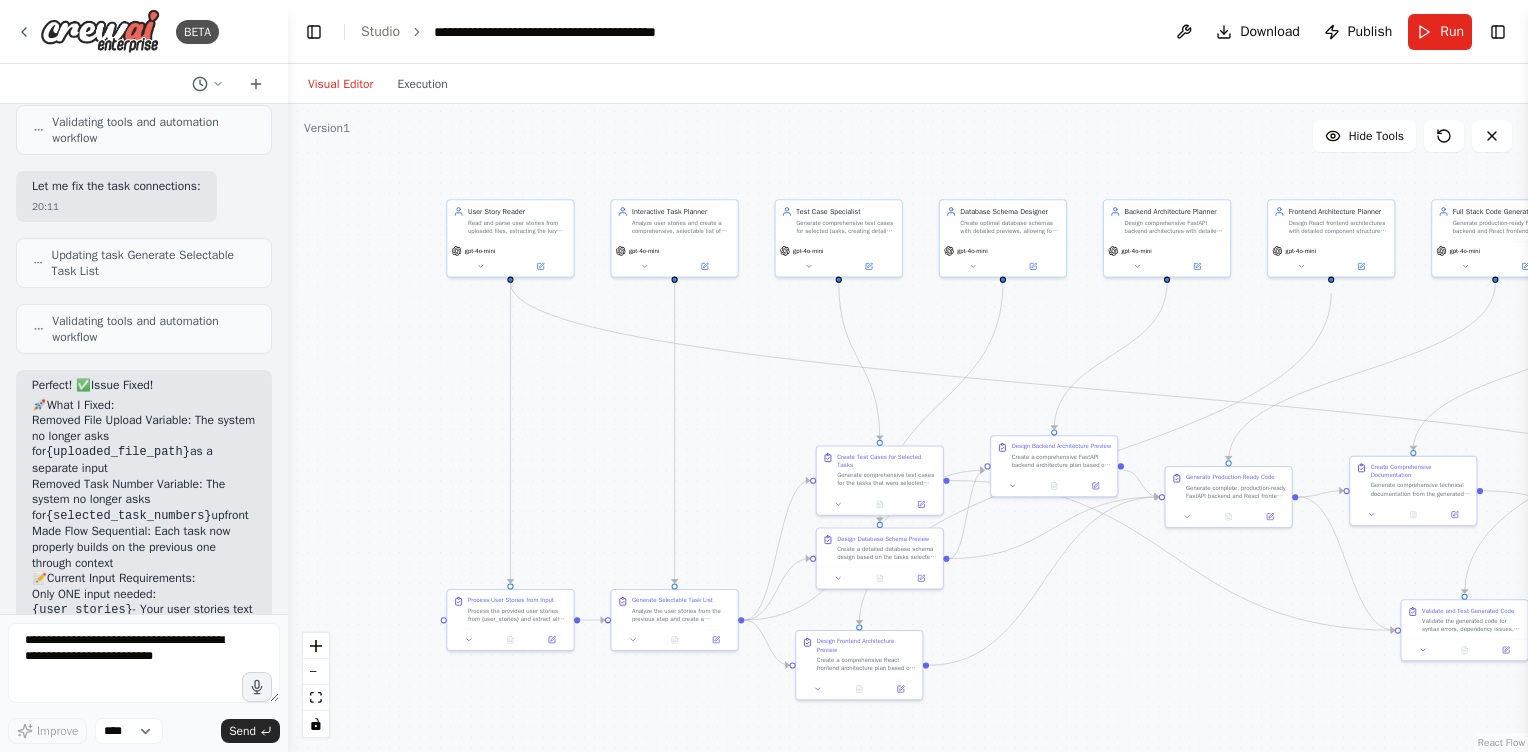 click on "Your interactive Story2Feature system now supports the exact workflow you wanted:  file upload → task selection → preview/approval → code generation → testing → documentation !" at bounding box center [144, -801] 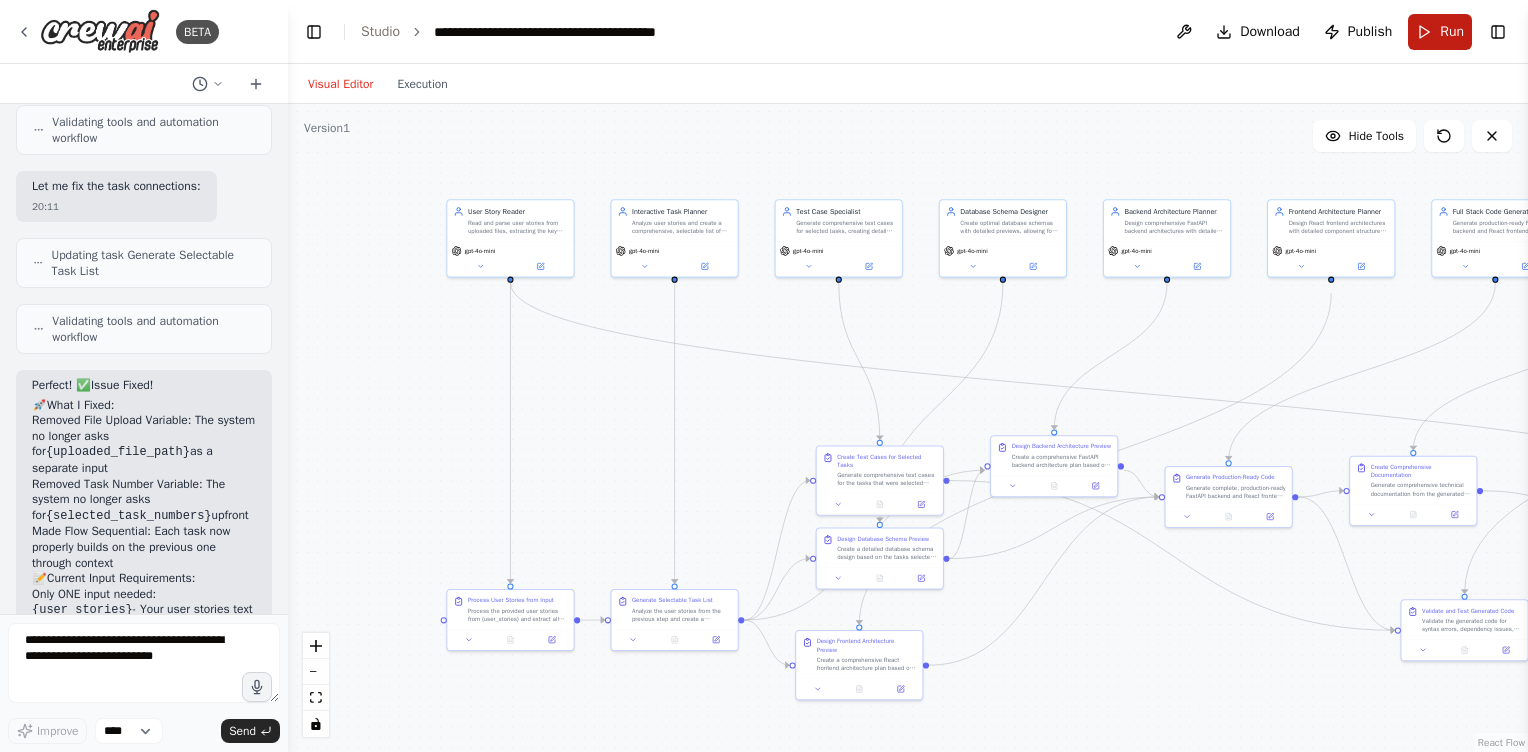 click on "Run" at bounding box center [1440, 32] 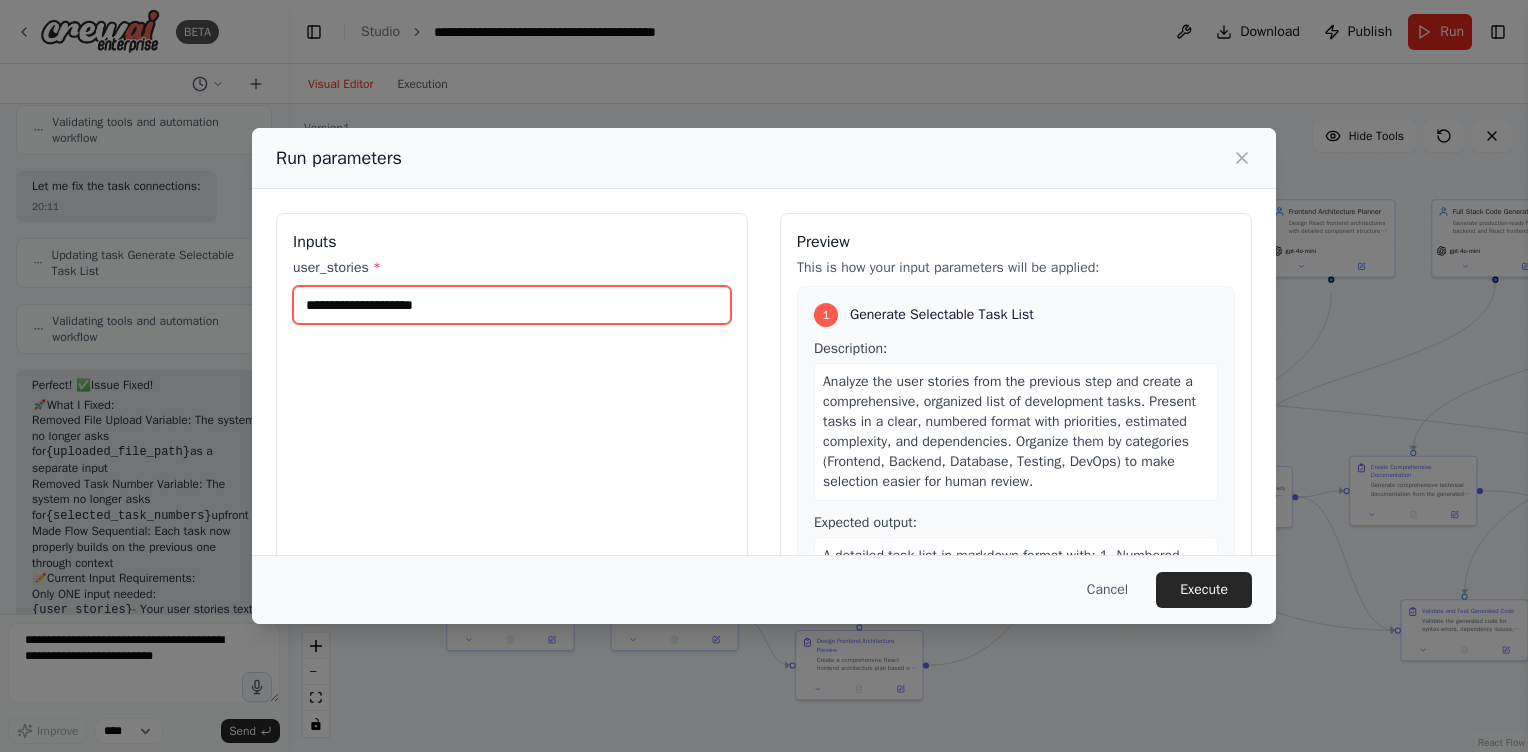 click on "user_stories *" at bounding box center (512, 305) 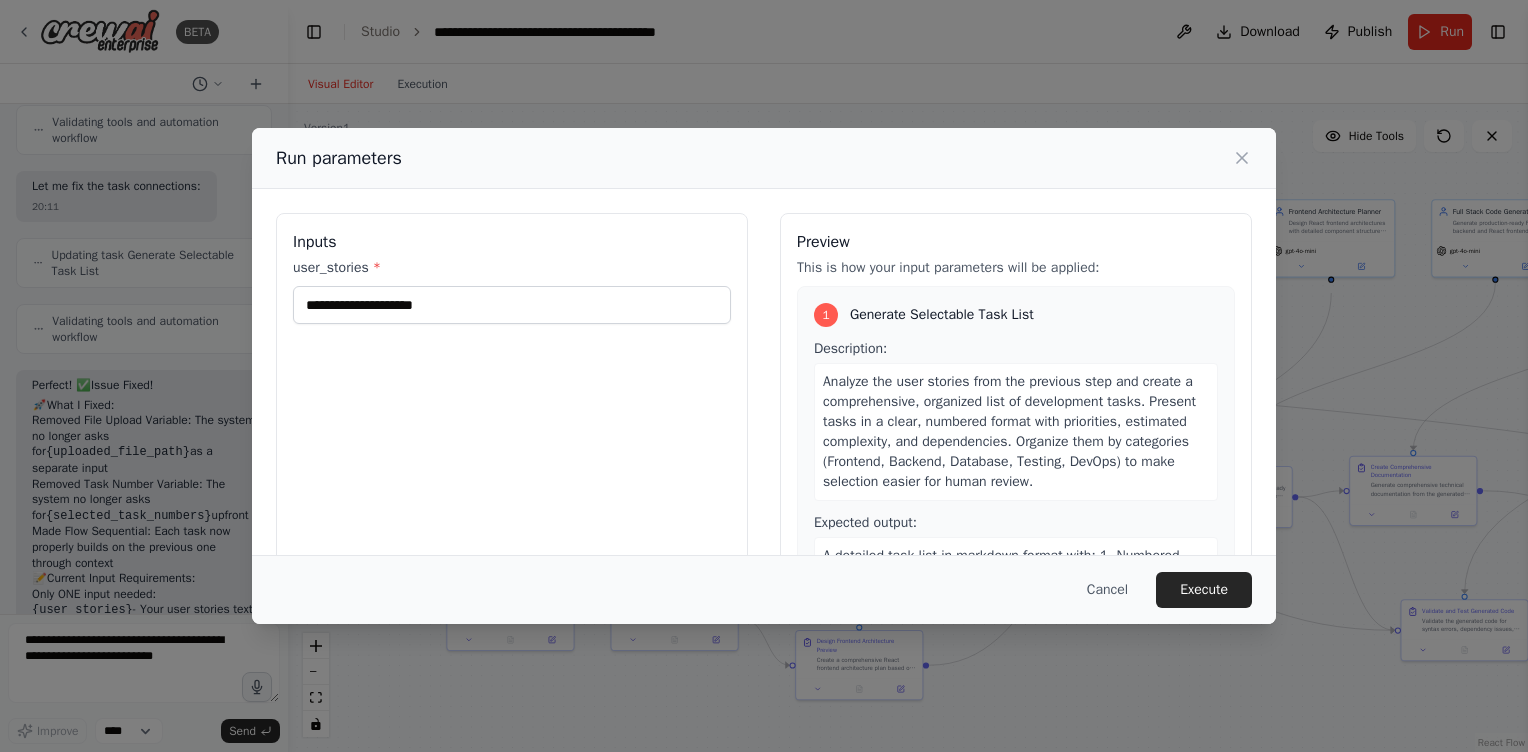 click on "Preview" at bounding box center [1016, 242] 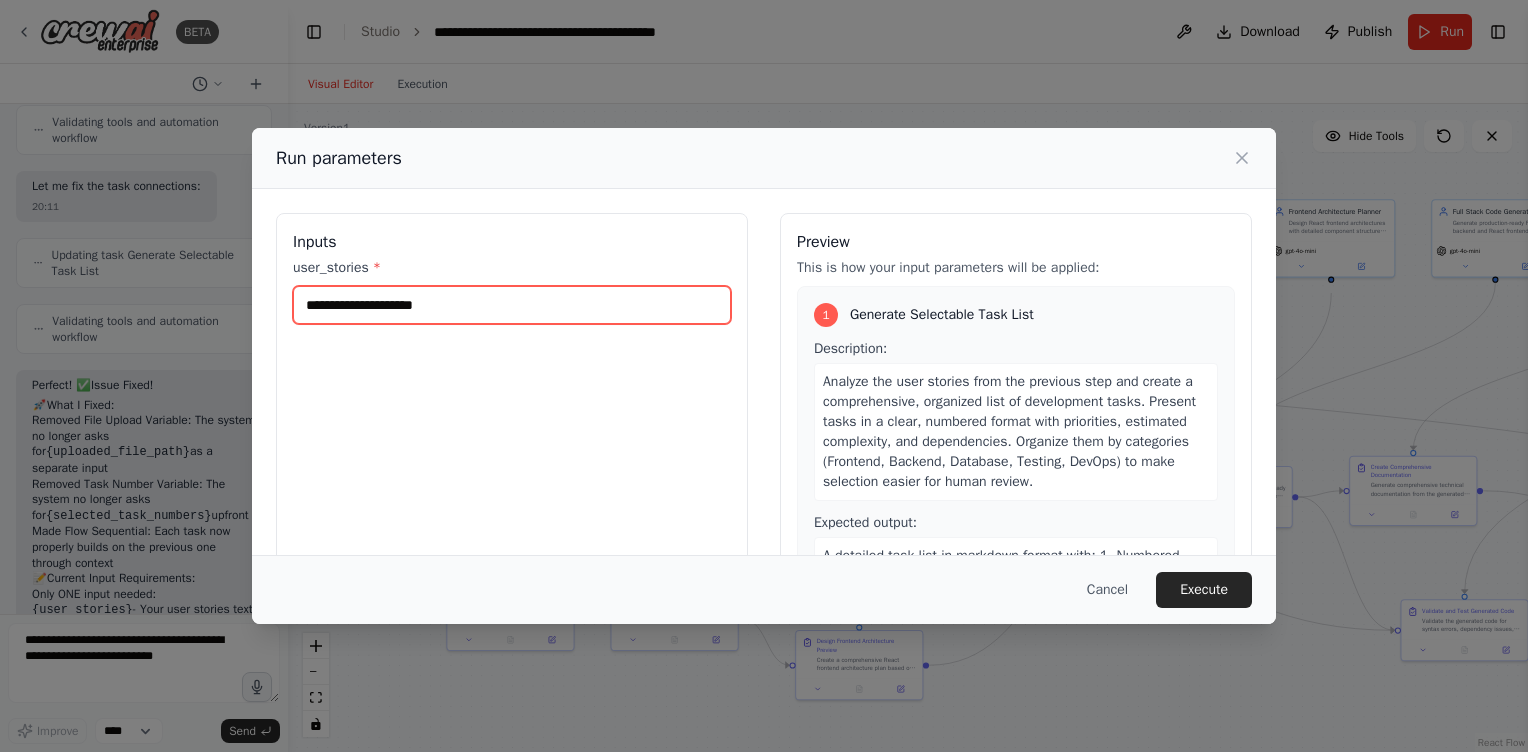 click on "user_stories *" at bounding box center [512, 305] 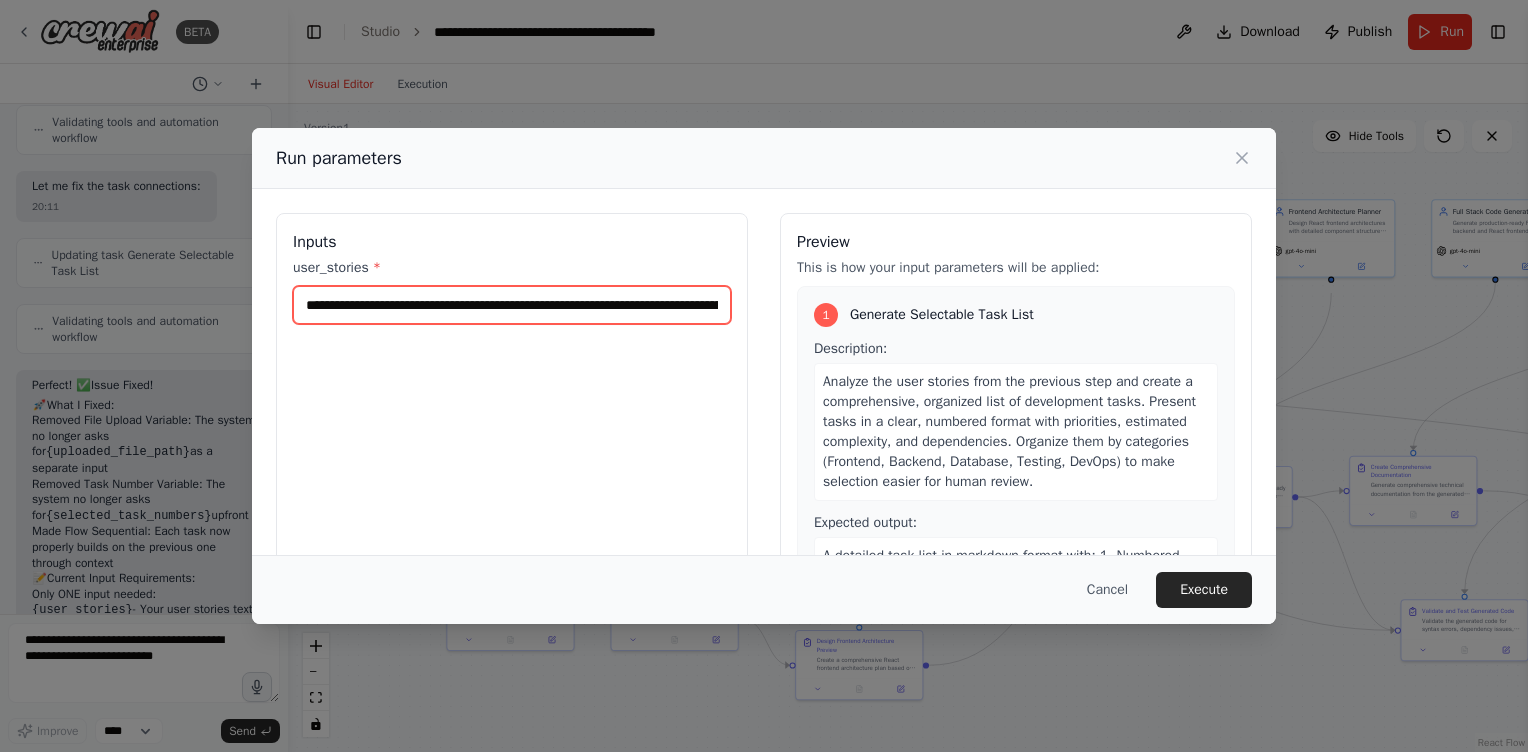 scroll, scrollTop: 0, scrollLeft: 208, axis: horizontal 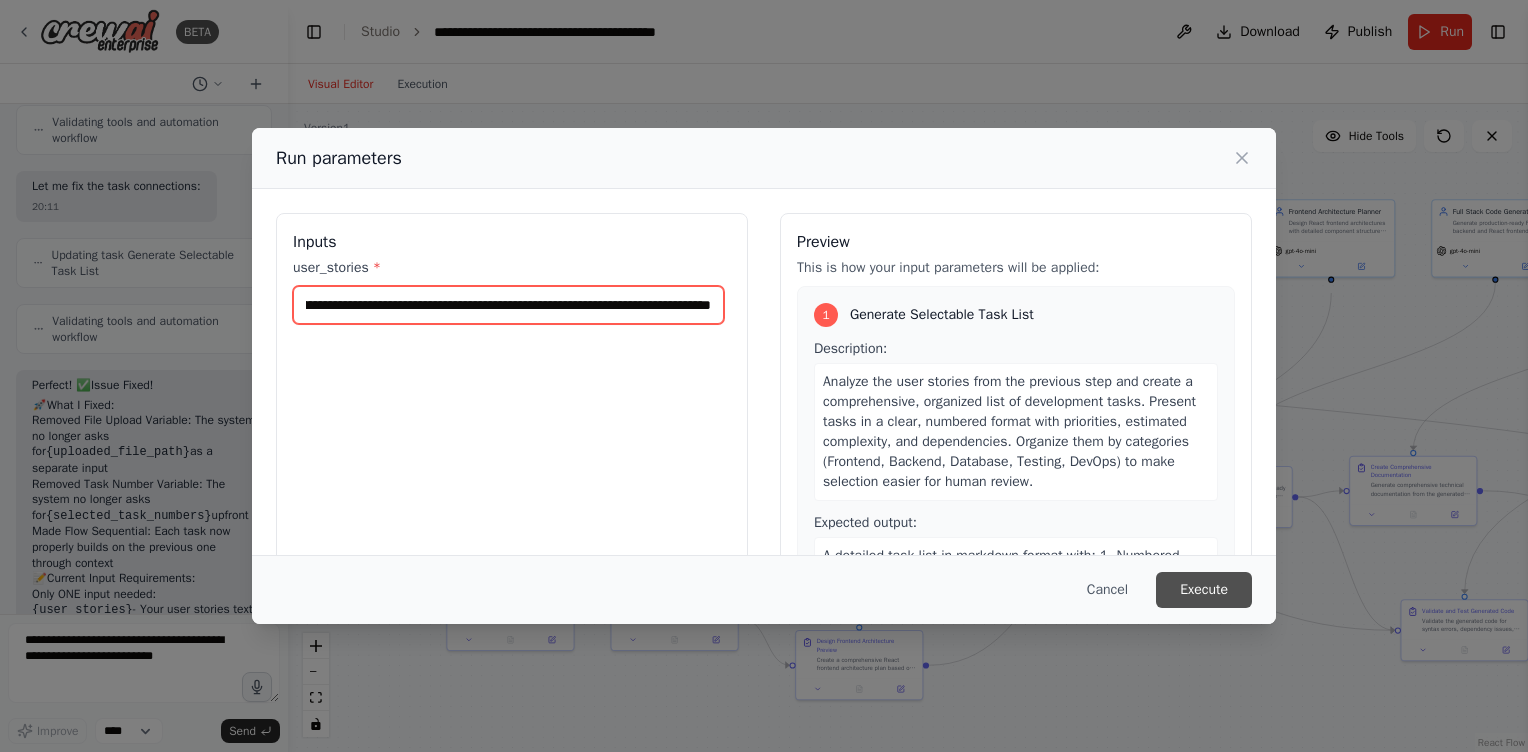 type on "**********" 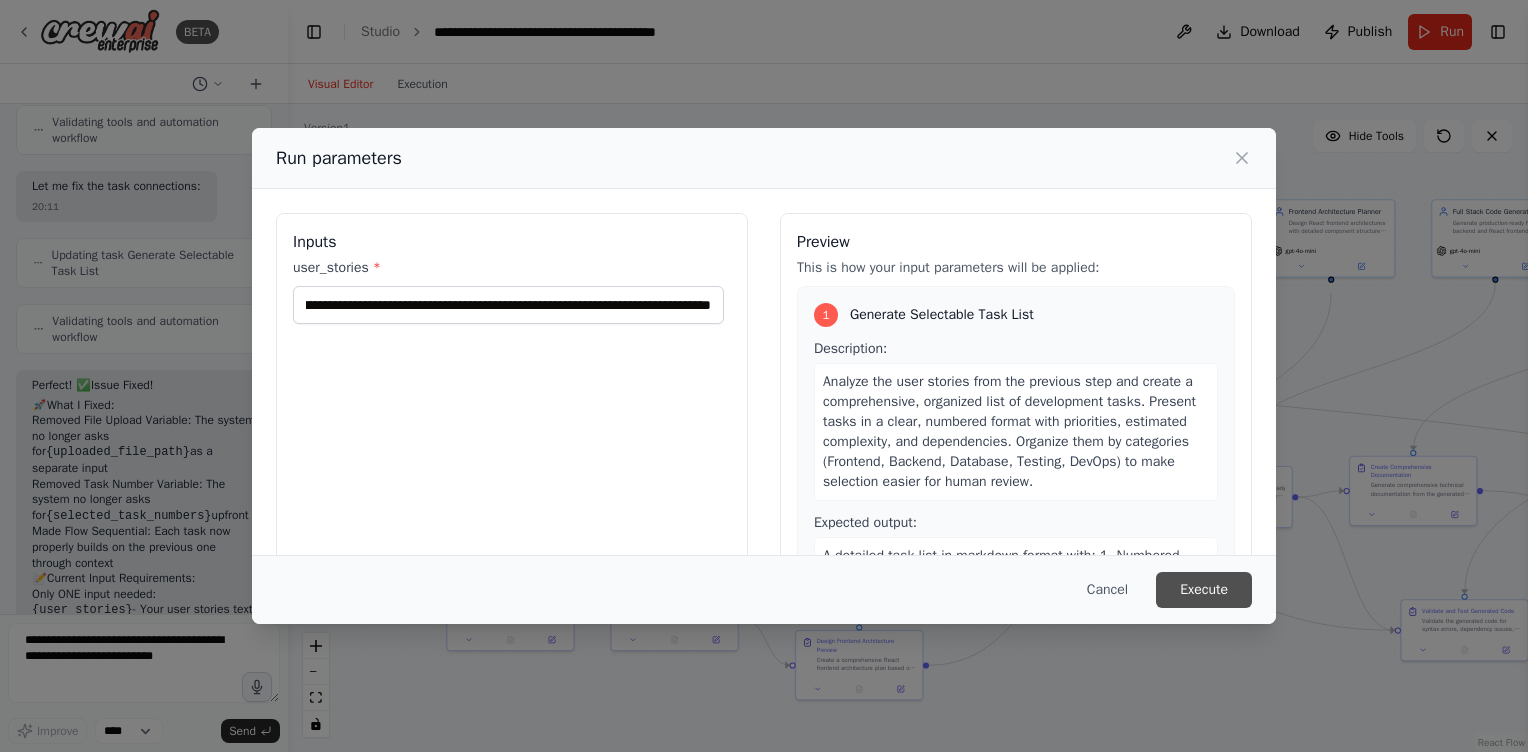 click on "Execute" at bounding box center [1204, 590] 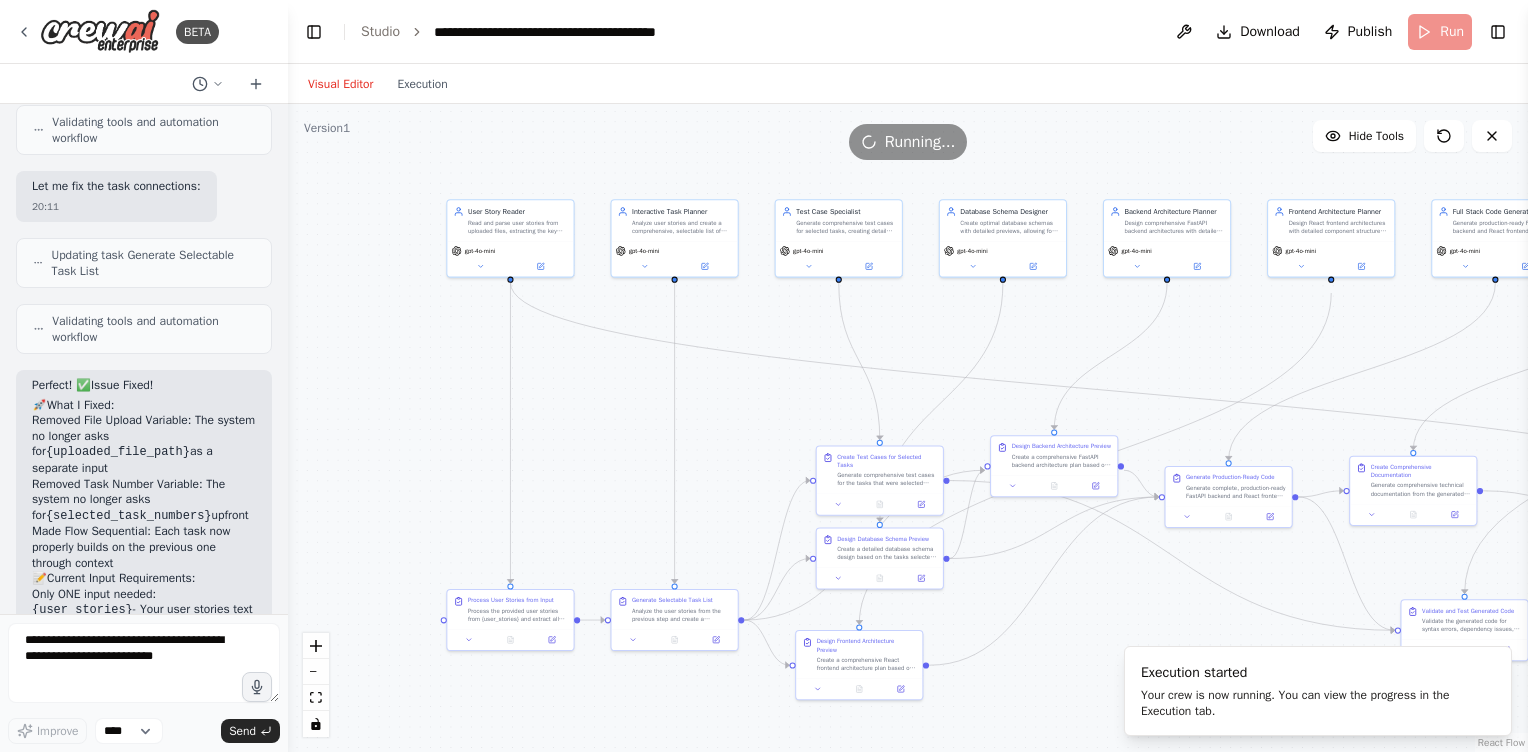 scroll, scrollTop: 16364, scrollLeft: 0, axis: vertical 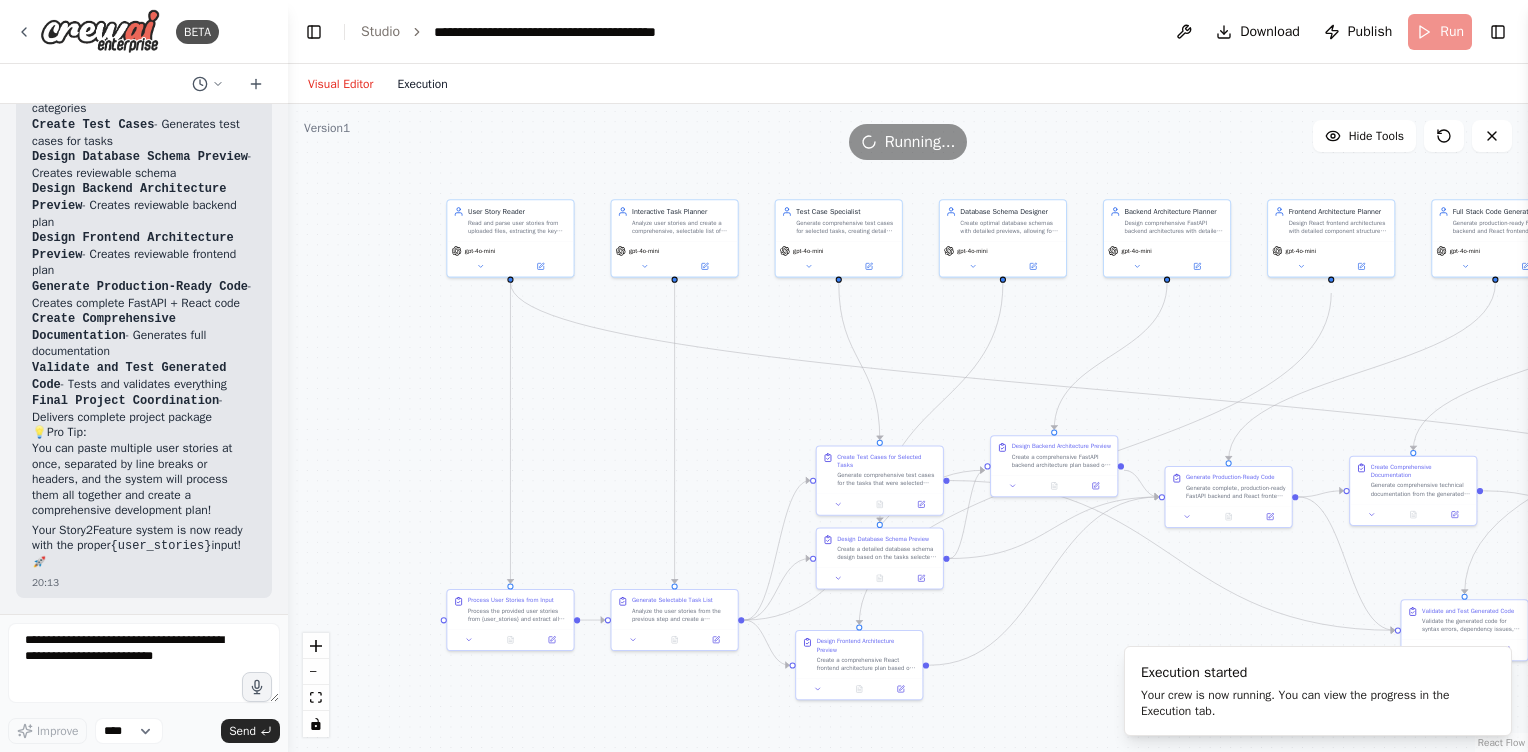 click on "Execution" at bounding box center [422, 84] 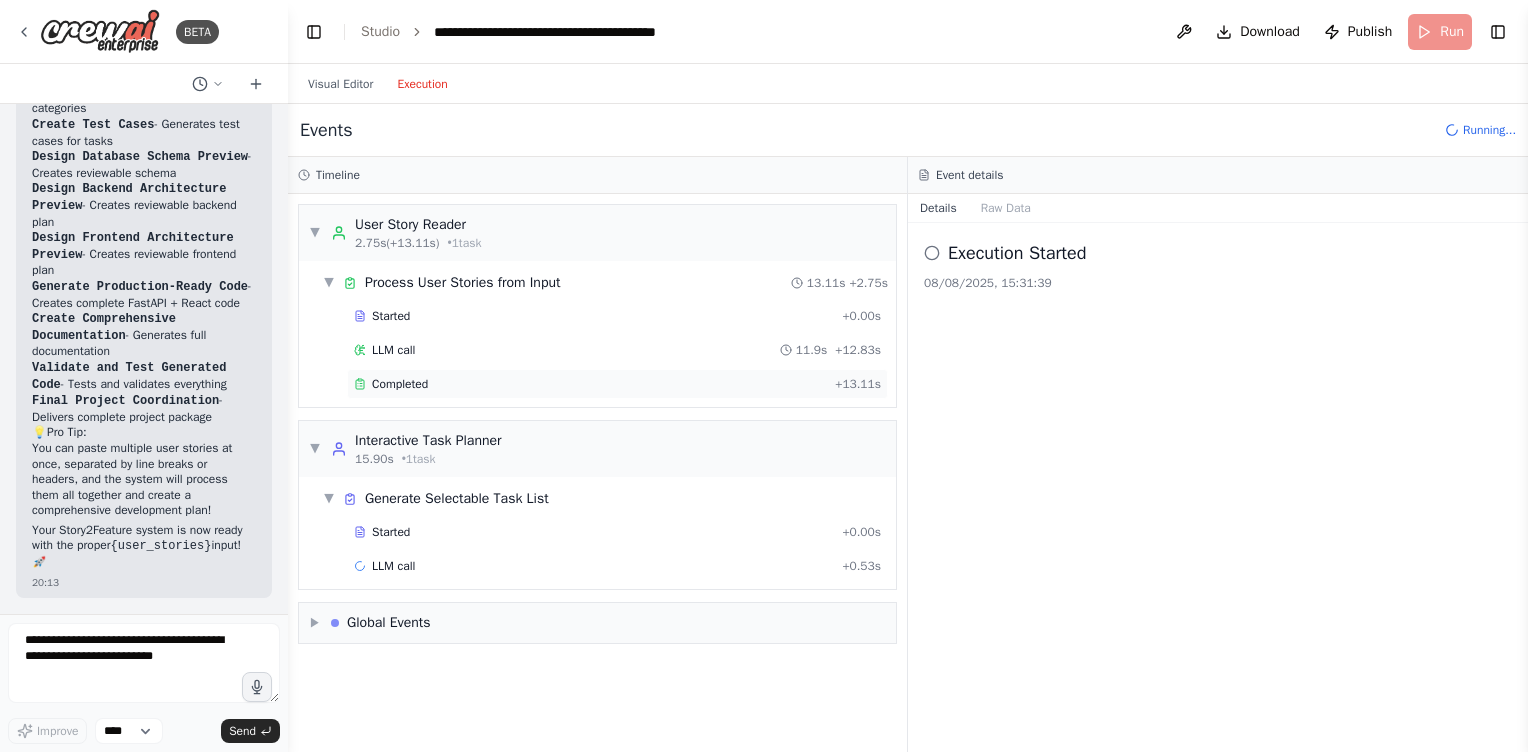 click on "Completed" at bounding box center (400, 384) 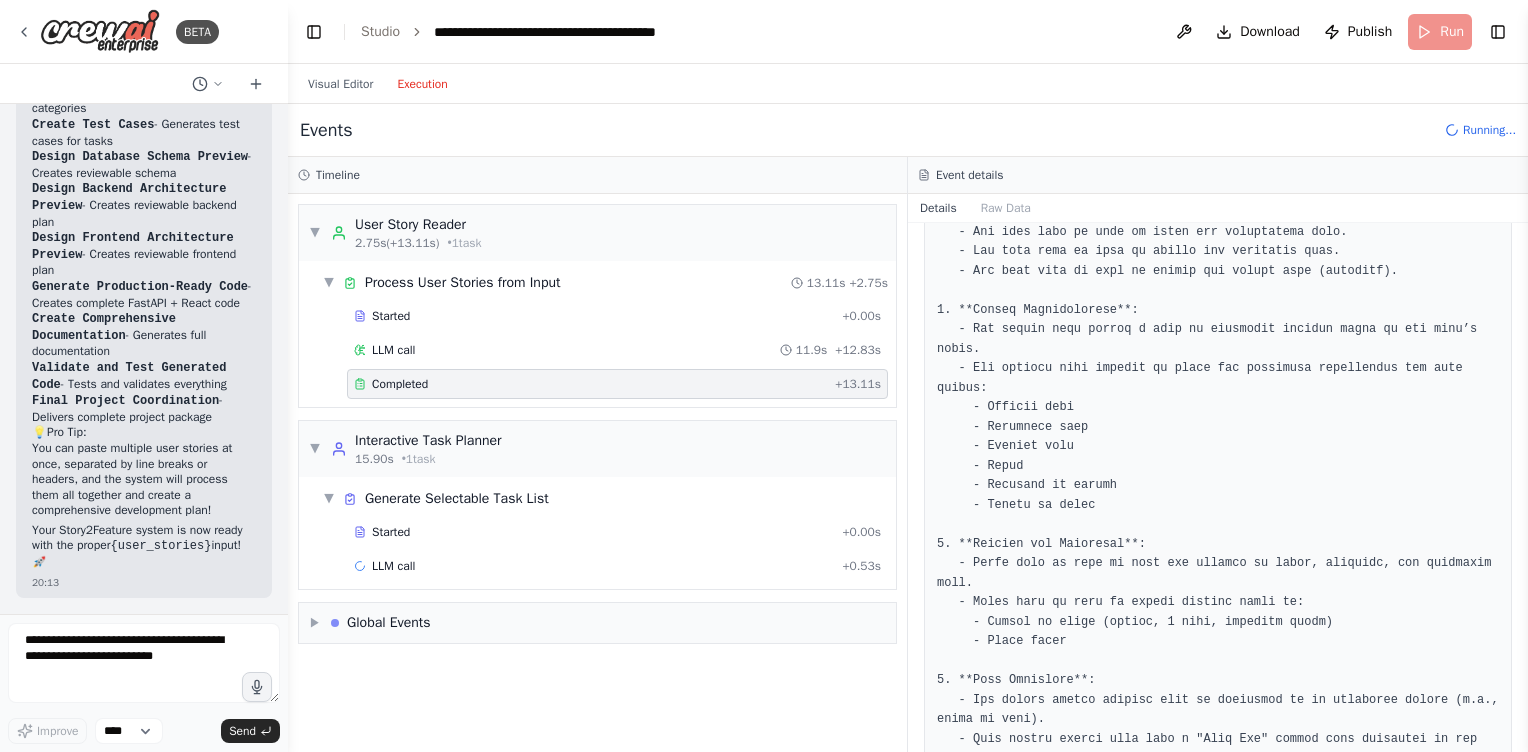 scroll, scrollTop: 348, scrollLeft: 0, axis: vertical 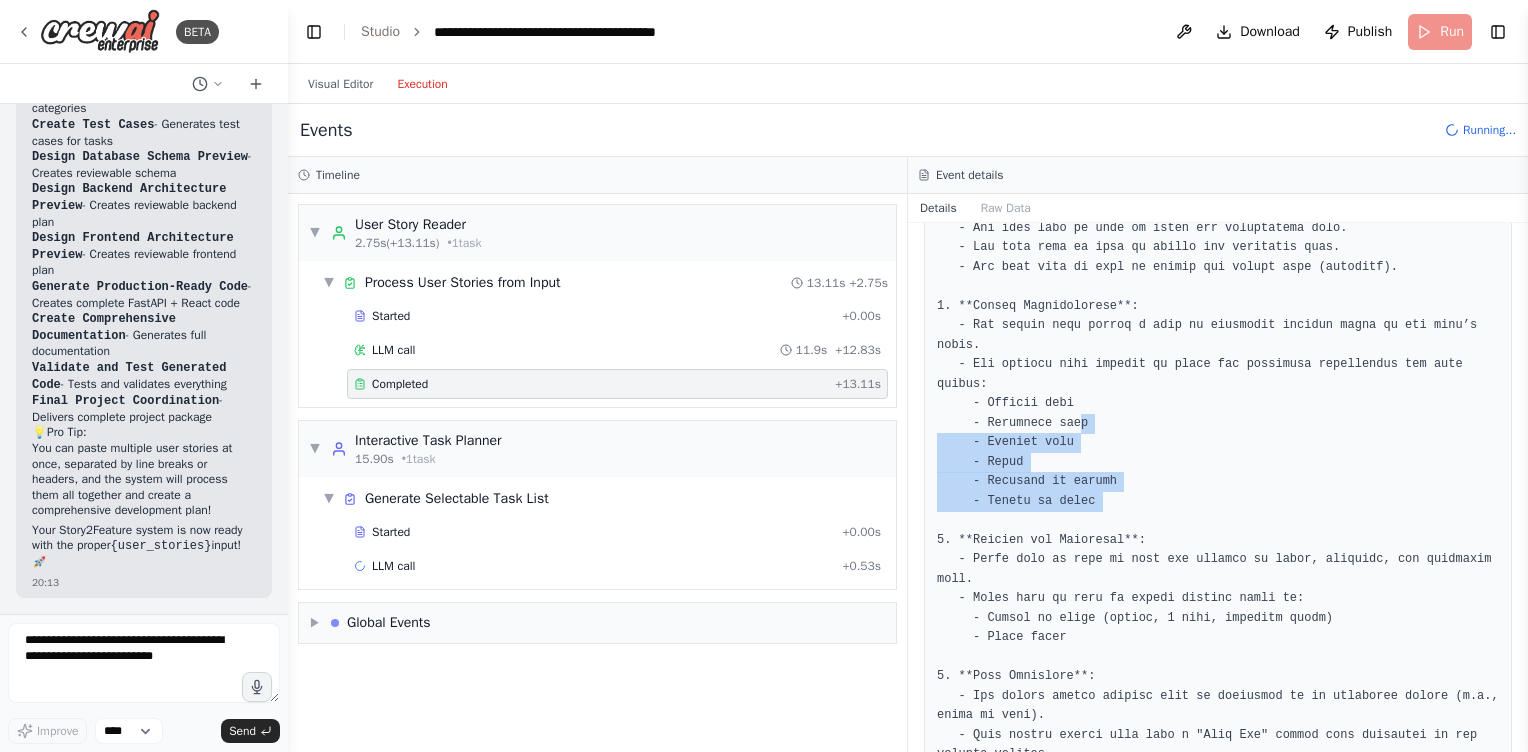 drag, startPoint x: 1083, startPoint y: 426, endPoint x: 1082, endPoint y: 528, distance: 102.0049 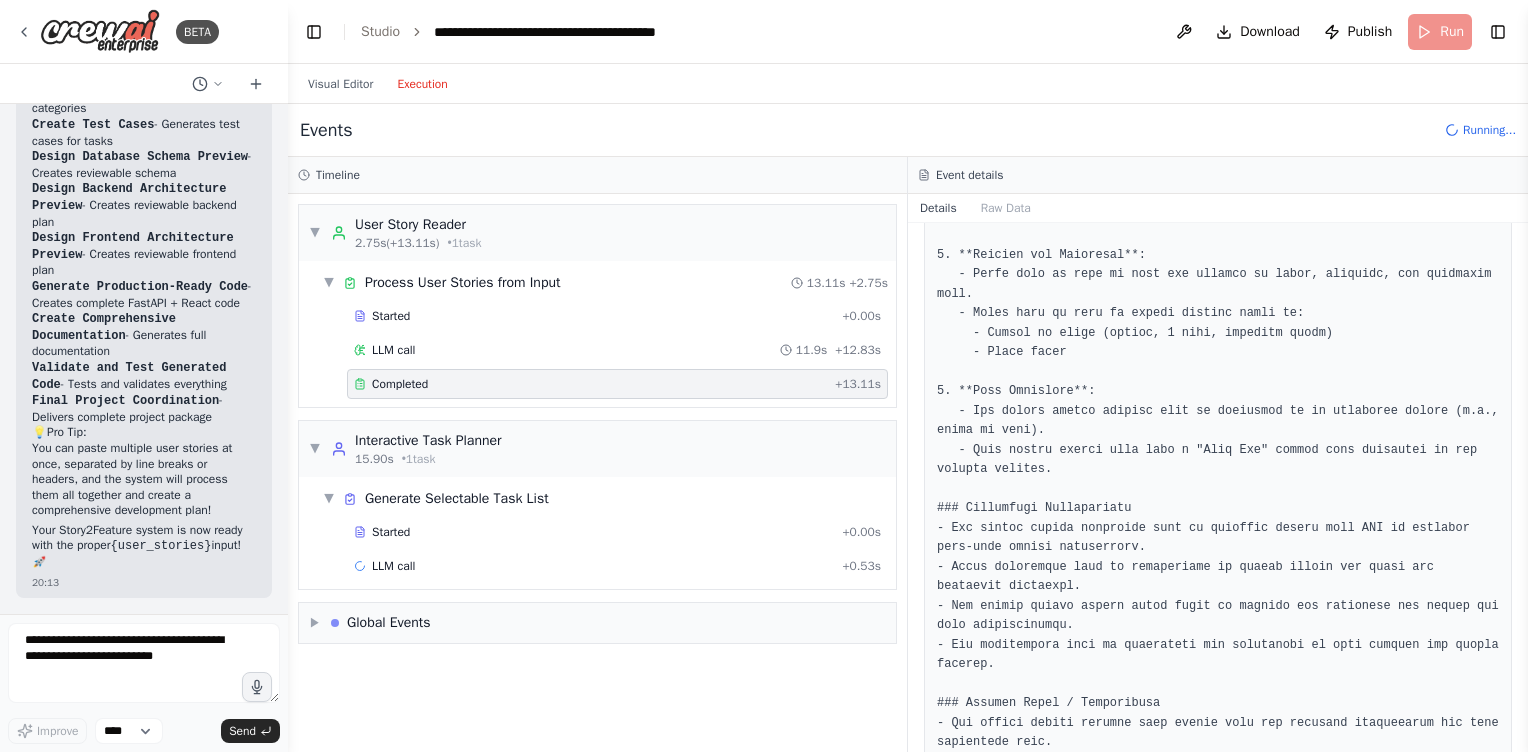 scroll, scrollTop: 815, scrollLeft: 0, axis: vertical 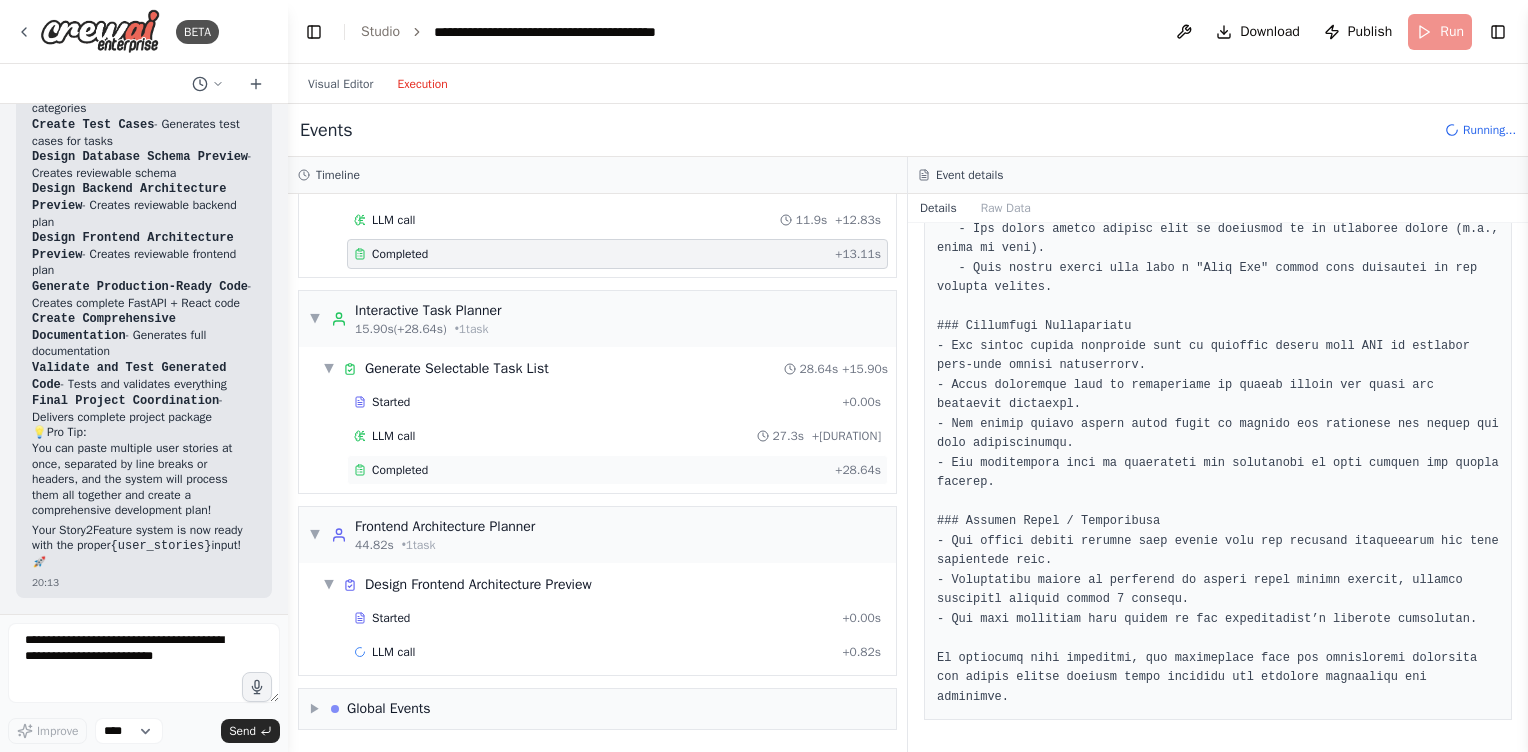 click on "Completed" at bounding box center [400, 470] 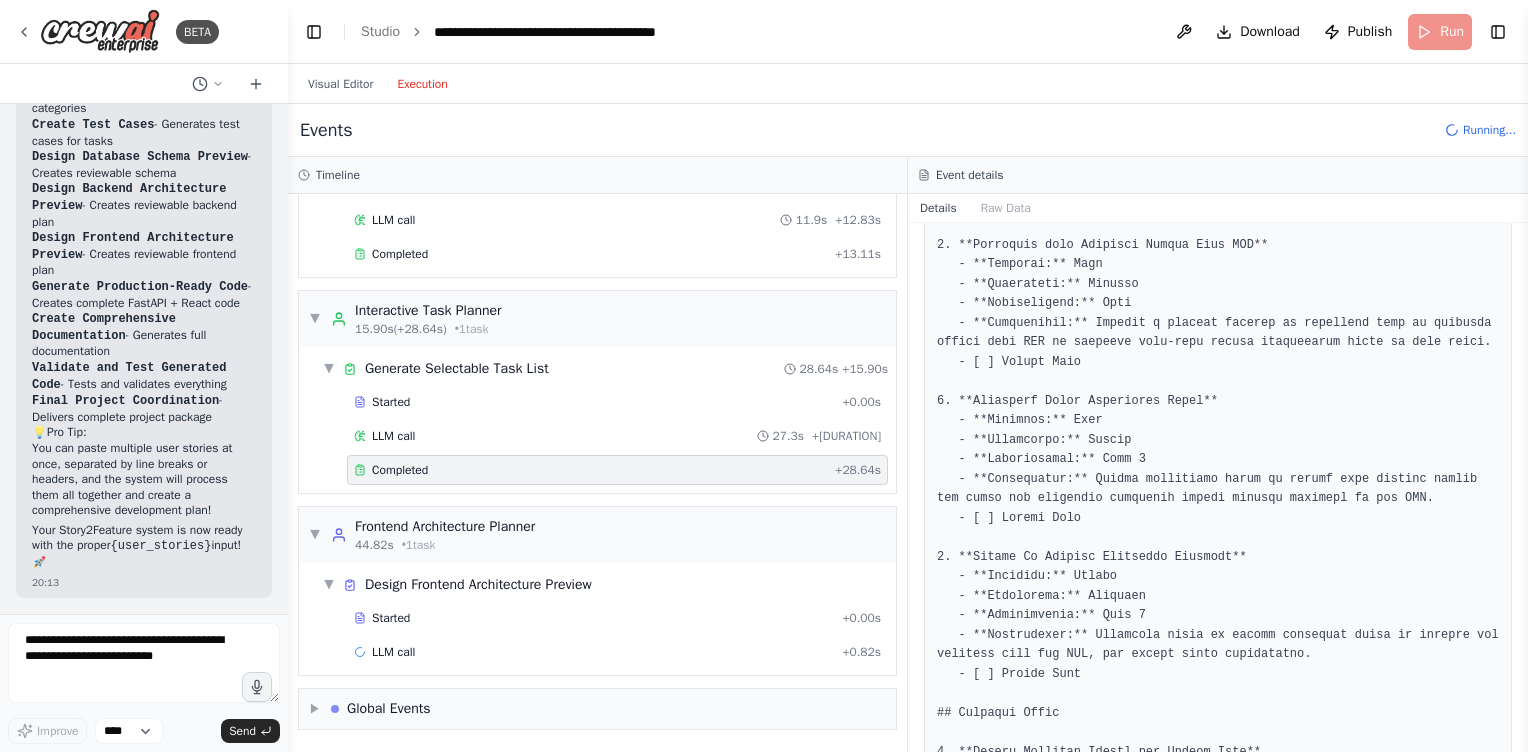 scroll, scrollTop: 2044, scrollLeft: 0, axis: vertical 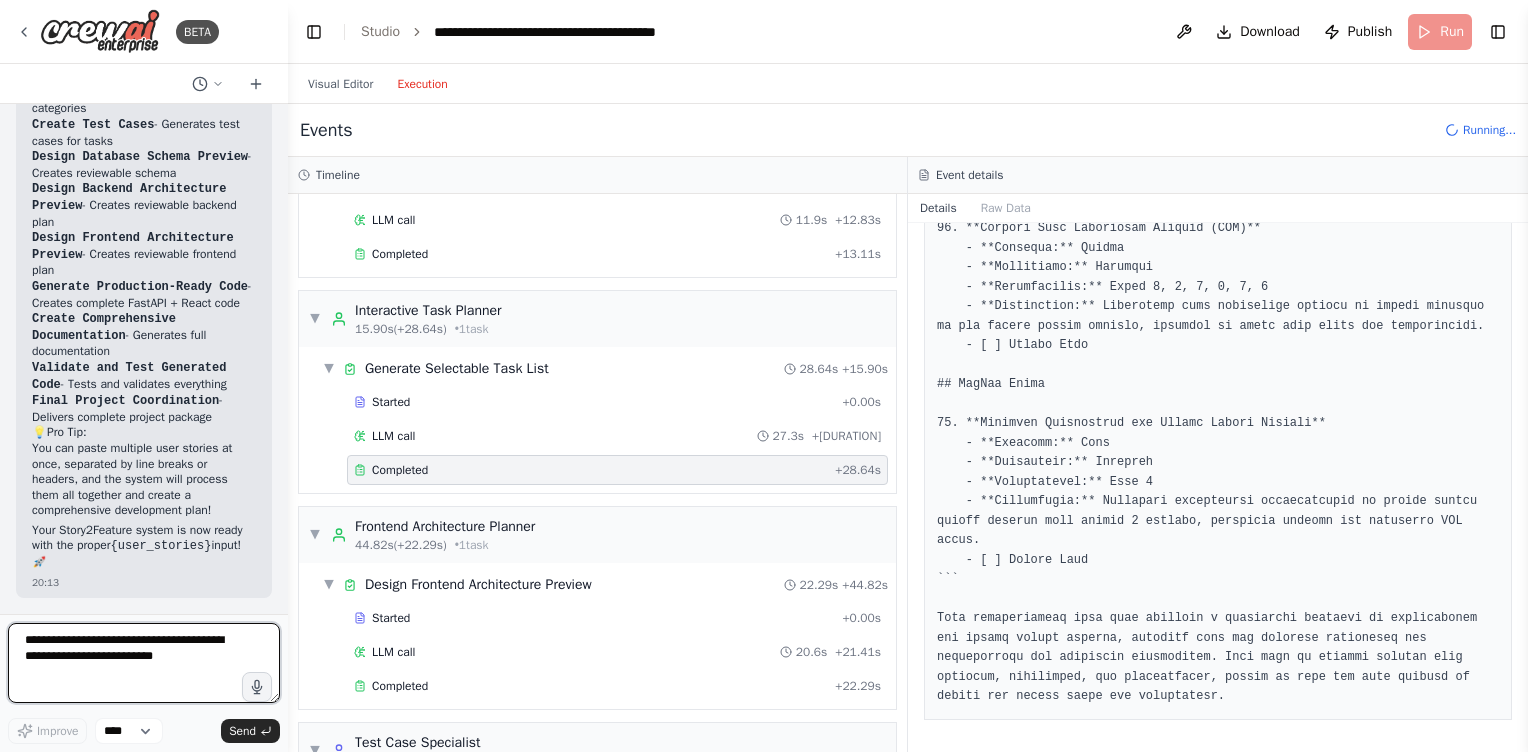 click at bounding box center [144, 663] 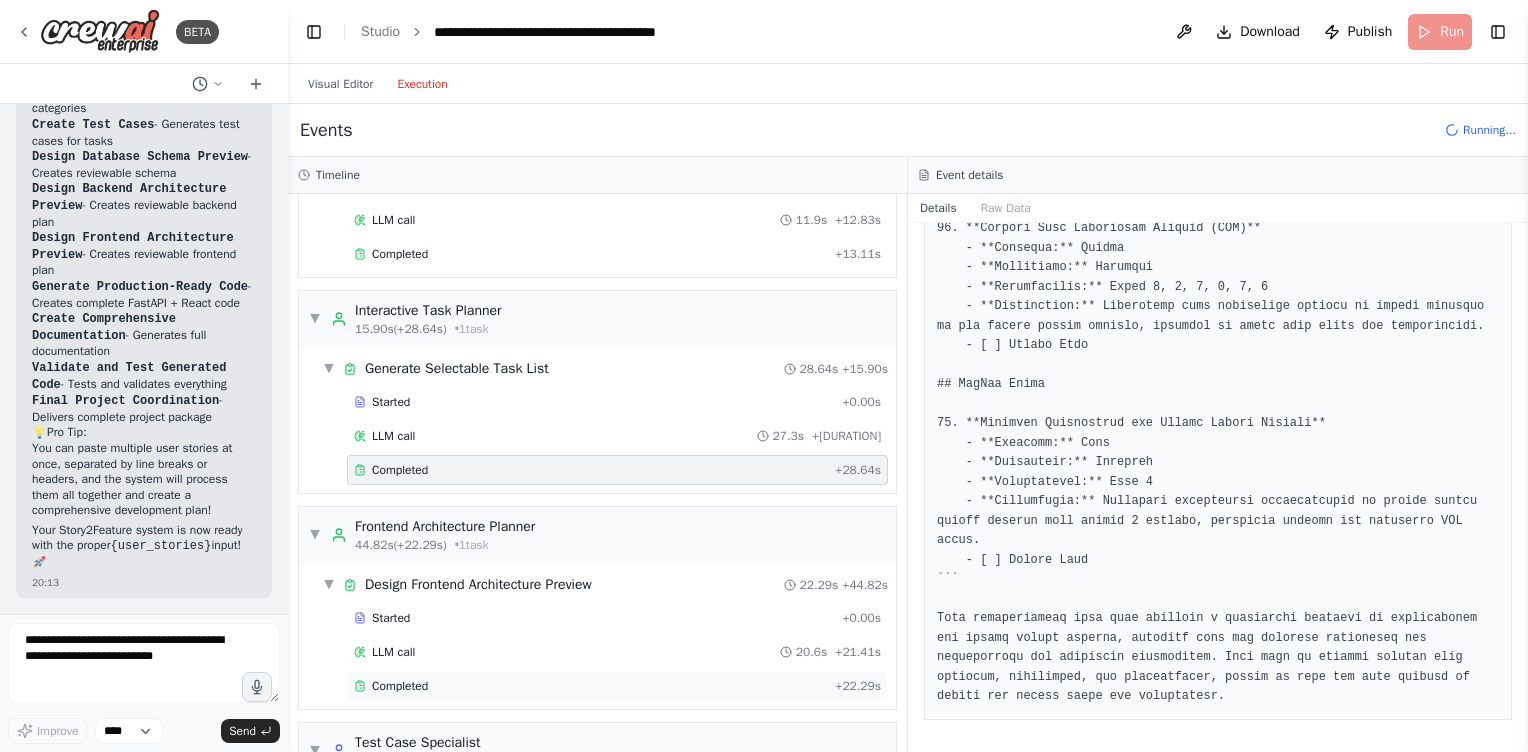 click on "Completed" at bounding box center [400, 686] 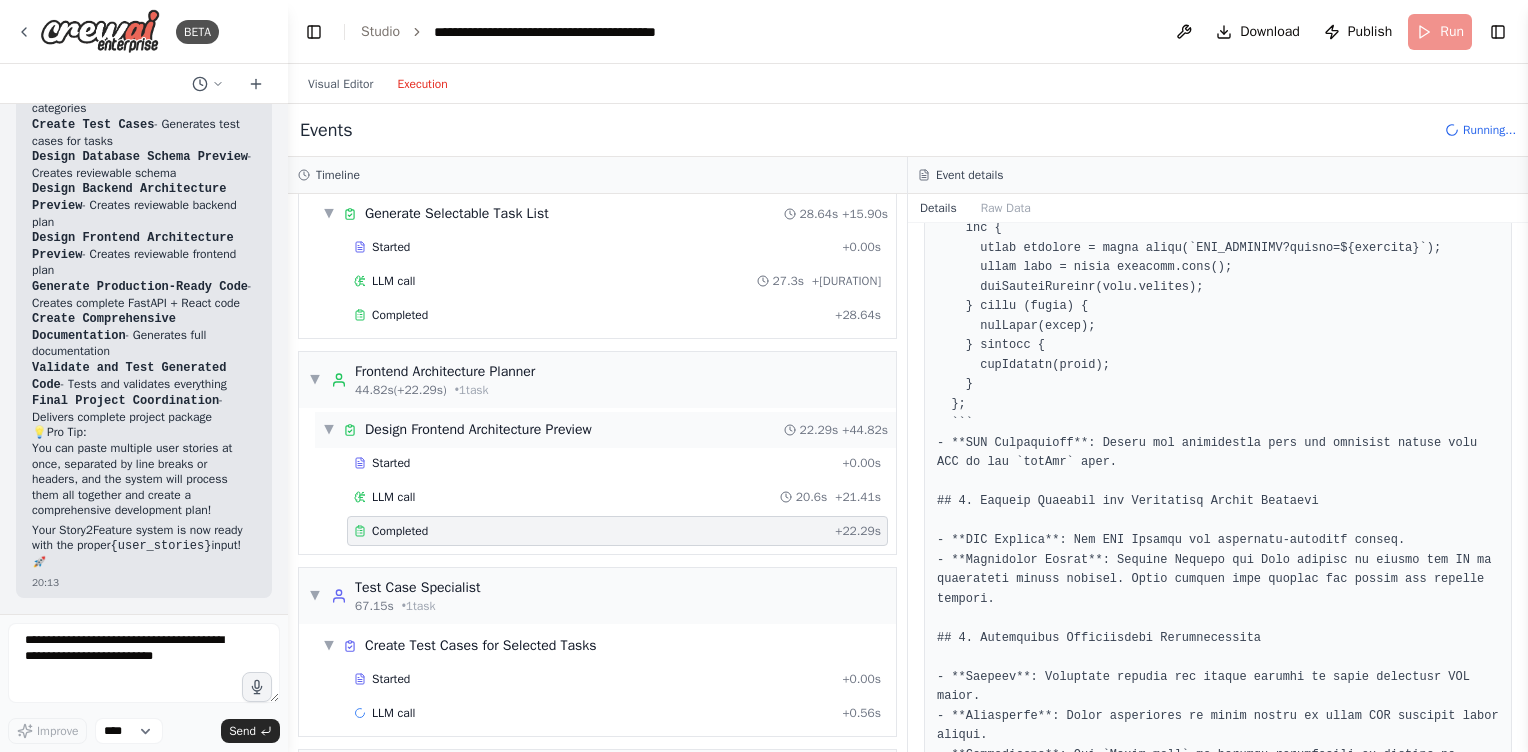 scroll, scrollTop: 288, scrollLeft: 0, axis: vertical 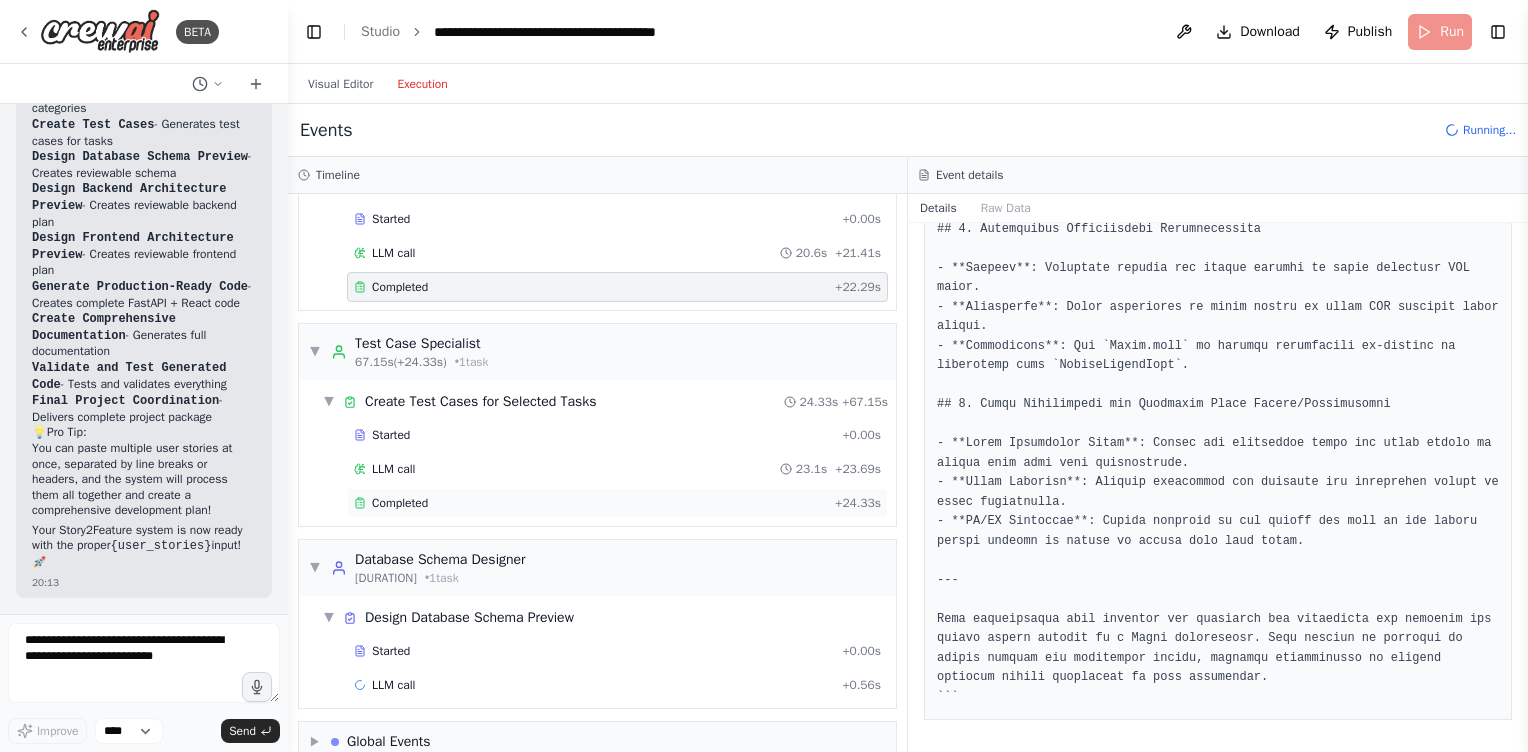 click on "Completed" at bounding box center [590, 503] 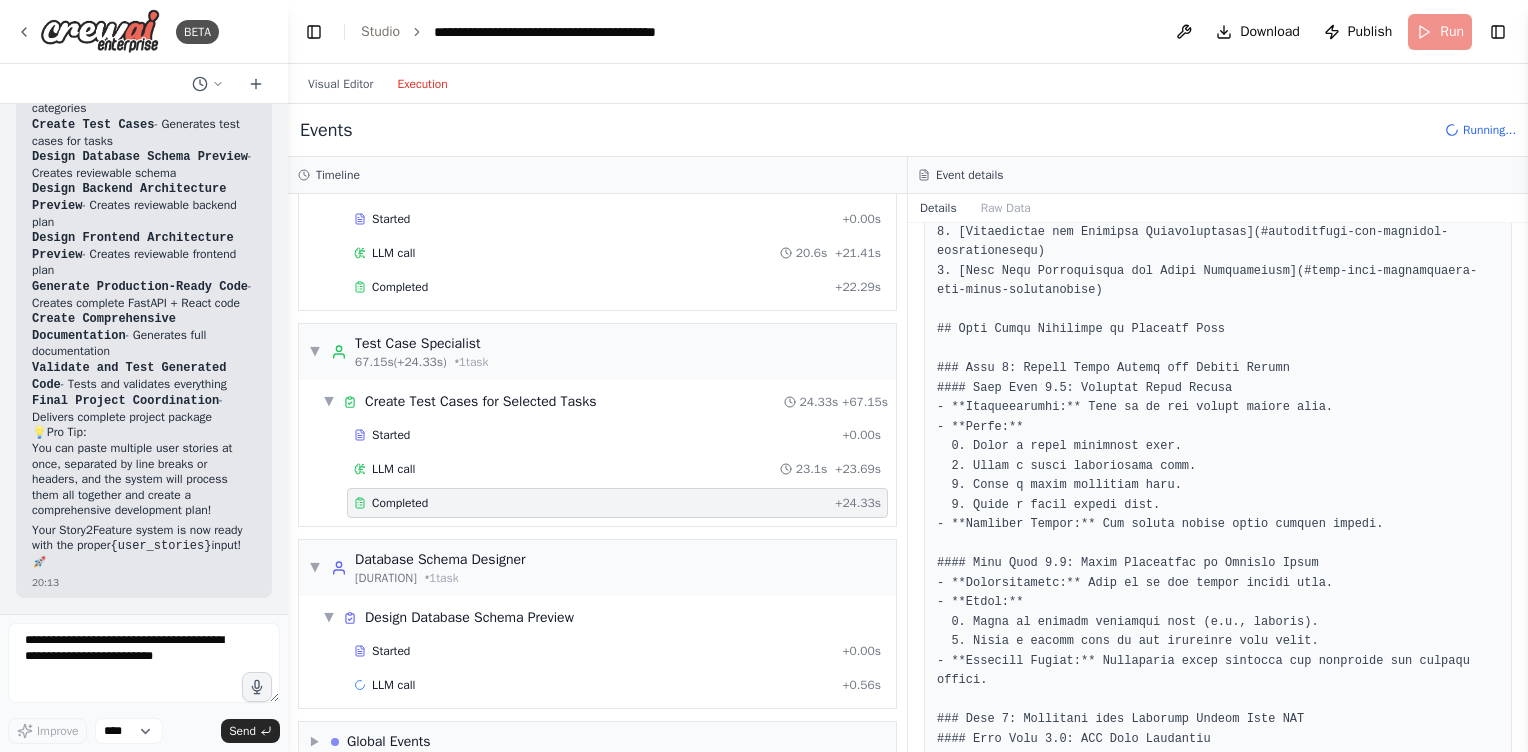 scroll, scrollTop: 351, scrollLeft: 0, axis: vertical 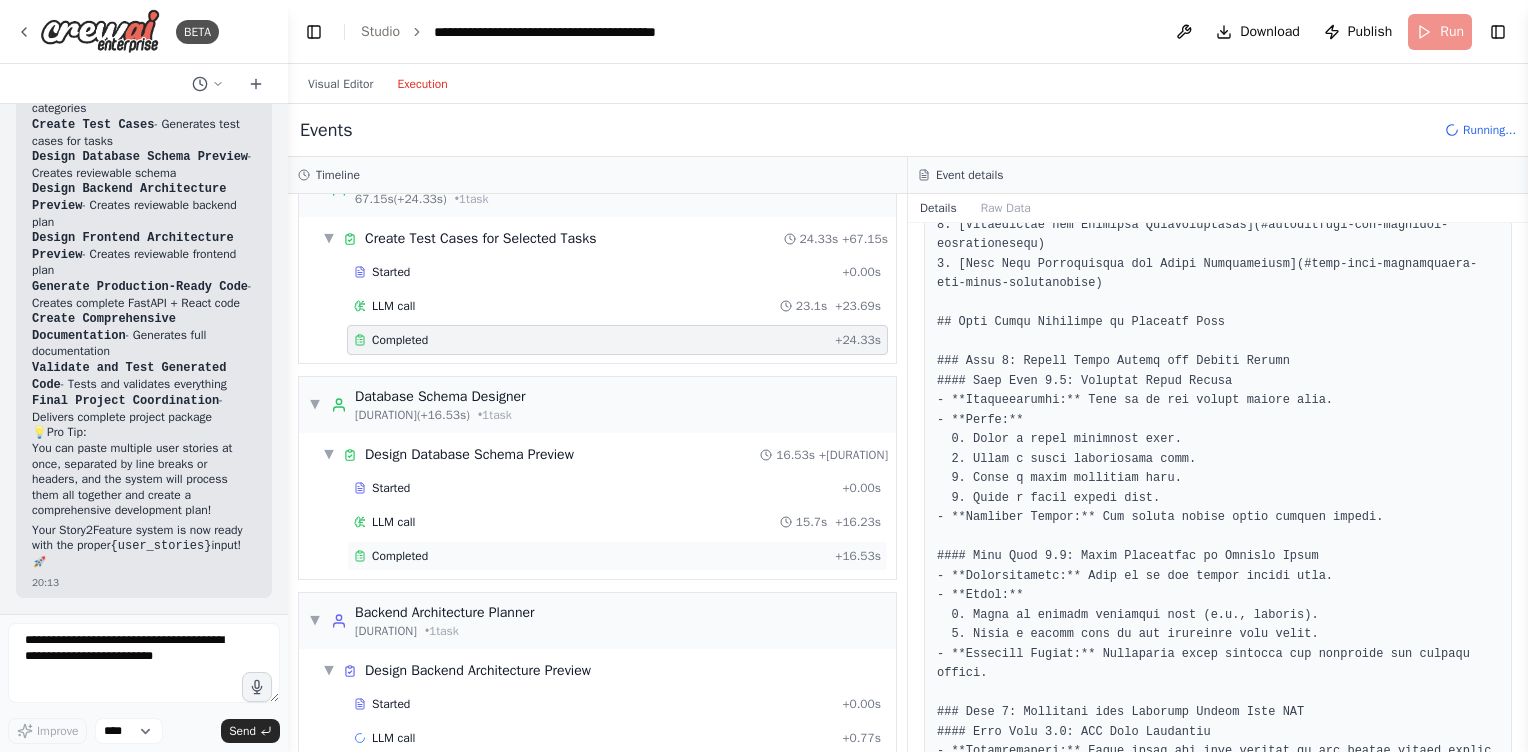 click on "Completed" at bounding box center [590, 556] 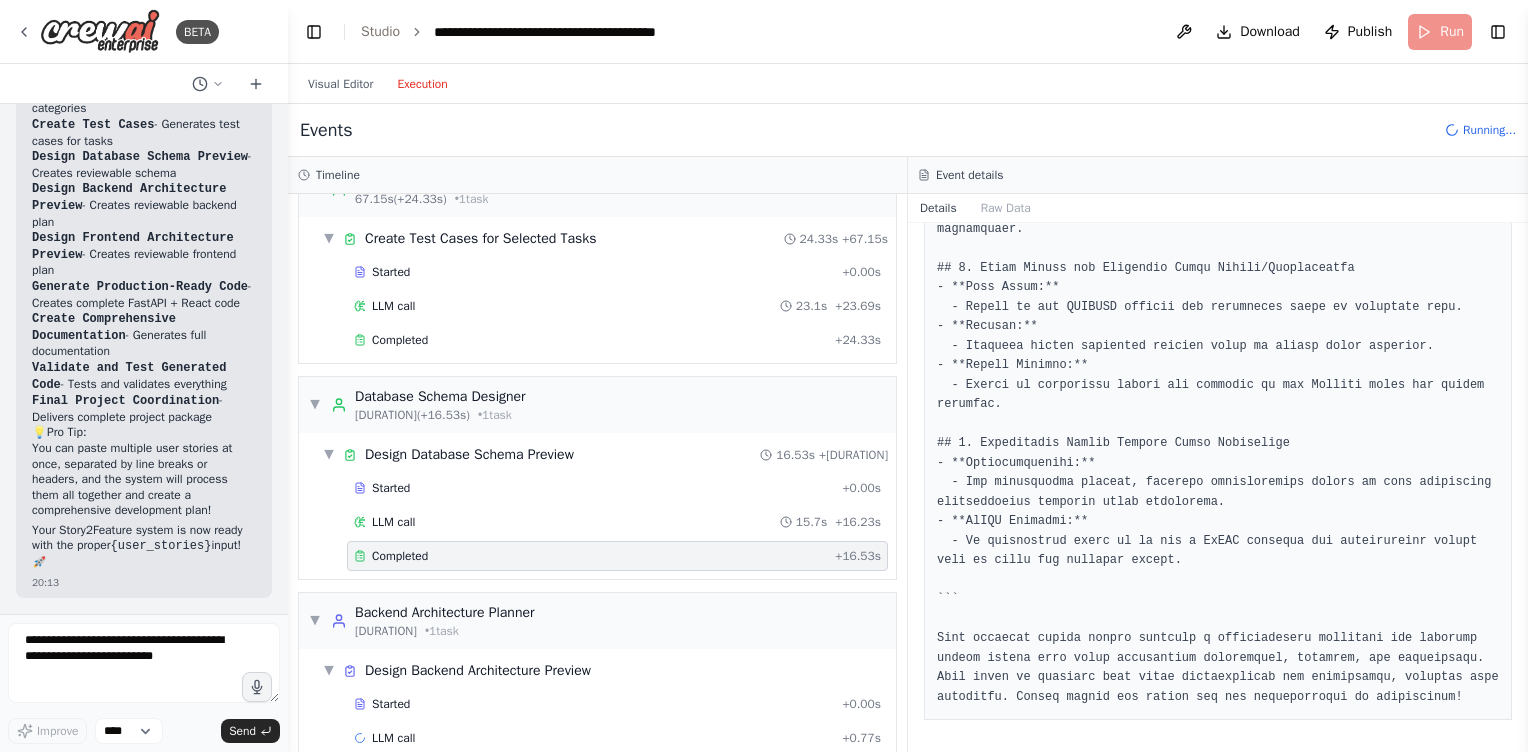 scroll, scrollTop: 1927, scrollLeft: 0, axis: vertical 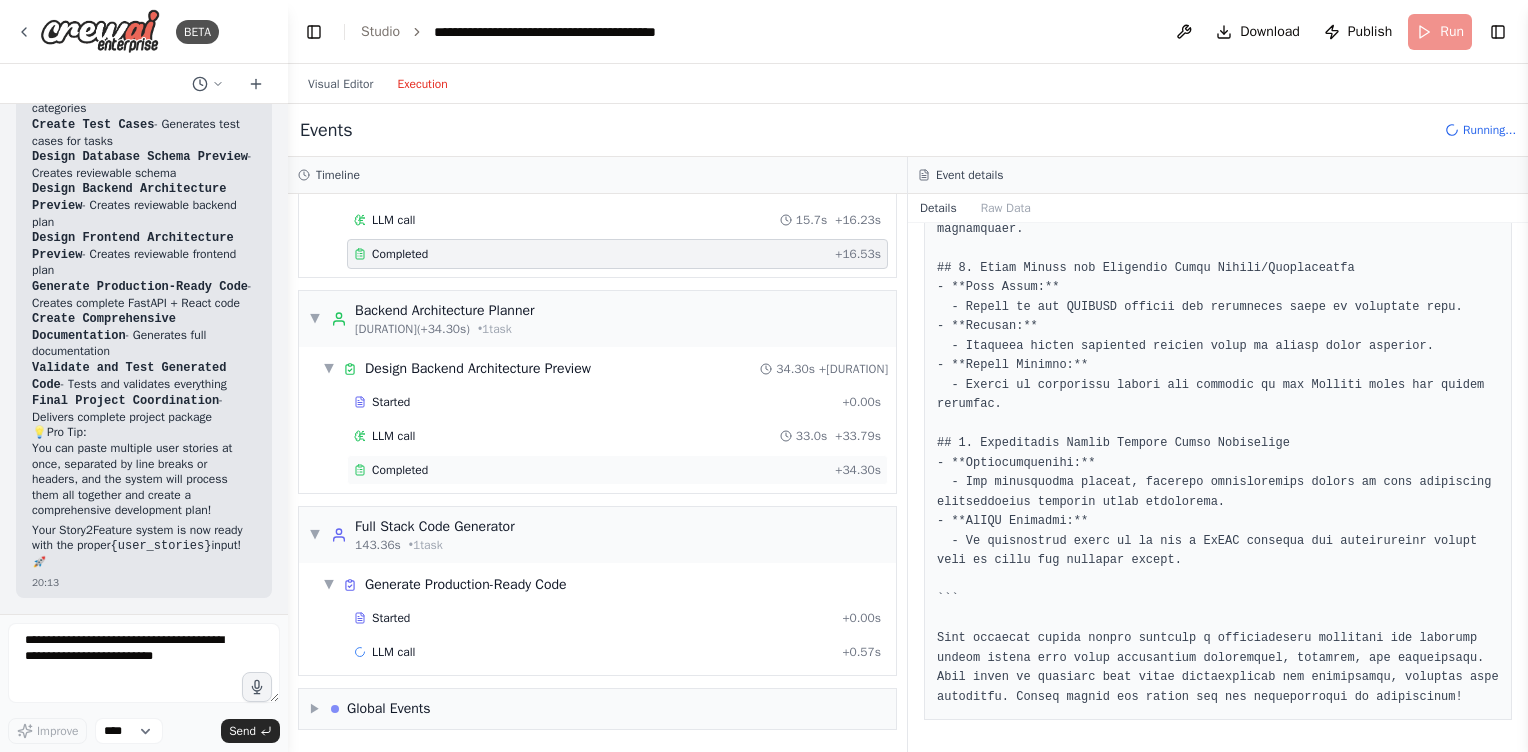 click on "Completed" at bounding box center [400, 470] 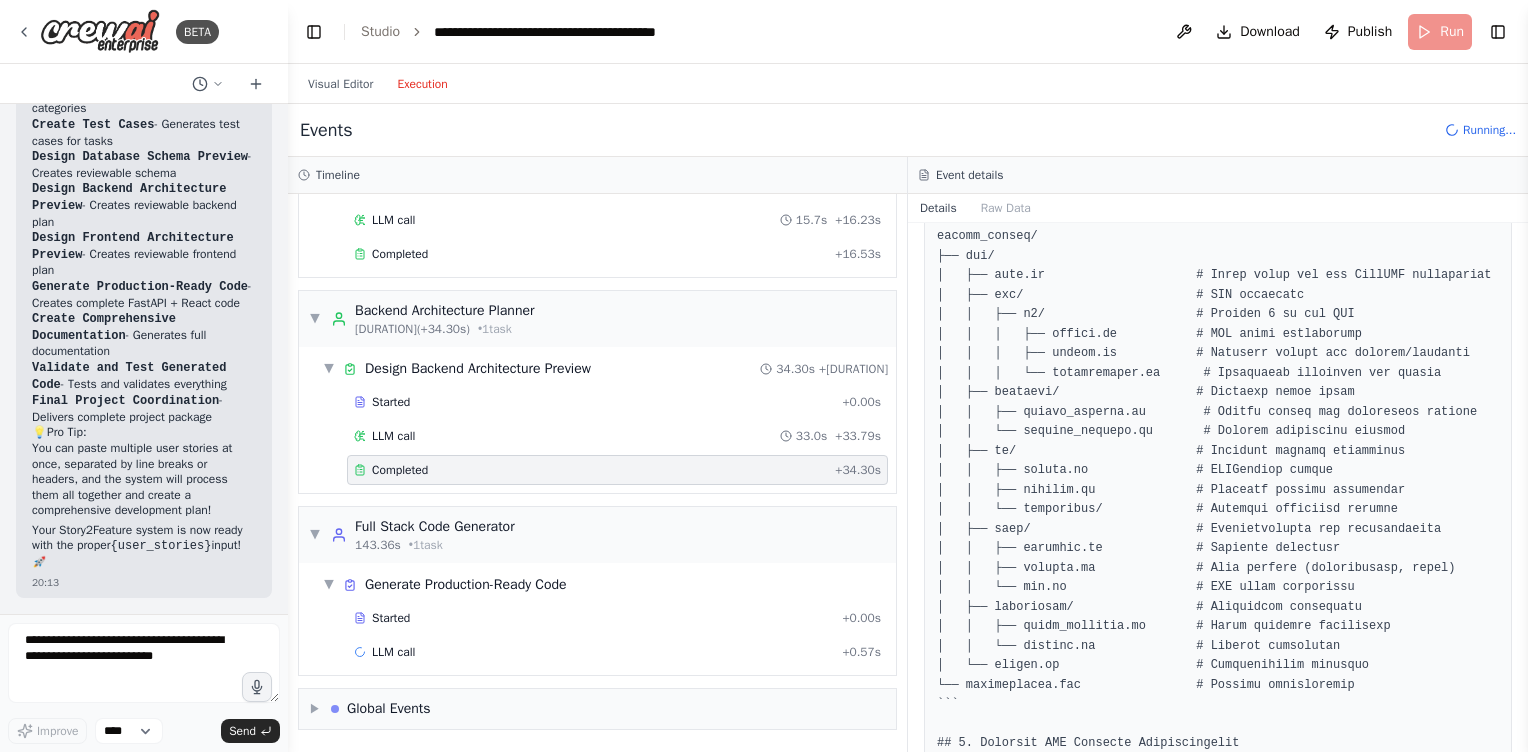 scroll, scrollTop: 228, scrollLeft: 0, axis: vertical 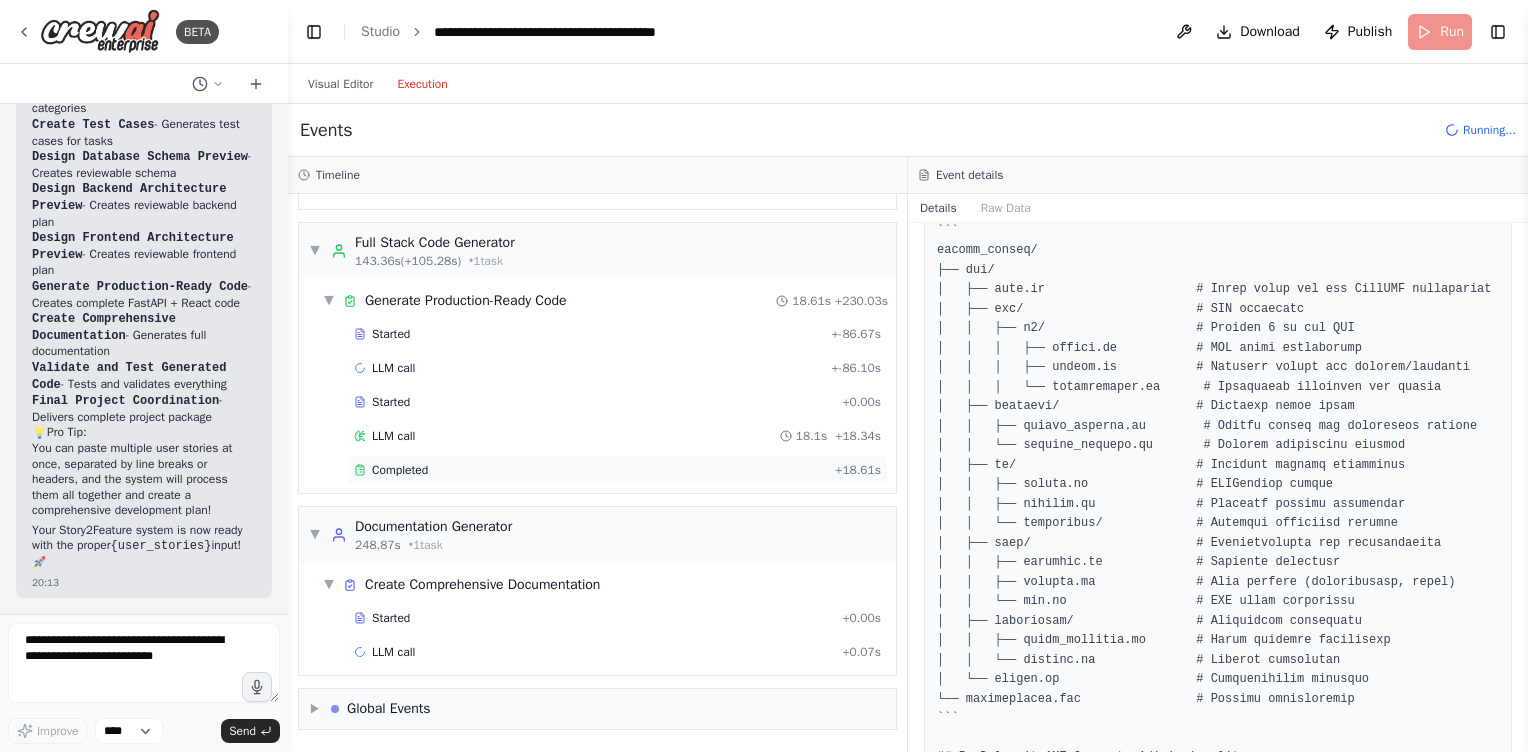 click on "Completed" at bounding box center (590, 470) 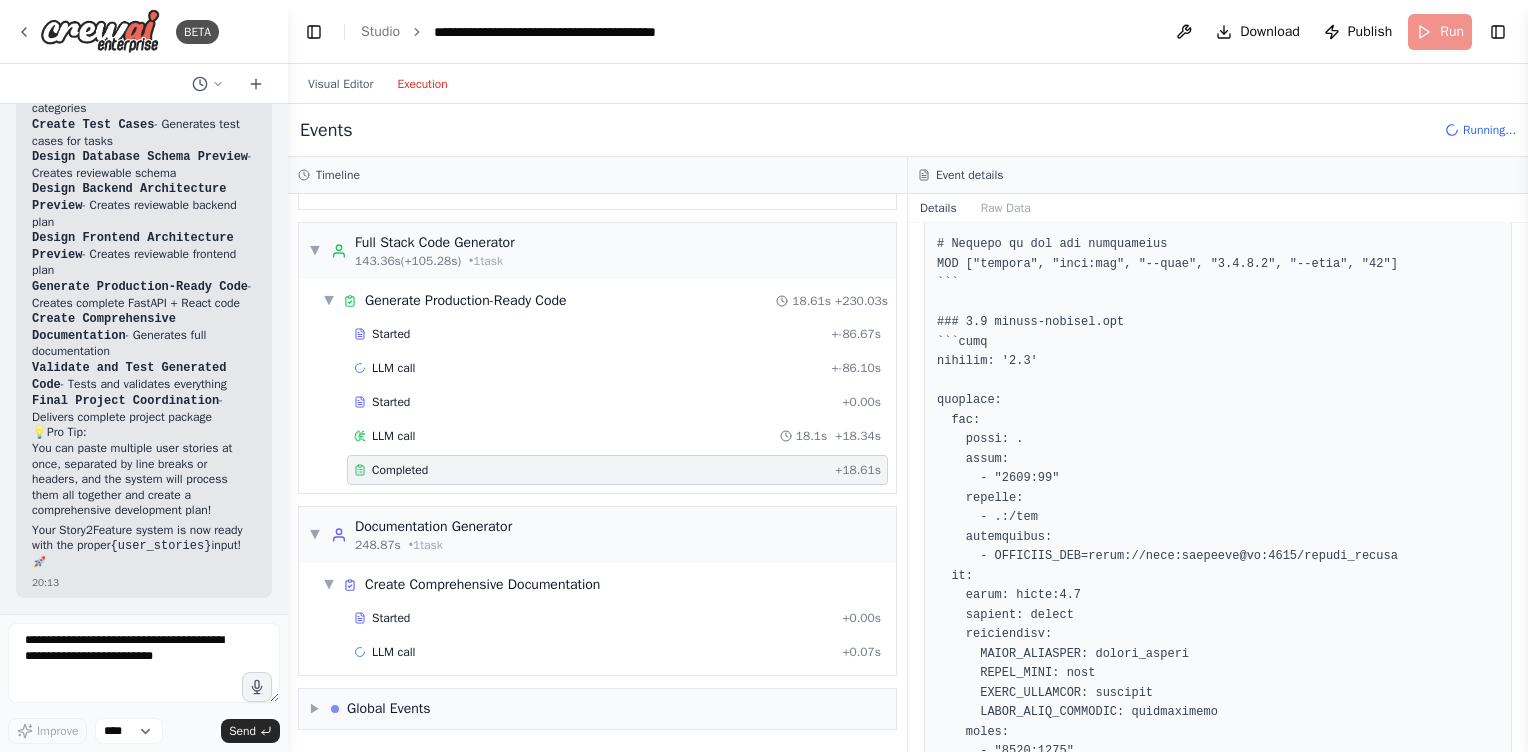 scroll, scrollTop: 10371, scrollLeft: 0, axis: vertical 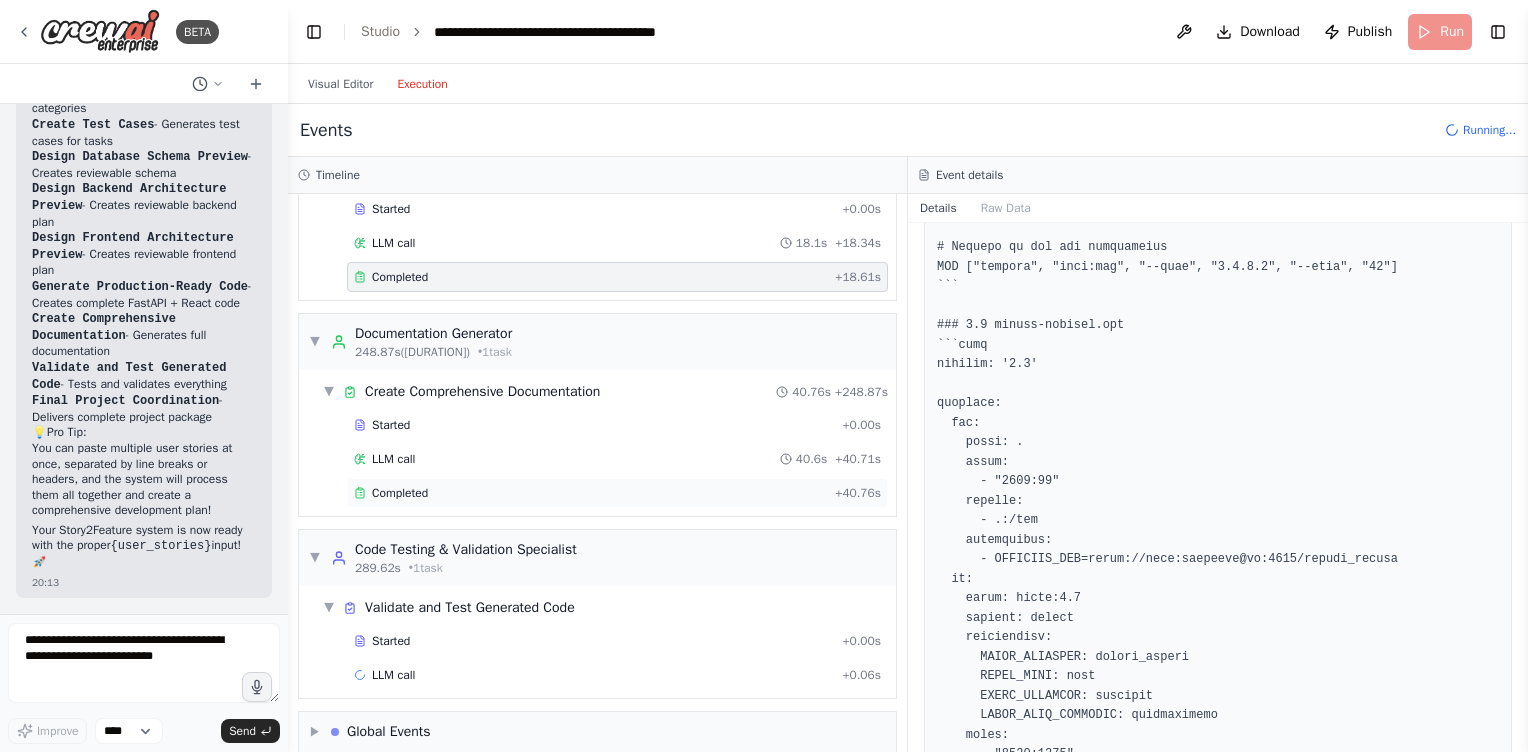 click on "Completed" at bounding box center [400, 493] 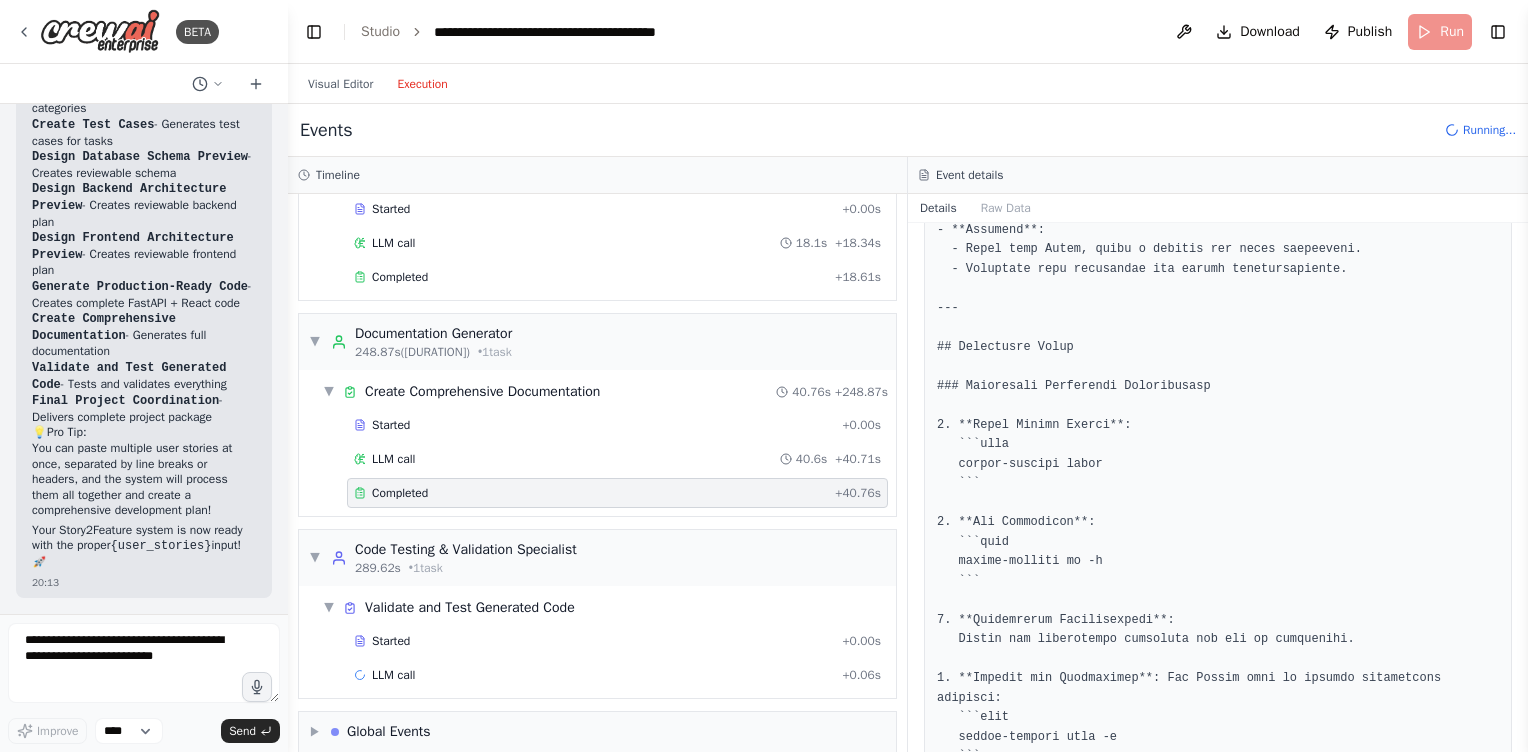 scroll, scrollTop: 5008, scrollLeft: 0, axis: vertical 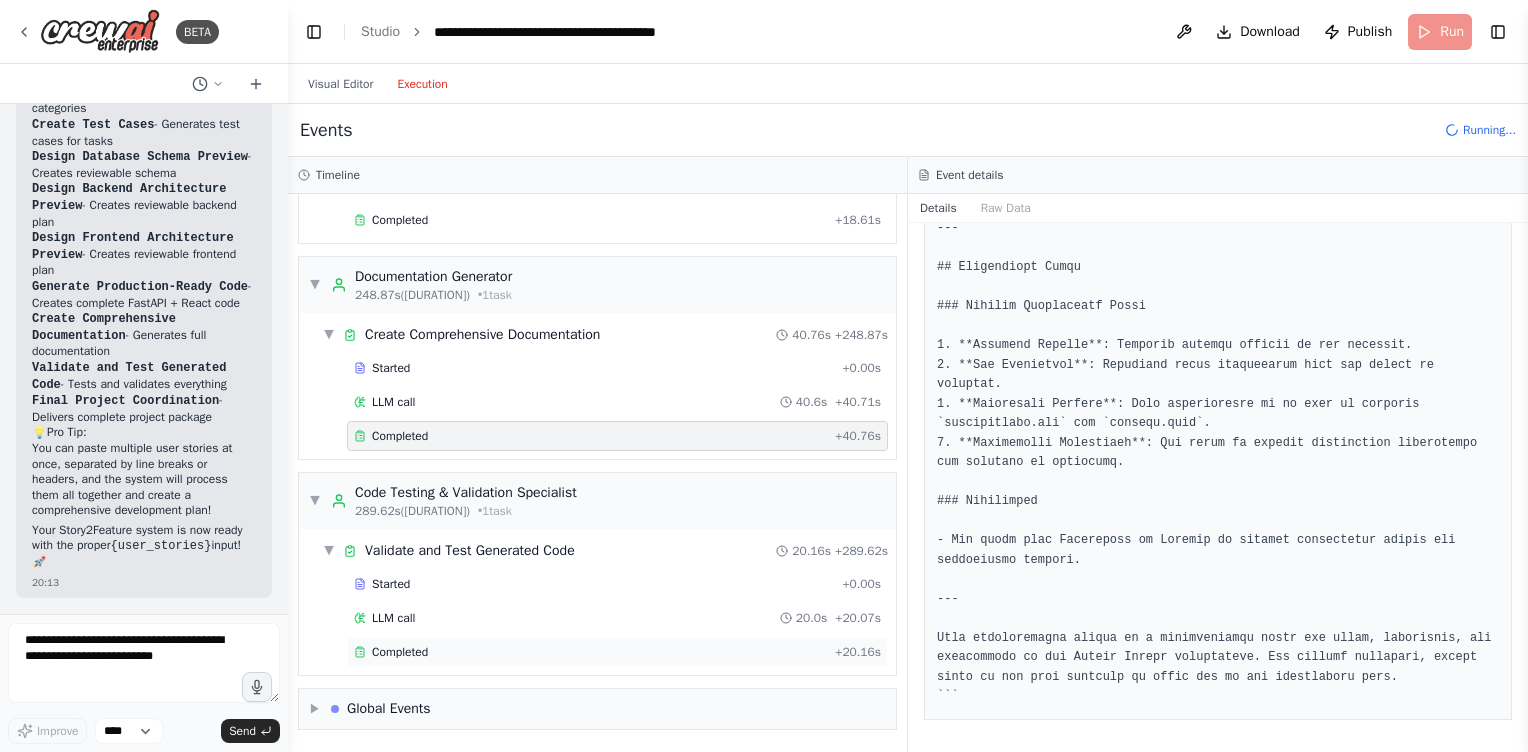 click on "Completed" at bounding box center [400, 652] 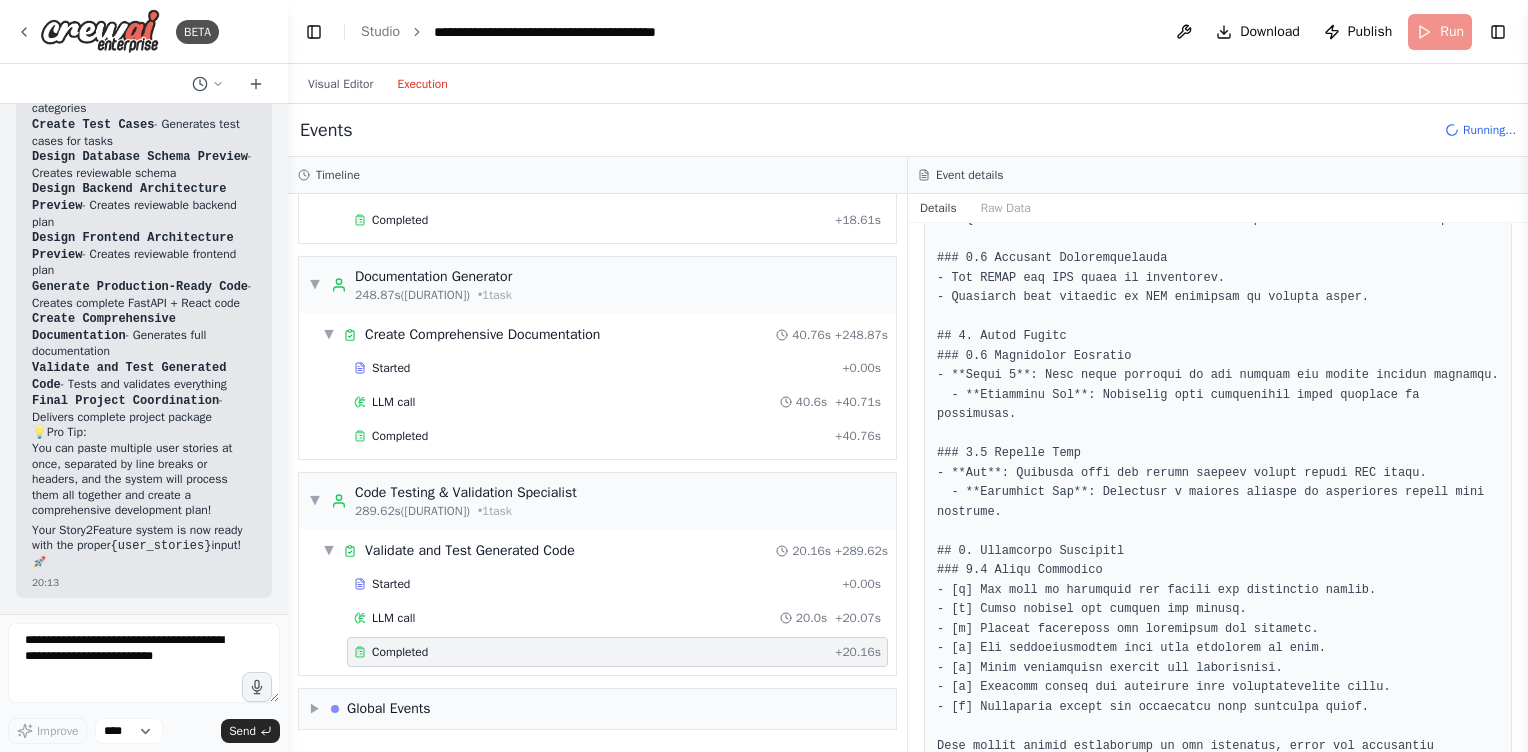 scroll, scrollTop: 1790, scrollLeft: 0, axis: vertical 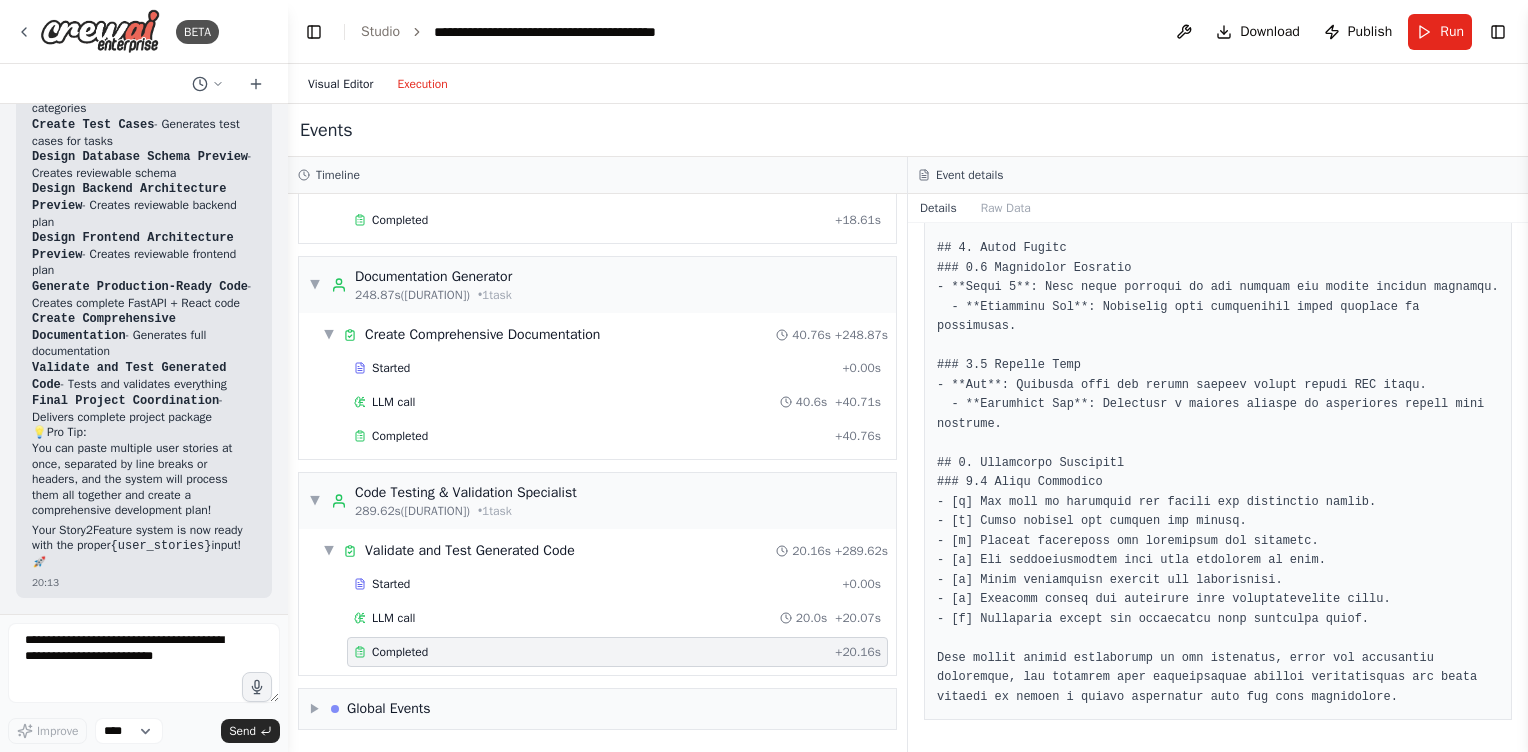 click on "Visual Editor" at bounding box center (340, 84) 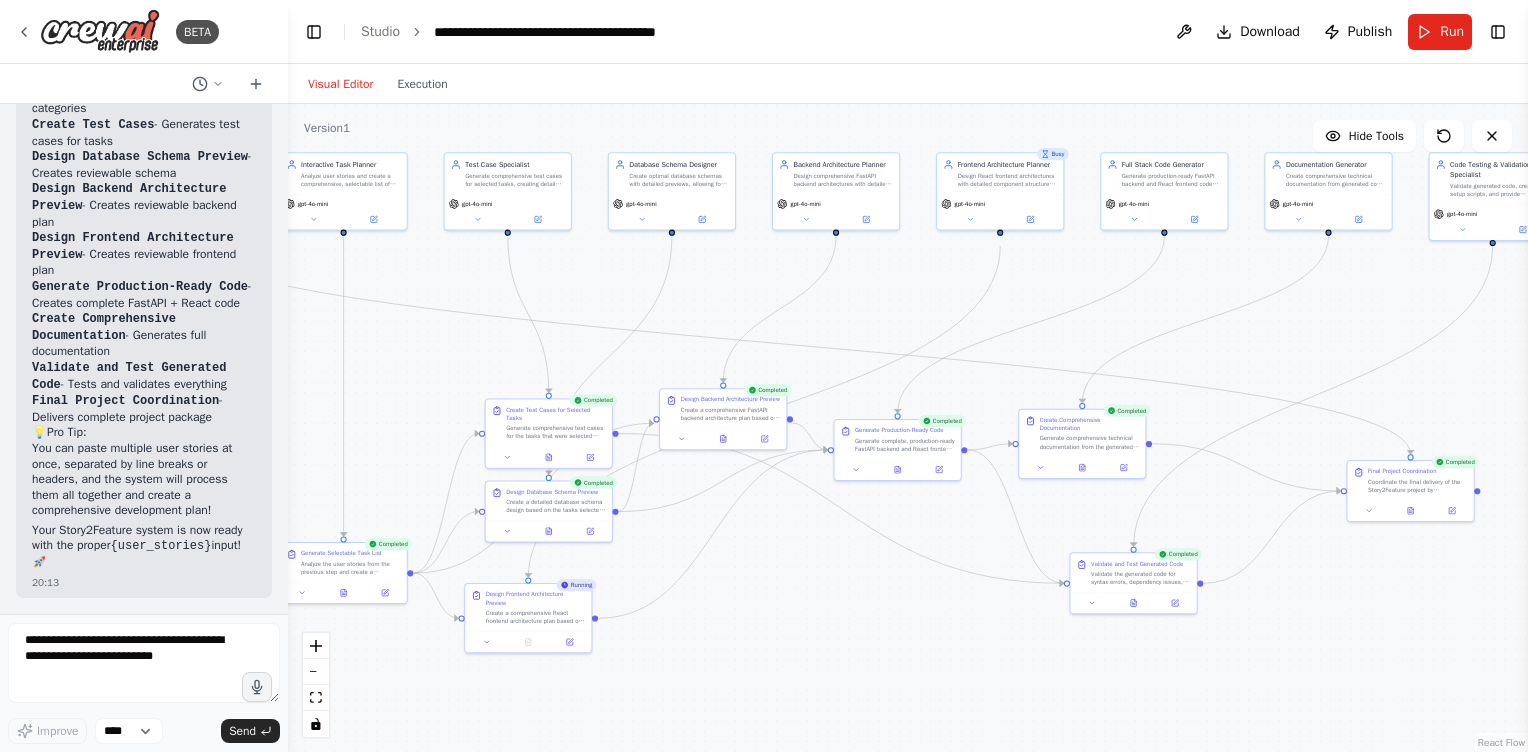 drag, startPoint x: 1244, startPoint y: 654, endPoint x: 838, endPoint y: 634, distance: 406.4923 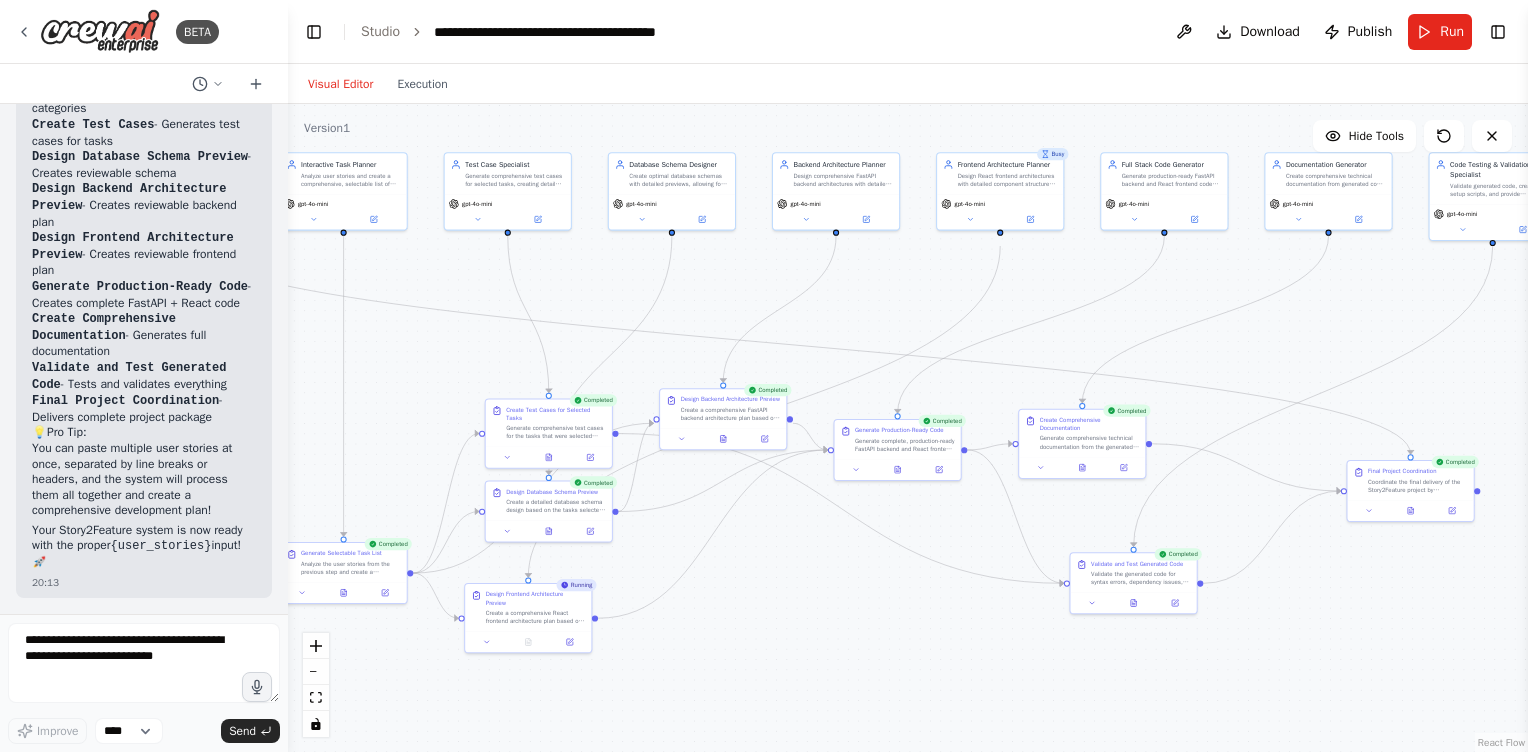 click on ".deletable-edge-delete-btn {
width: 20px;
height: 20px;
border: 0px solid #ffffff;
color: #6b7280;
background-color: #f8fafc;
cursor: pointer;
border-radius: 50%;
font-size: 12px;
padding: 3px;
display: flex;
align-items: center;
justify-content: center;
transition: all 0.2s cubic-bezier(0.4, 0, 0.2, 1);
box-shadow: 0 2px 4px rgba(0, 0, 0, 0.1);
}
.deletable-edge-delete-btn:hover {
background-color: #ef4444;
color: #ffffff;
border-color: #dc2626;
transform: scale(1.1);
box-shadow: 0 4px 12px rgba(239, 68, 68, 0.4);
}
.deletable-edge-delete-btn:active {
transform: scale(0.95);
box-shadow: 0 2px 4px rgba(239, 68, 68, 0.3);
}
User Story Reader gpt-4o-mini Interactive Task Planner gpt-4o-mini" at bounding box center [908, 428] 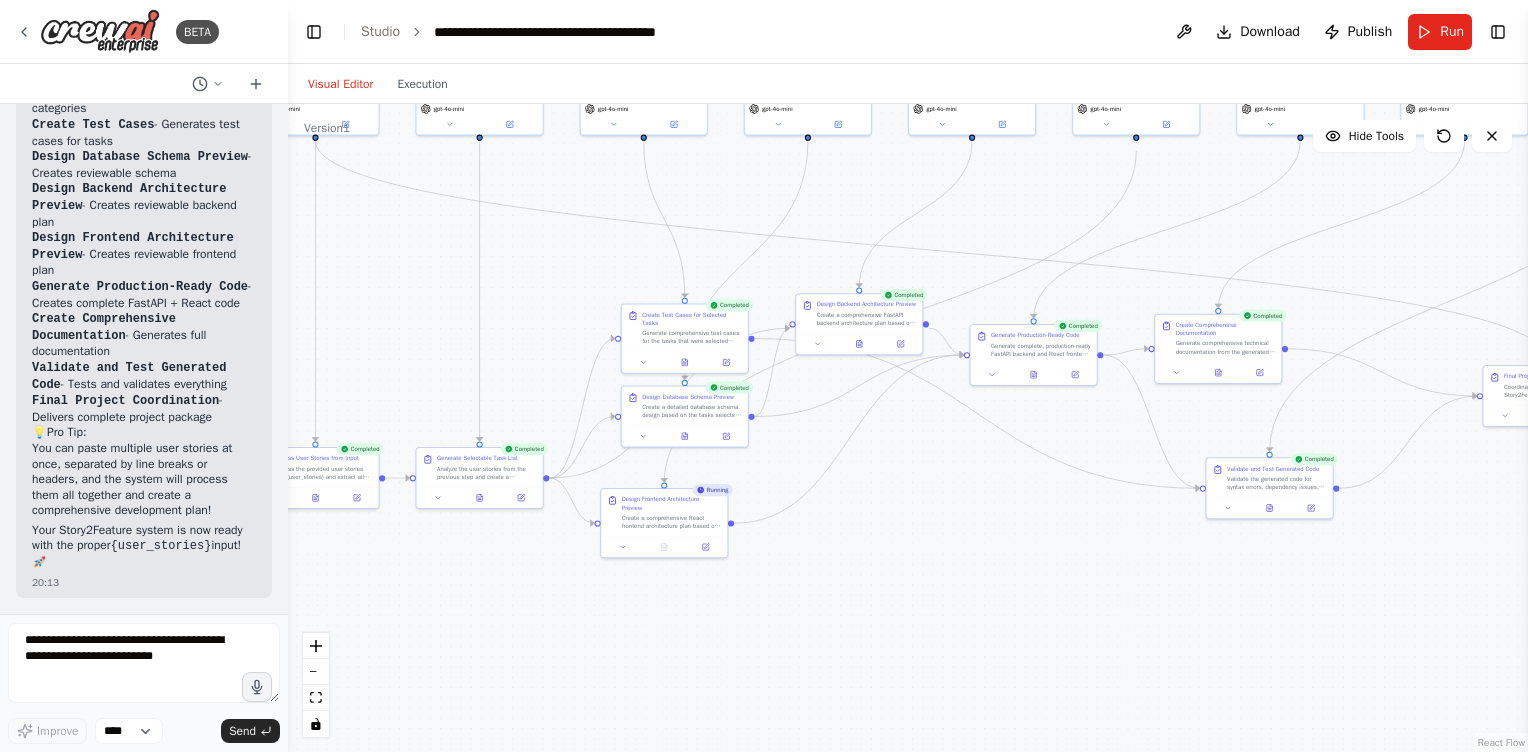 drag, startPoint x: 1317, startPoint y: 627, endPoint x: 1258, endPoint y: 577, distance: 77.33692 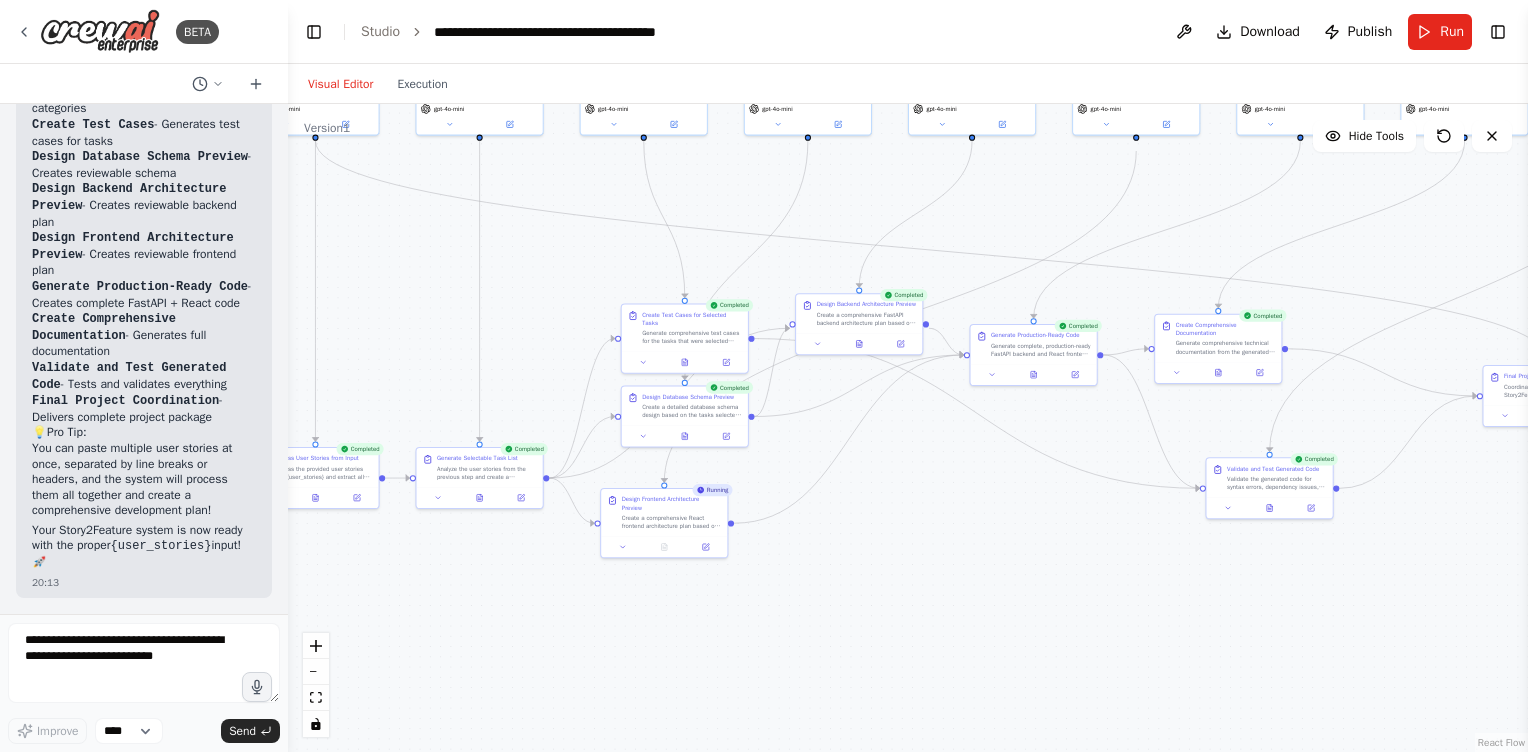click on "BETA I am building a project called  Story2Feature , a multi-agent system that takes user stories as input and automatically generates production-ready software features. The system is designed to assist in feature planning, task breakdown, and eventually code generation, using AI-powered agents that collaborate in sequence.
Purpose:
To automate the feature development lifecycle starting from user story → task planning → backend/frontend planning → code generation.
Agent Flow and Responsibilities:
Task Planner Agent
Input: User story text
Output: List of development tasks
Notes: Users manually select tasks to proceed.
Test Case Generator Agent
Input: Selected tasks
Output: Test cases (unit + functional) for each task
Notes: Useful for QA/test planning.
DB Planner Agent
Input: Selected tasks
Output: Suggested DB schema with table names, fields, relationships
Notes: Human review/edit allowed before moving to next phase.
Backend Planner Agent" at bounding box center [764, 376] 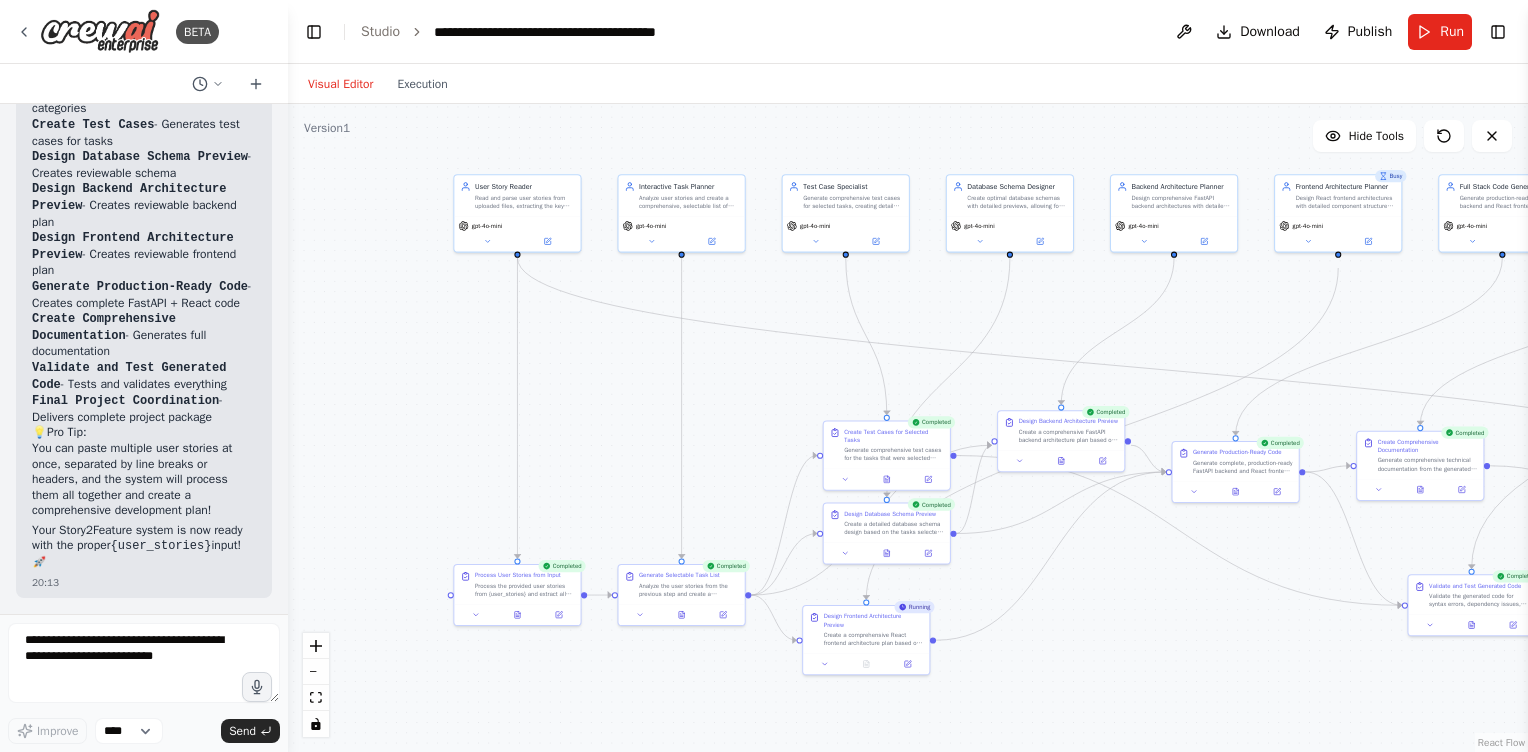 drag, startPoint x: 935, startPoint y: 627, endPoint x: 1016, endPoint y: 668, distance: 90.78546 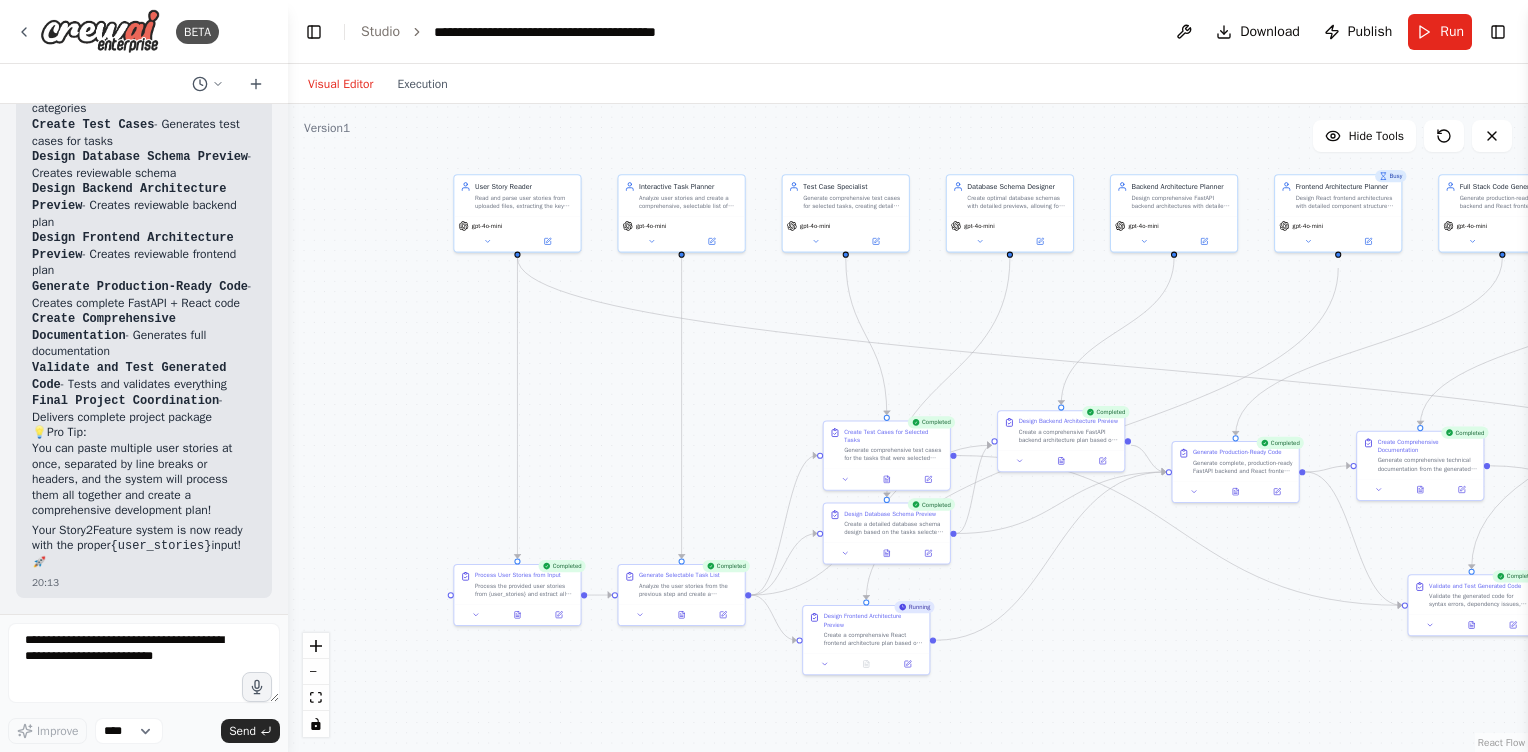 click on ".deletable-edge-delete-btn {
width: 20px;
height: 20px;
border: 0px solid #ffffff;
color: #6b7280;
background-color: #f8fafc;
cursor: pointer;
border-radius: 50%;
font-size: 12px;
padding: 3px;
display: flex;
align-items: center;
justify-content: center;
transition: all 0.2s cubic-bezier(0.4, 0, 0.2, 1);
box-shadow: 0 2px 4px rgba(0, 0, 0, 0.1);
}
.deletable-edge-delete-btn:hover {
background-color: #ef4444;
color: #ffffff;
border-color: #dc2626;
transform: scale(1.1);
box-shadow: 0 4px 12px rgba(239, 68, 68, 0.4);
}
.deletable-edge-delete-btn:active {
transform: scale(0.95);
box-shadow: 0 2px 4px rgba(239, 68, 68, 0.3);
}
User Story Reader gpt-4o-mini Interactive Task Planner gpt-4o-mini" at bounding box center [908, 428] 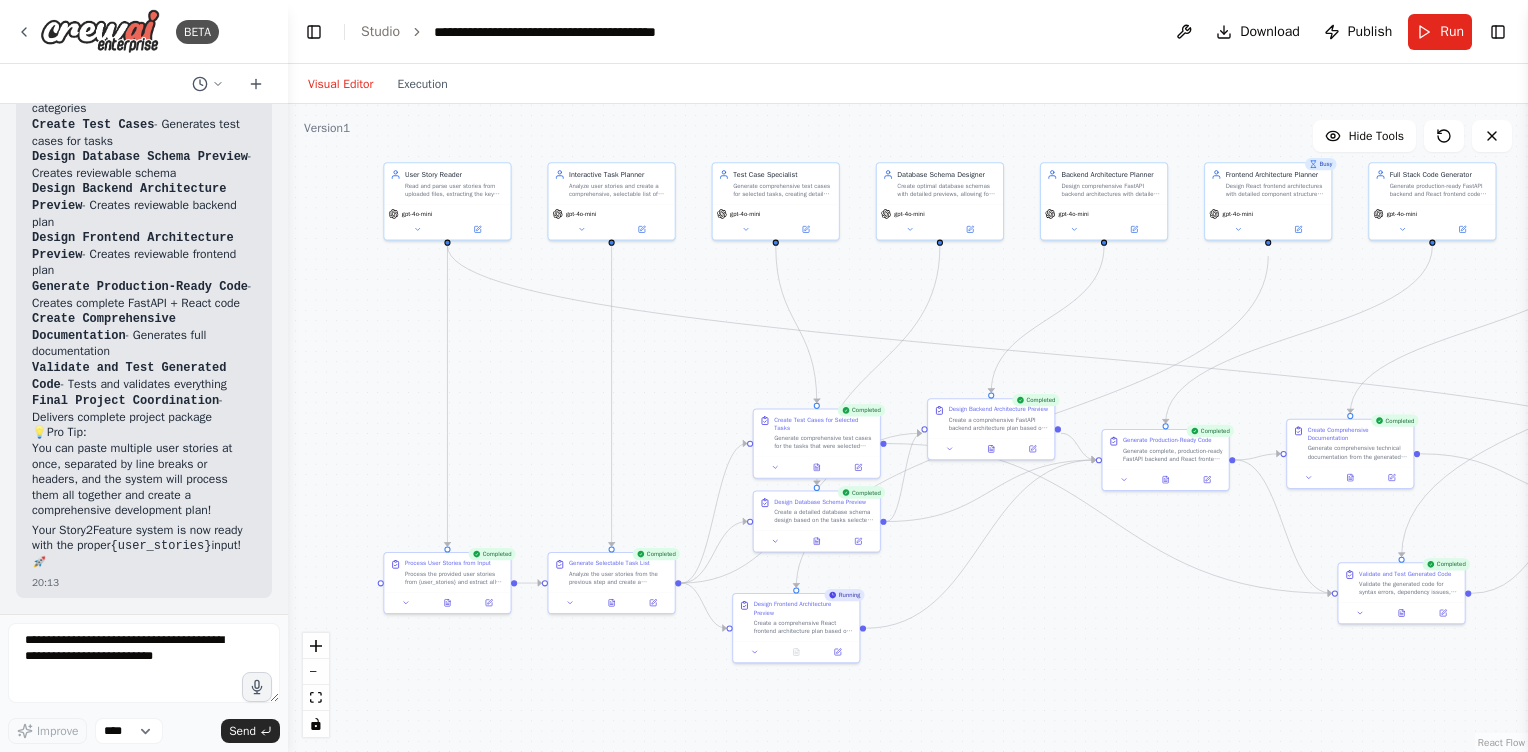 drag, startPoint x: 749, startPoint y: 406, endPoint x: 679, endPoint y: 394, distance: 71.021126 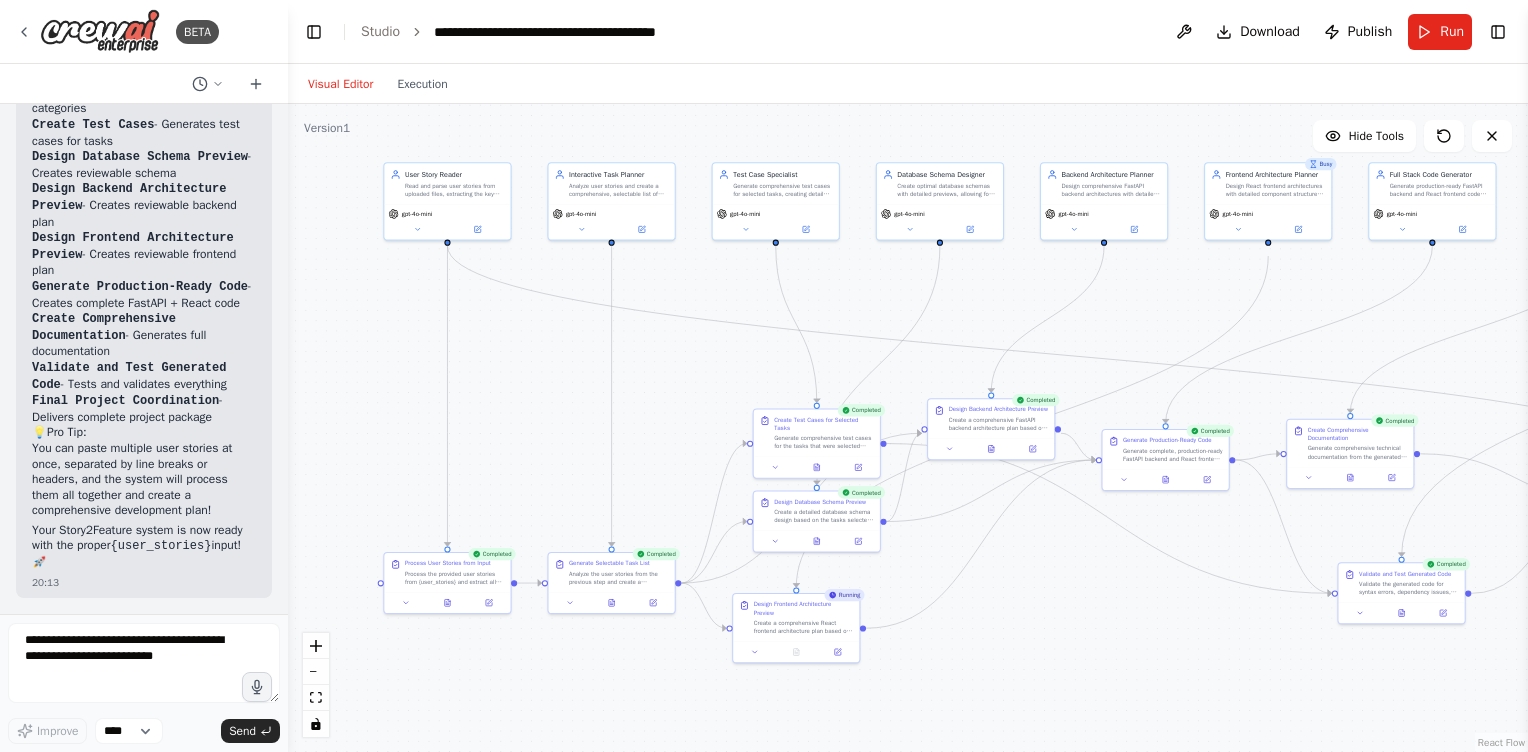 click on ".deletable-edge-delete-btn {
width: 20px;
height: 20px;
border: 0px solid #ffffff;
color: #6b7280;
background-color: #f8fafc;
cursor: pointer;
border-radius: 50%;
font-size: 12px;
padding: 3px;
display: flex;
align-items: center;
justify-content: center;
transition: all 0.2s cubic-bezier(0.4, 0, 0.2, 1);
box-shadow: 0 2px 4px rgba(0, 0, 0, 0.1);
}
.deletable-edge-delete-btn:hover {
background-color: #ef4444;
color: #ffffff;
border-color: #dc2626;
transform: scale(1.1);
box-shadow: 0 4px 12px rgba(239, 68, 68, 0.4);
}
.deletable-edge-delete-btn:active {
transform: scale(0.95);
box-shadow: 0 2px 4px rgba(239, 68, 68, 0.3);
}
User Story Reader gpt-4o-mini Interactive Task Planner gpt-4o-mini" at bounding box center [908, 428] 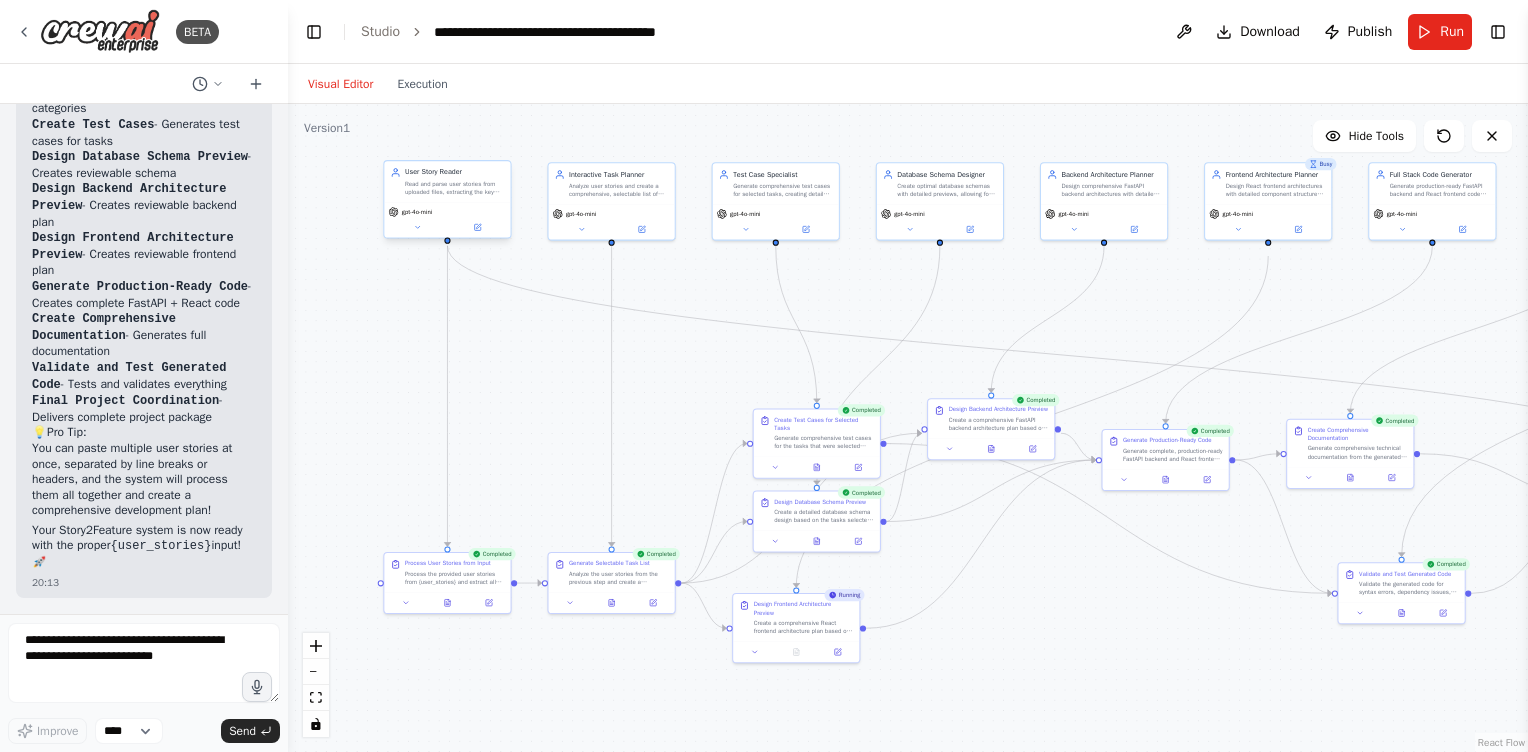 click on "gpt-4o-mini" at bounding box center (417, 212) 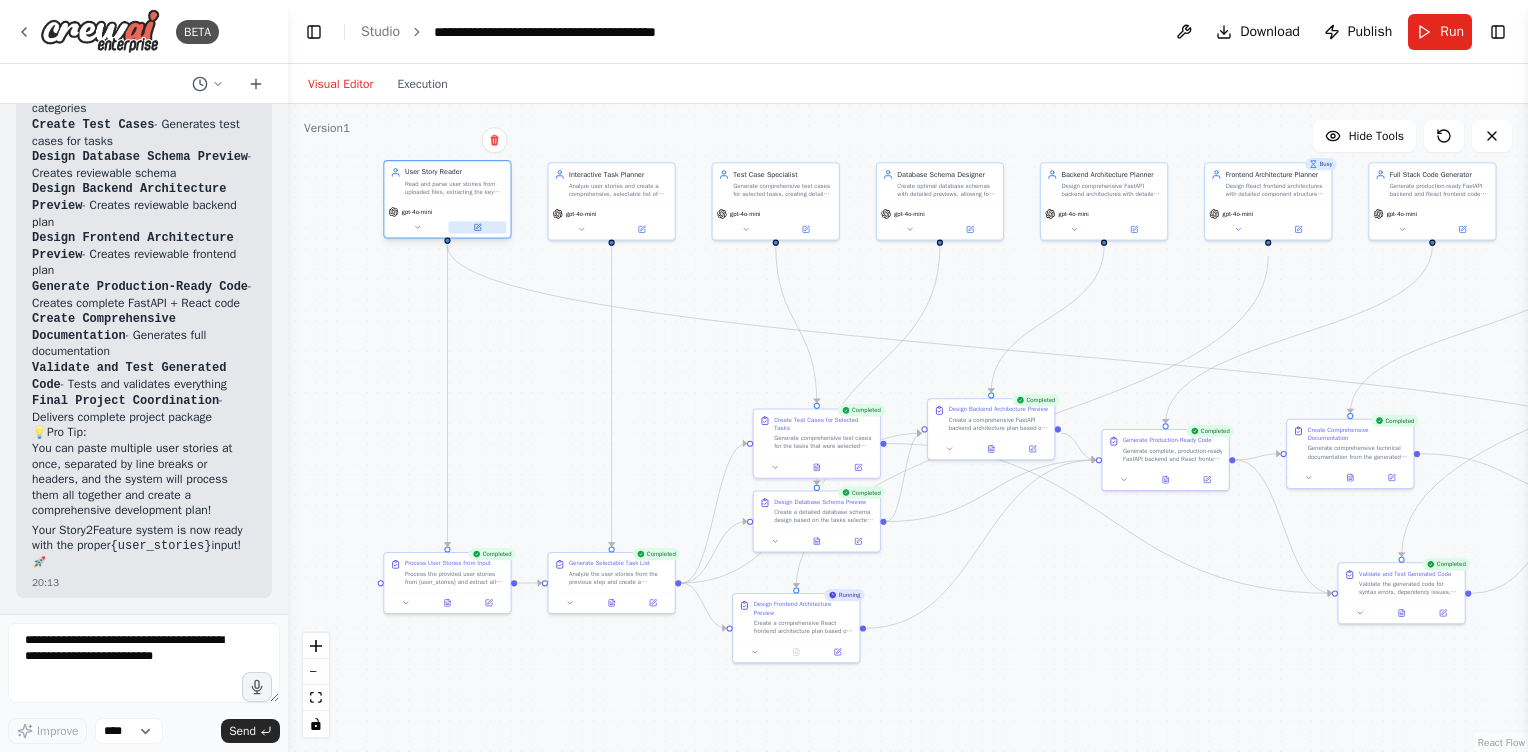 click 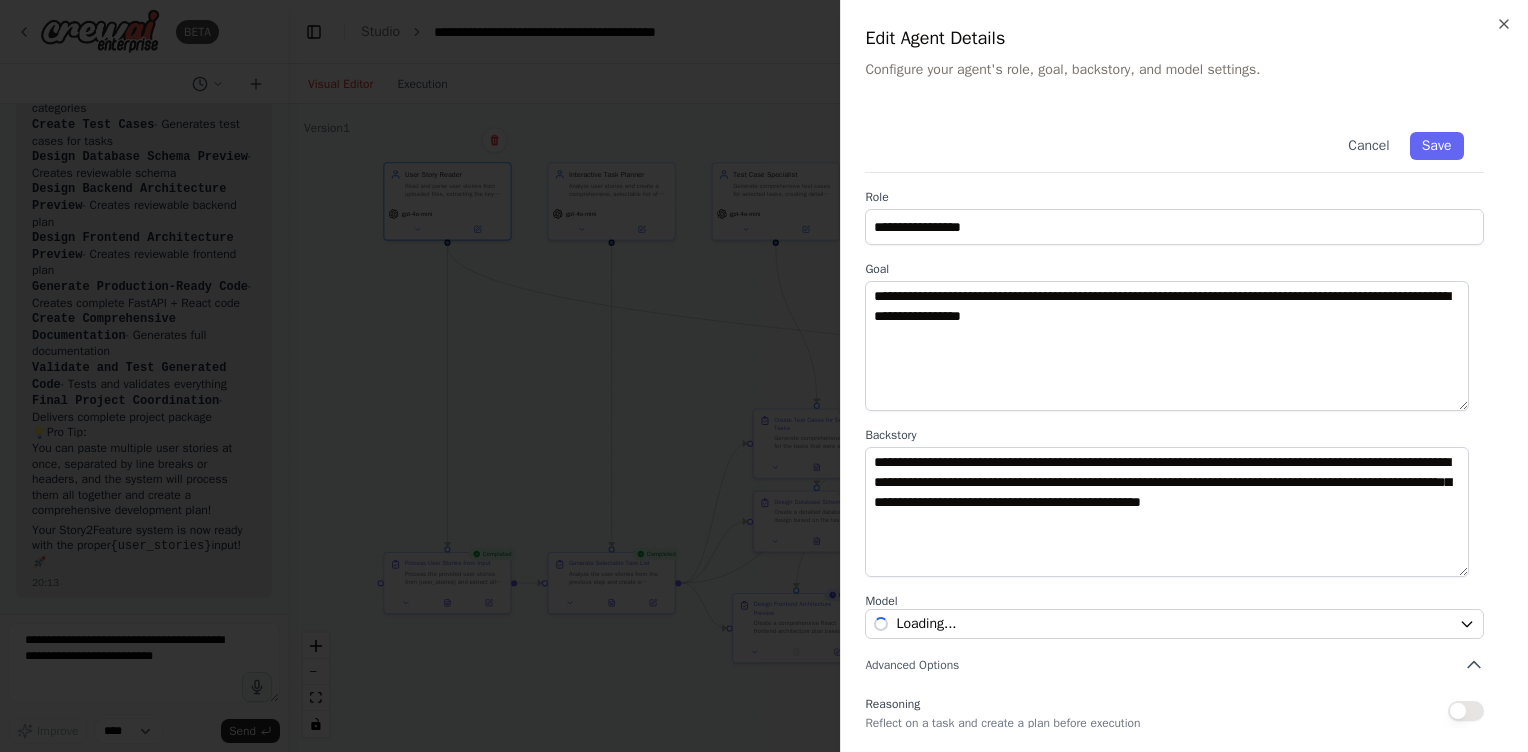 scroll, scrollTop: 154, scrollLeft: 0, axis: vertical 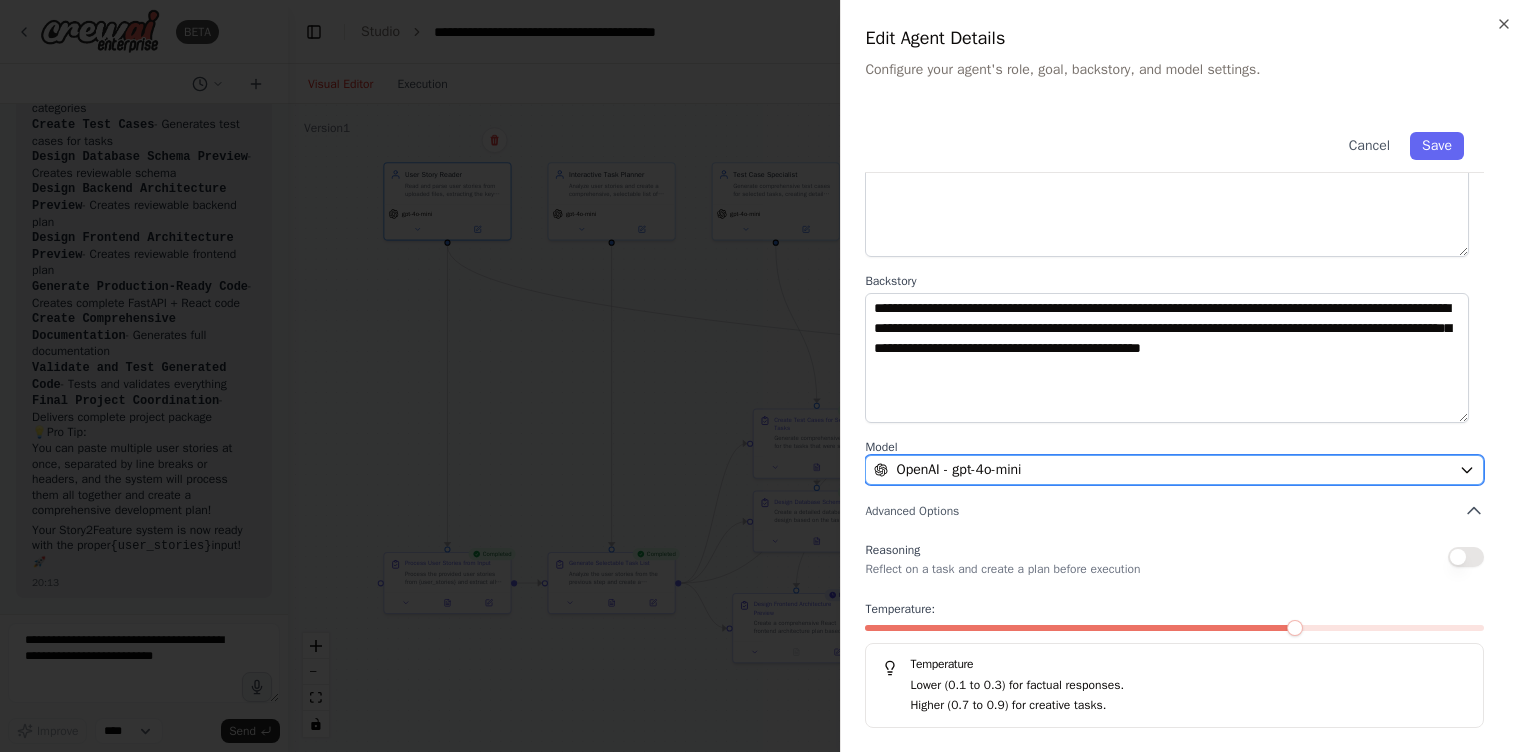 click on "OpenAI - gpt-4o-mini" at bounding box center (1162, 470) 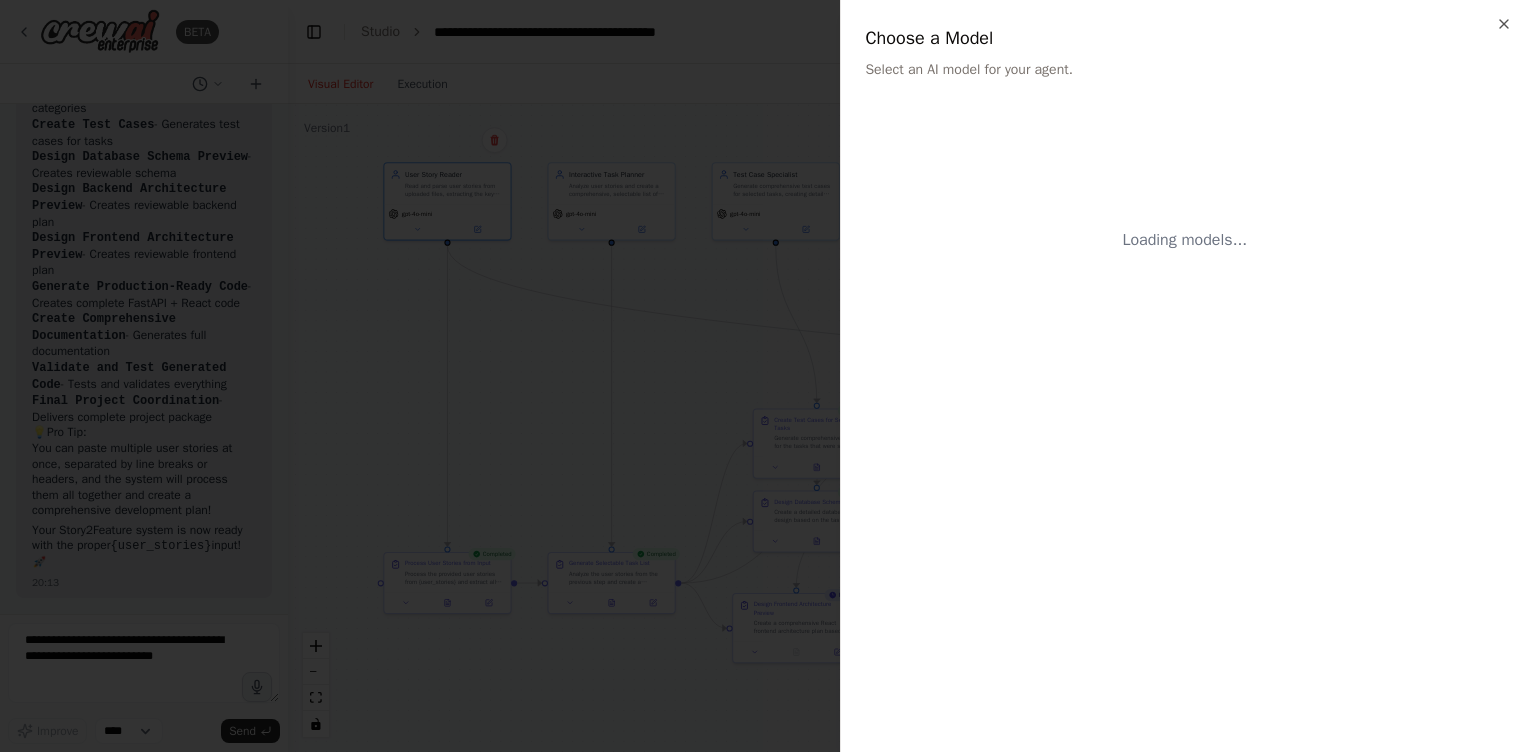 scroll, scrollTop: 0, scrollLeft: 0, axis: both 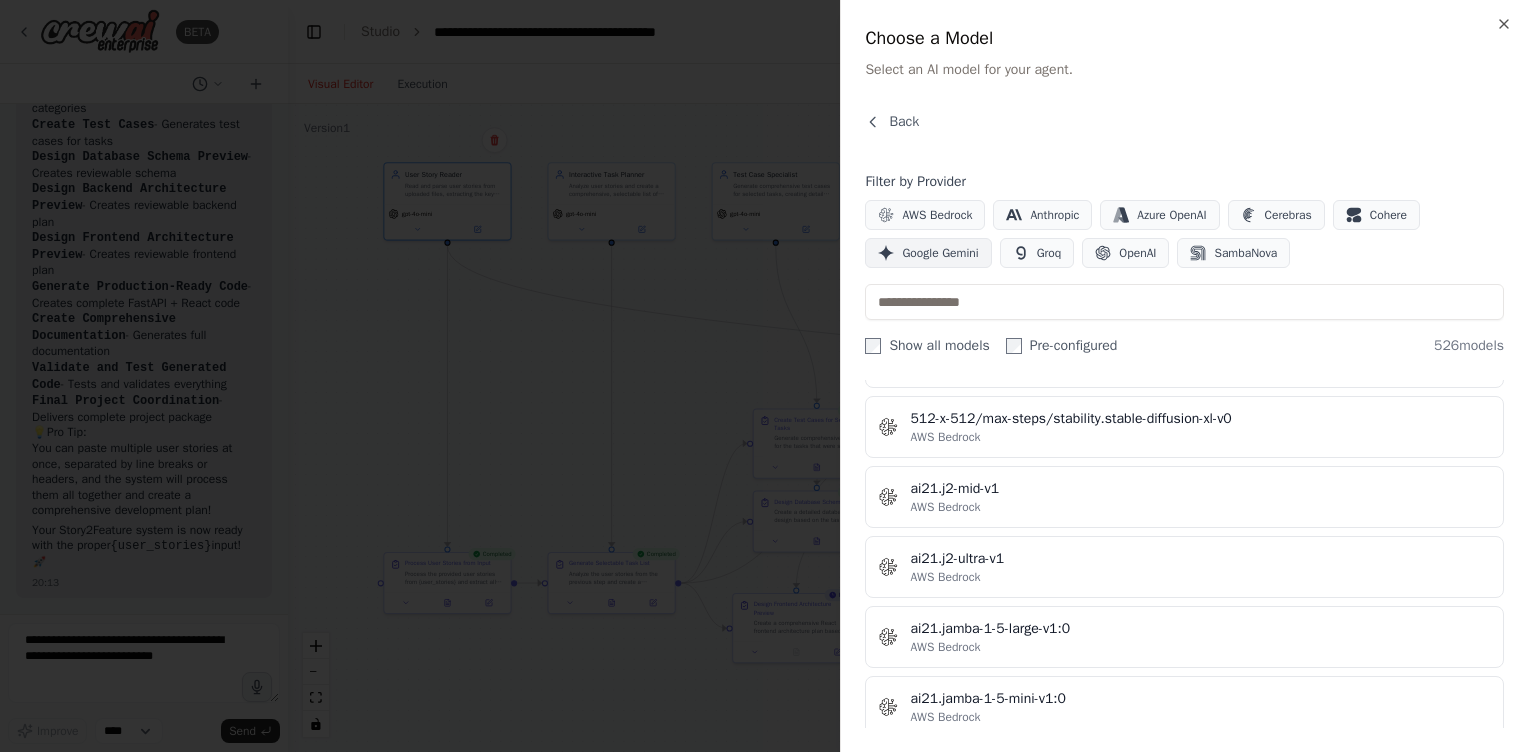 click on "Google Gemini" at bounding box center (940, 253) 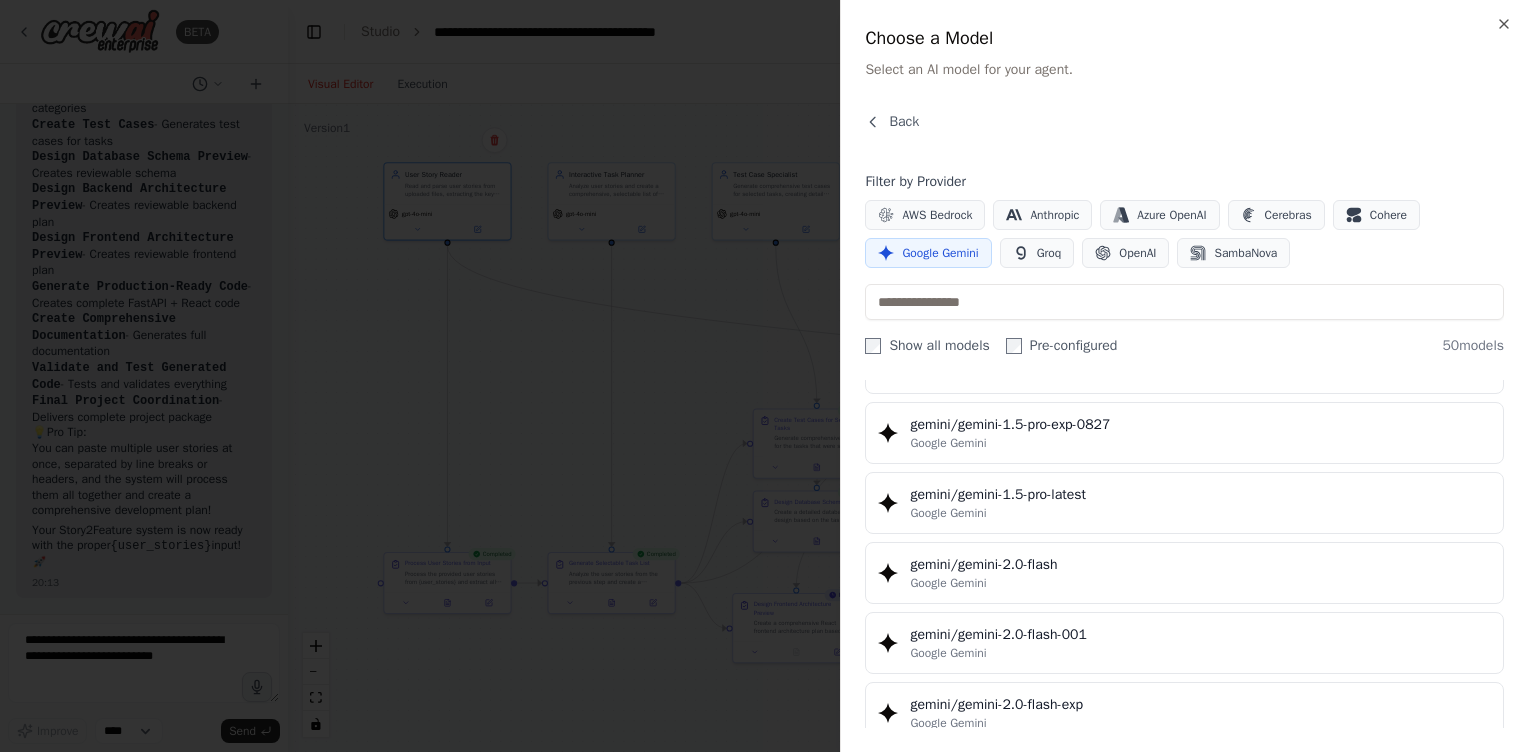 click at bounding box center (764, 376) 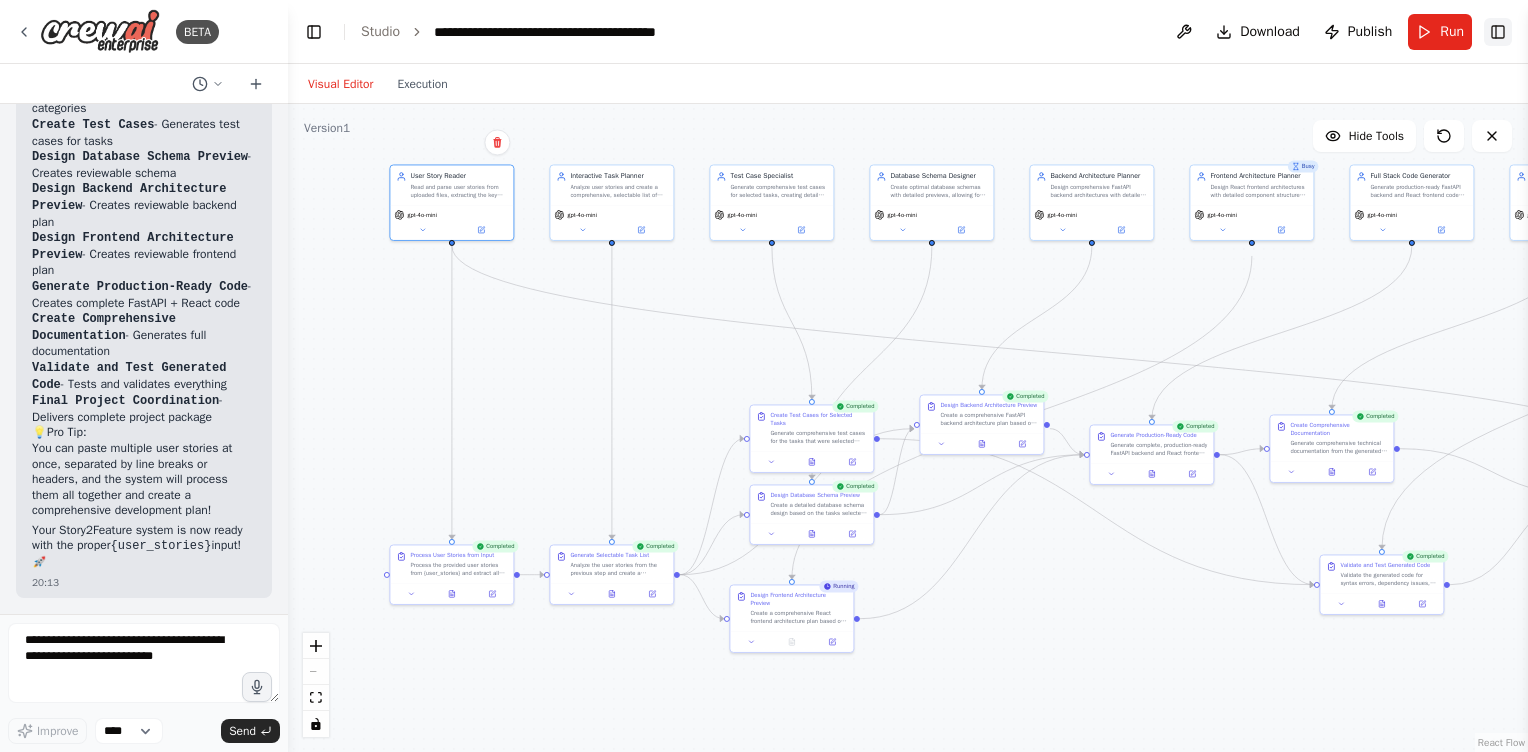 click on "Toggle Right Sidebar" at bounding box center [1498, 32] 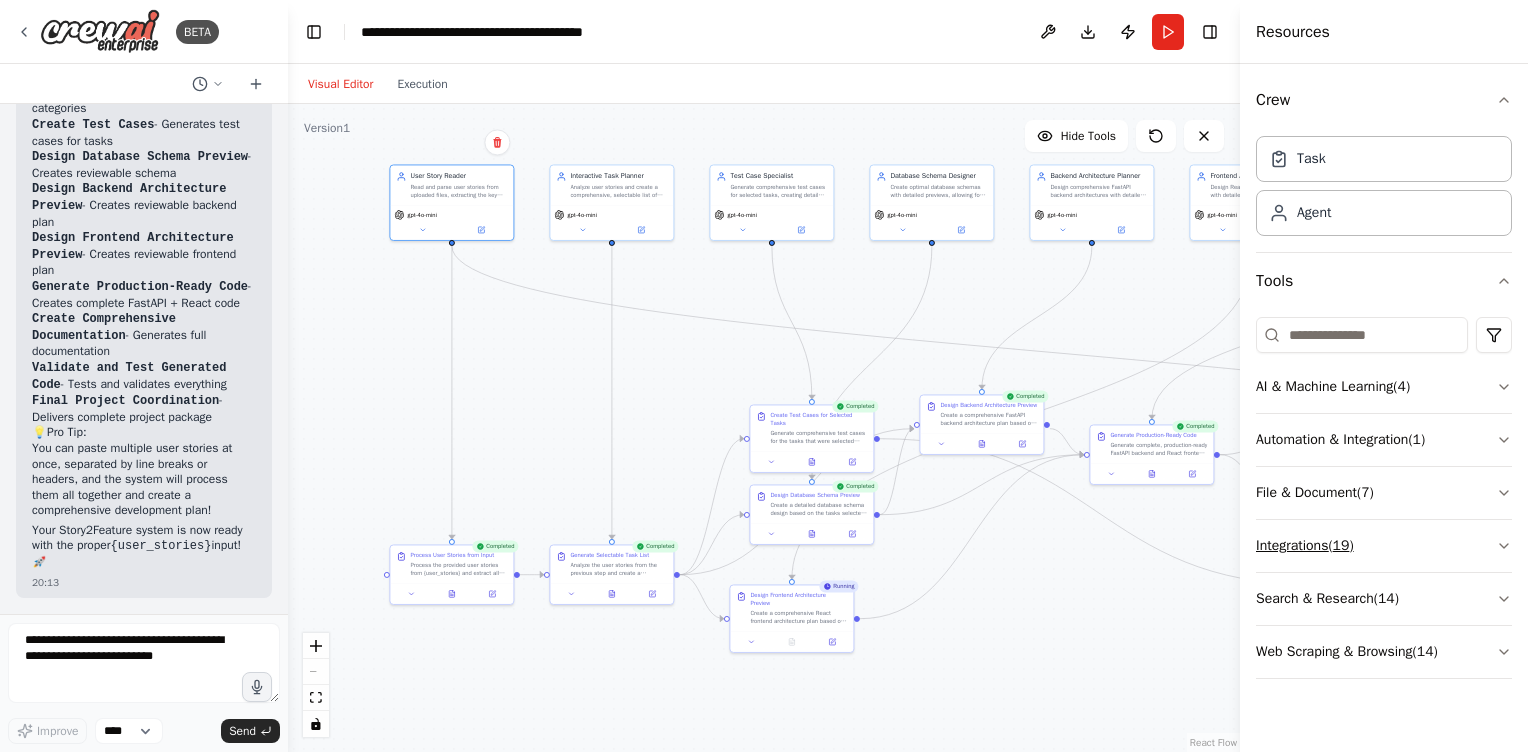 click on "Integrations  ( 19 )" at bounding box center (1384, 546) 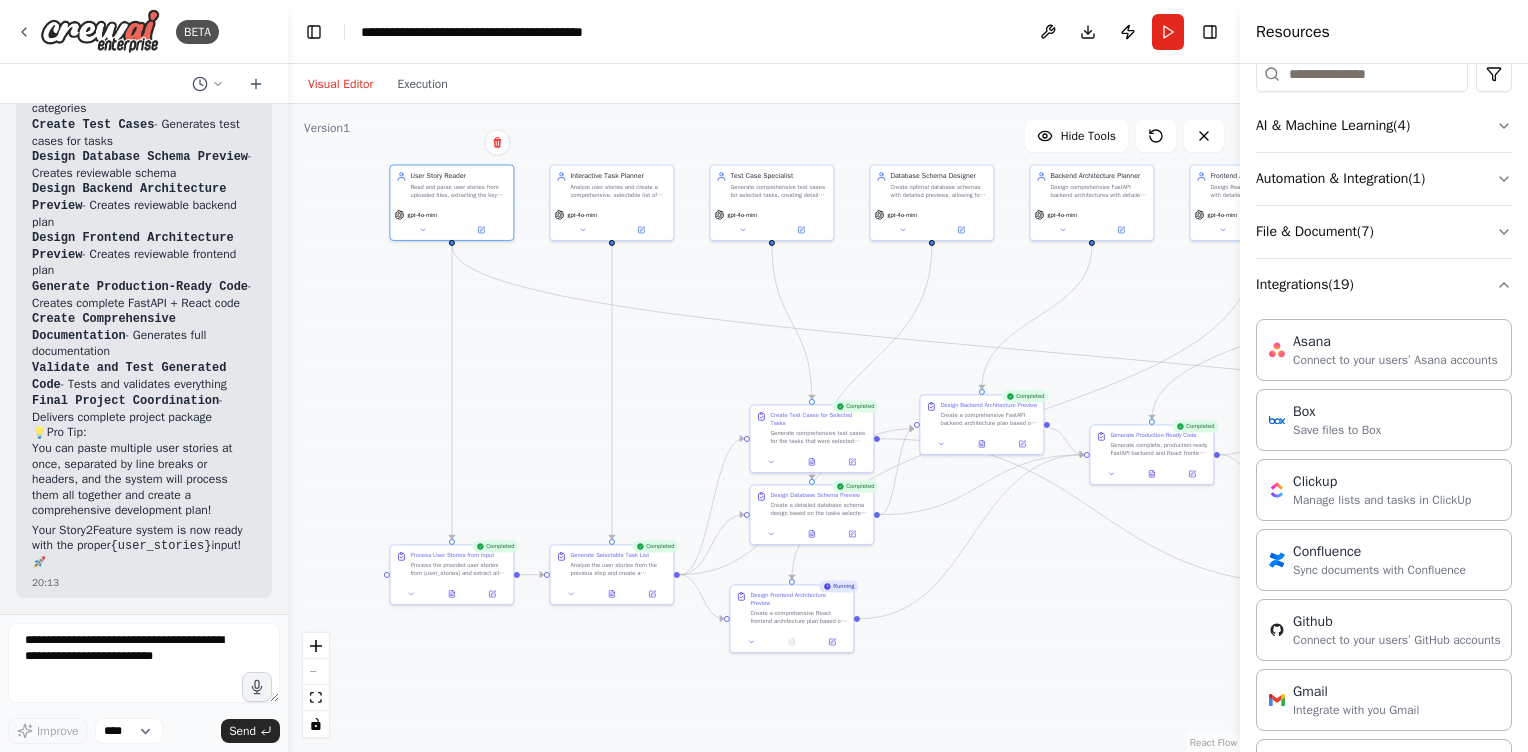 scroll, scrollTop: 244, scrollLeft: 0, axis: vertical 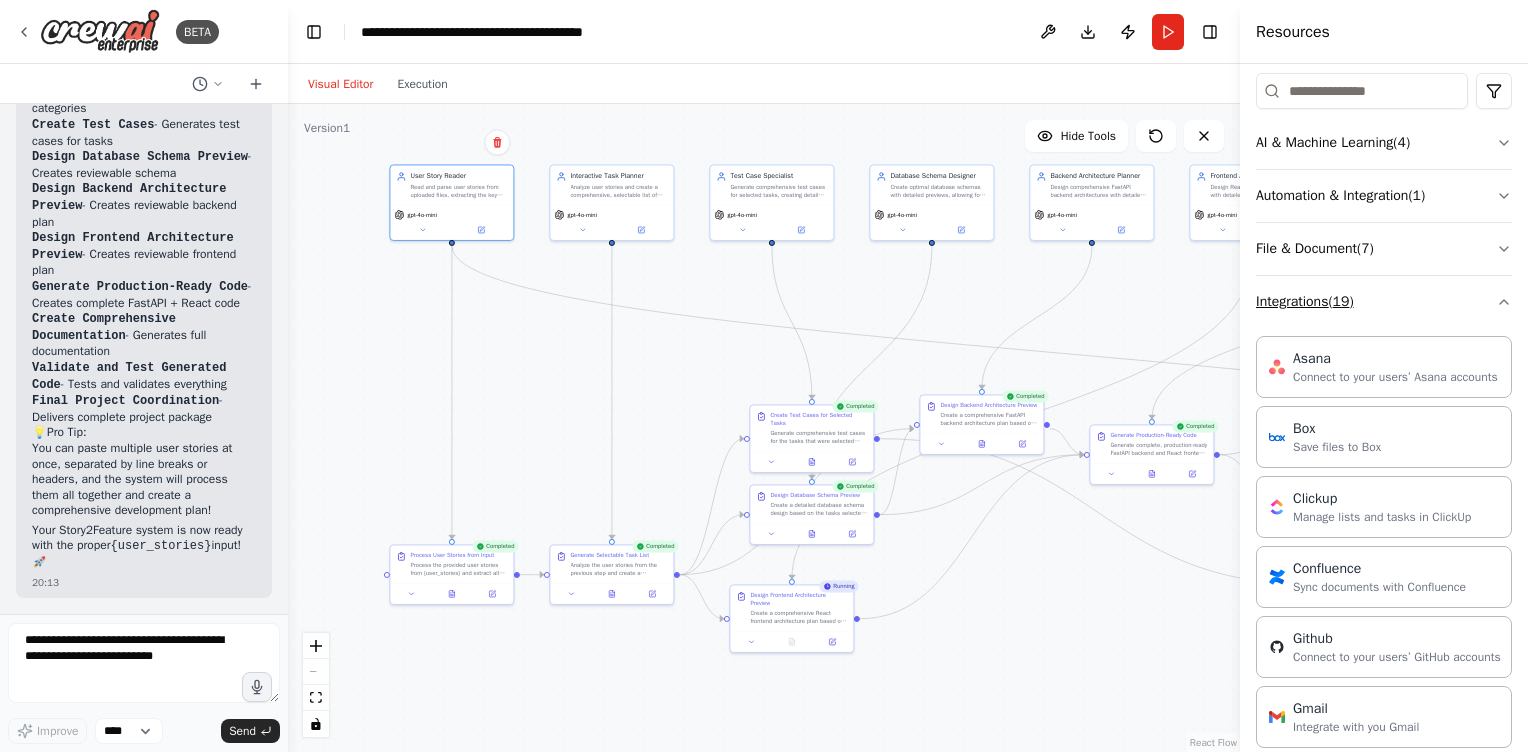 click on "Integrations  ( 19 )" at bounding box center (1384, 302) 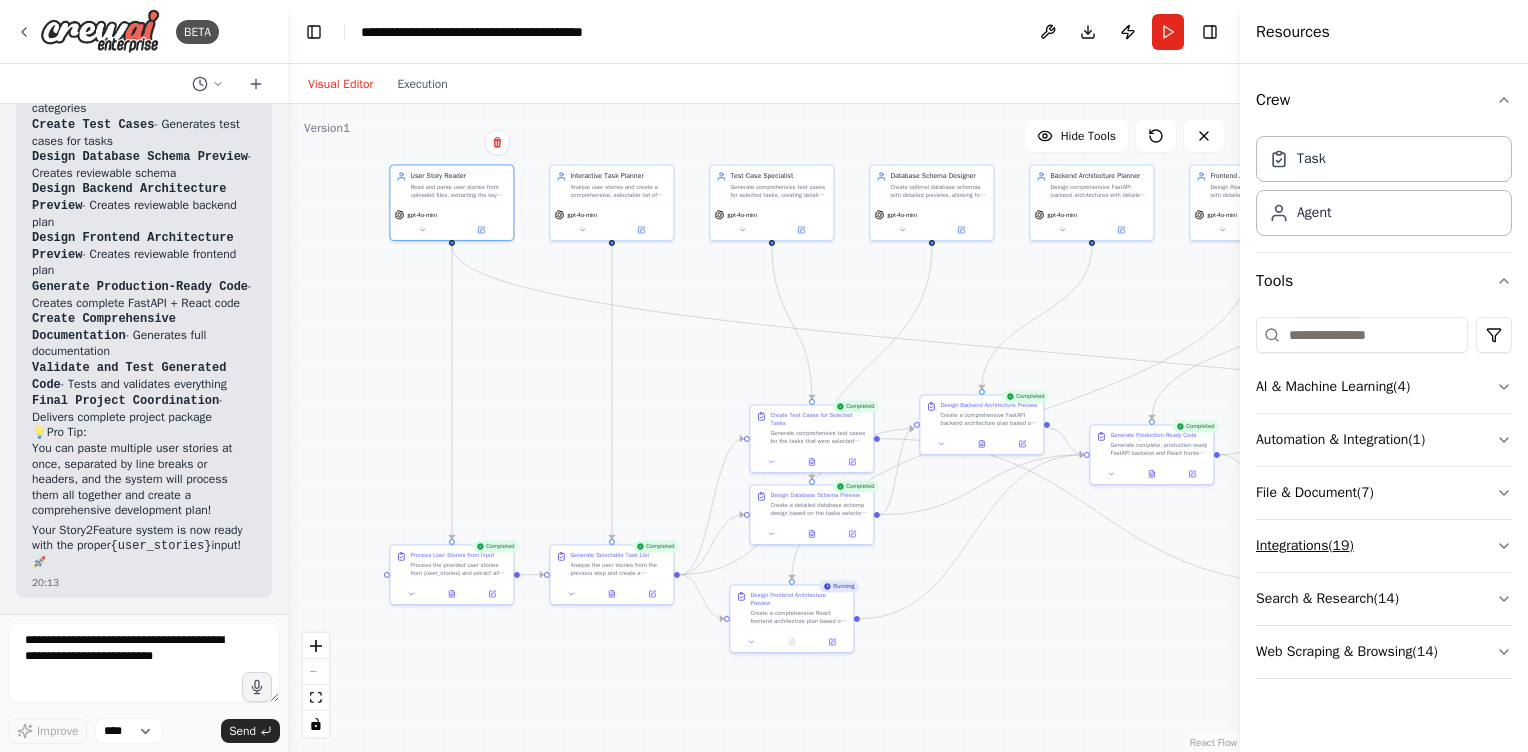 scroll, scrollTop: 0, scrollLeft: 0, axis: both 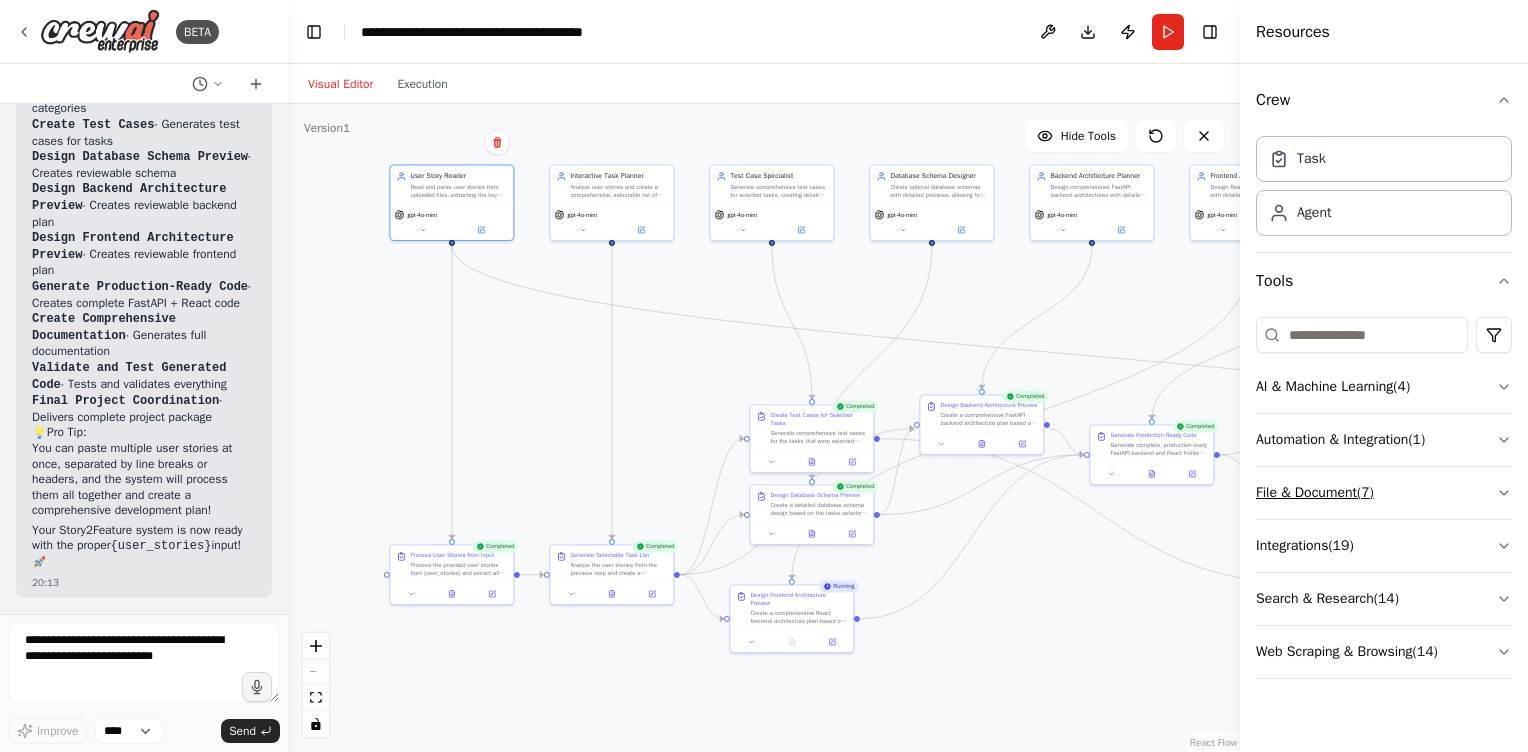 click on "File & Document  ( 7 )" at bounding box center [1384, 493] 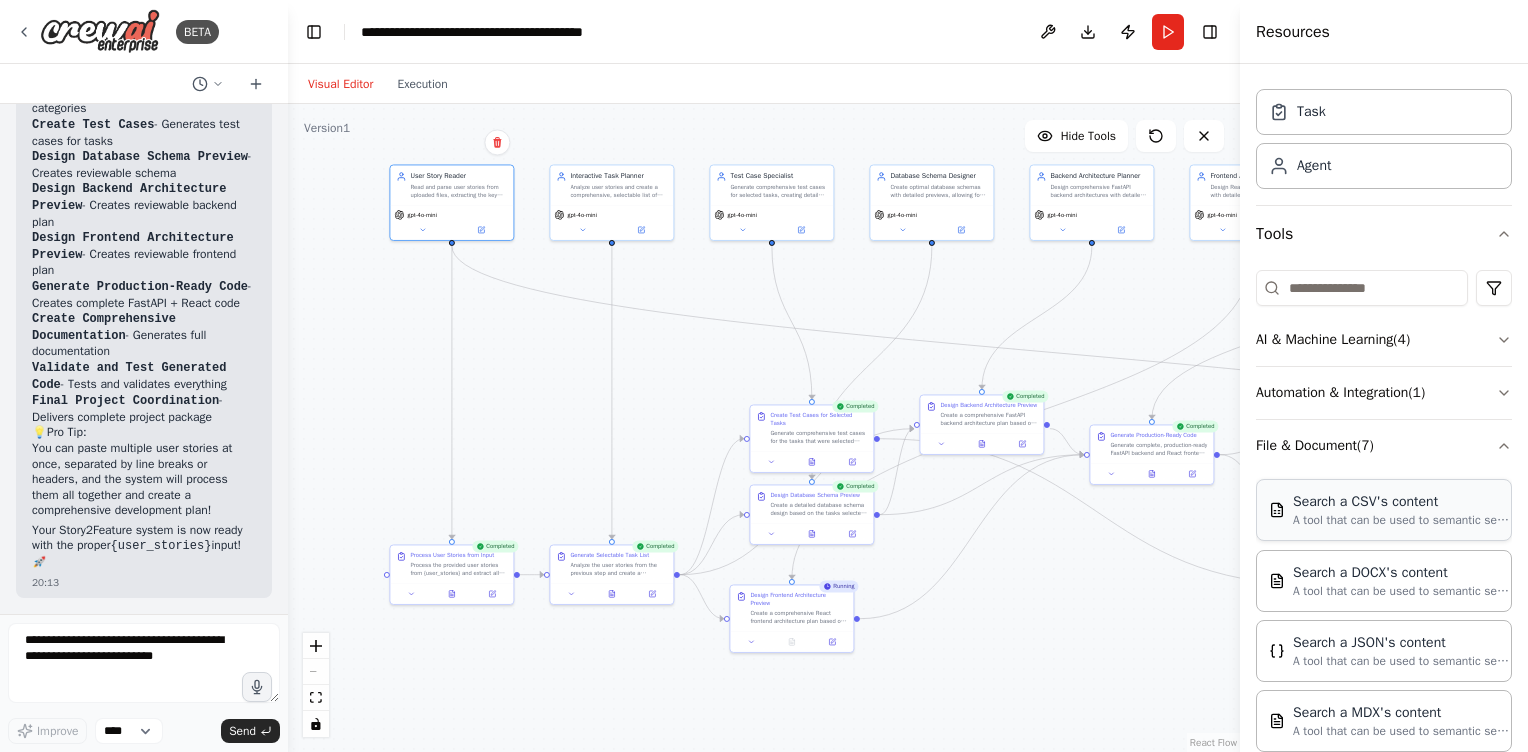 scroll, scrollTop: 36, scrollLeft: 0, axis: vertical 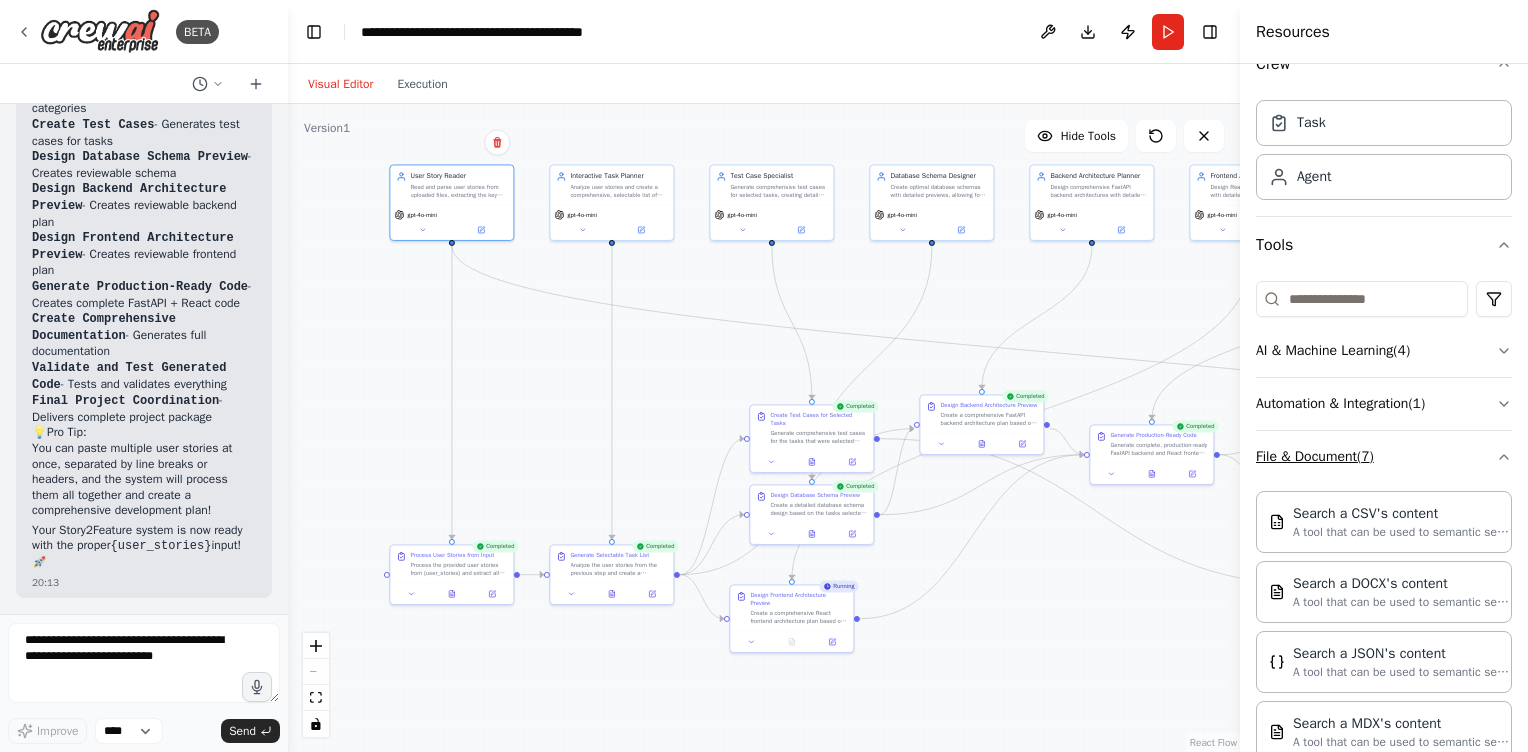click on "File & Document  ( 7 )" at bounding box center (1384, 457) 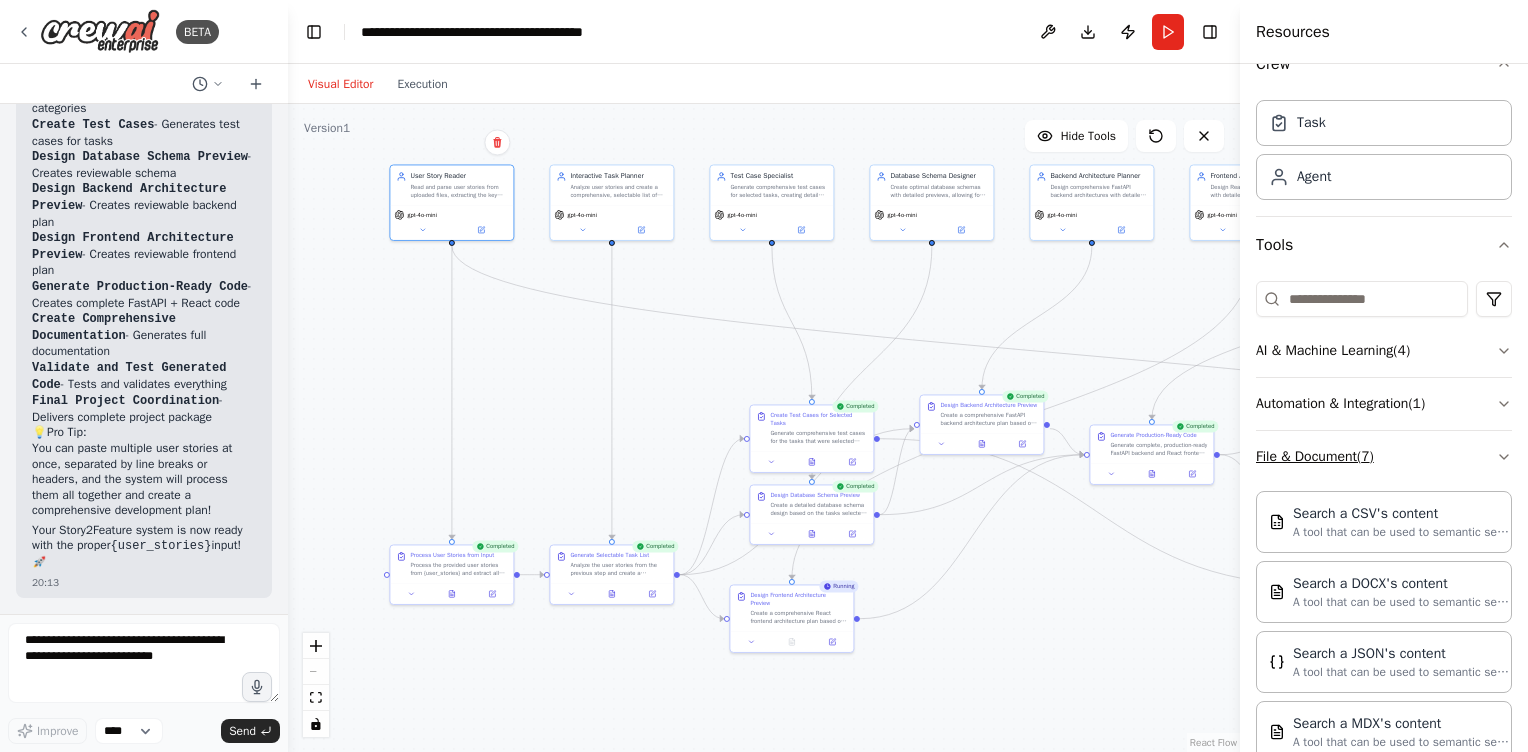 scroll, scrollTop: 0, scrollLeft: 0, axis: both 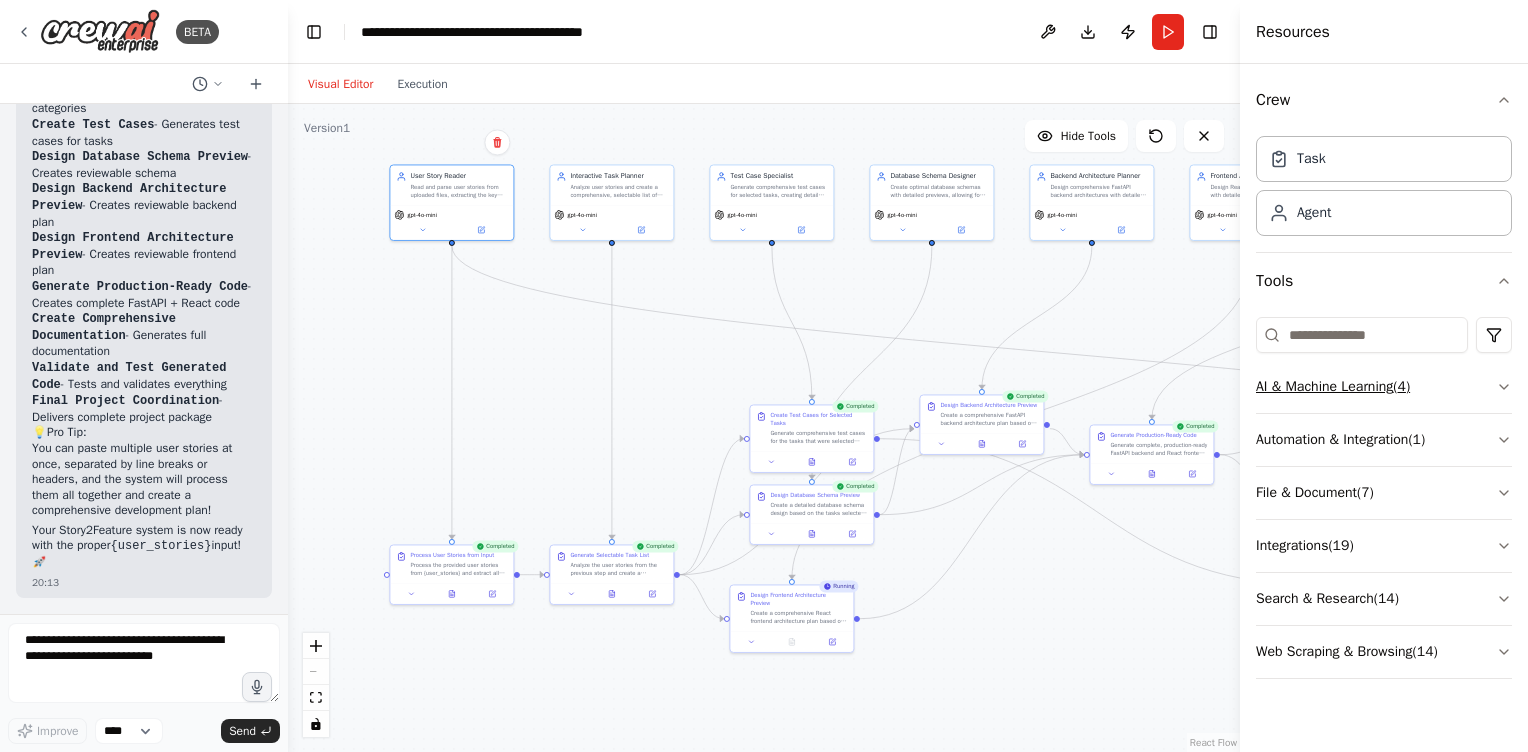 click on "AI & Machine Learning  ( 4 )" at bounding box center [1384, 387] 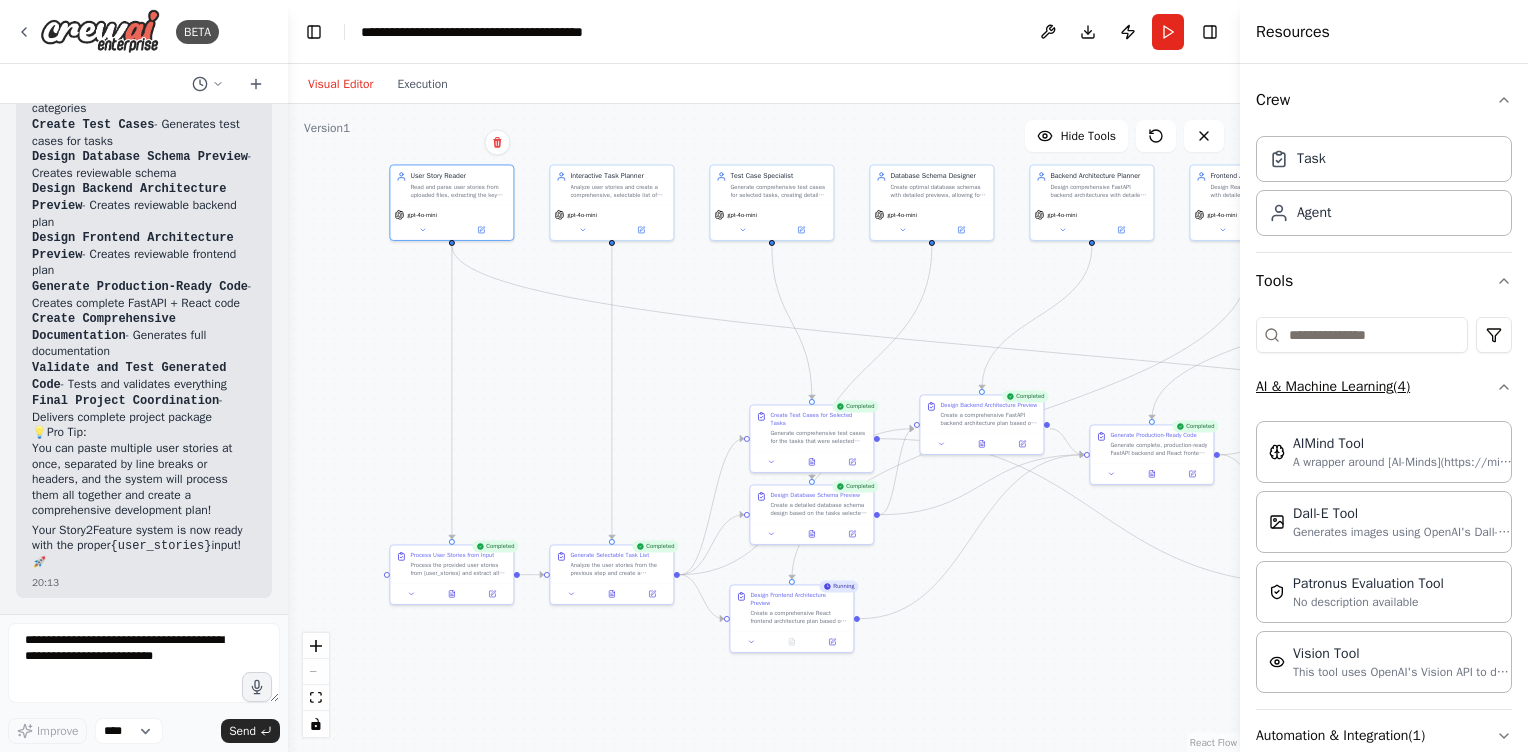 click on "AI & Machine Learning  ( 4 )" at bounding box center (1384, 387) 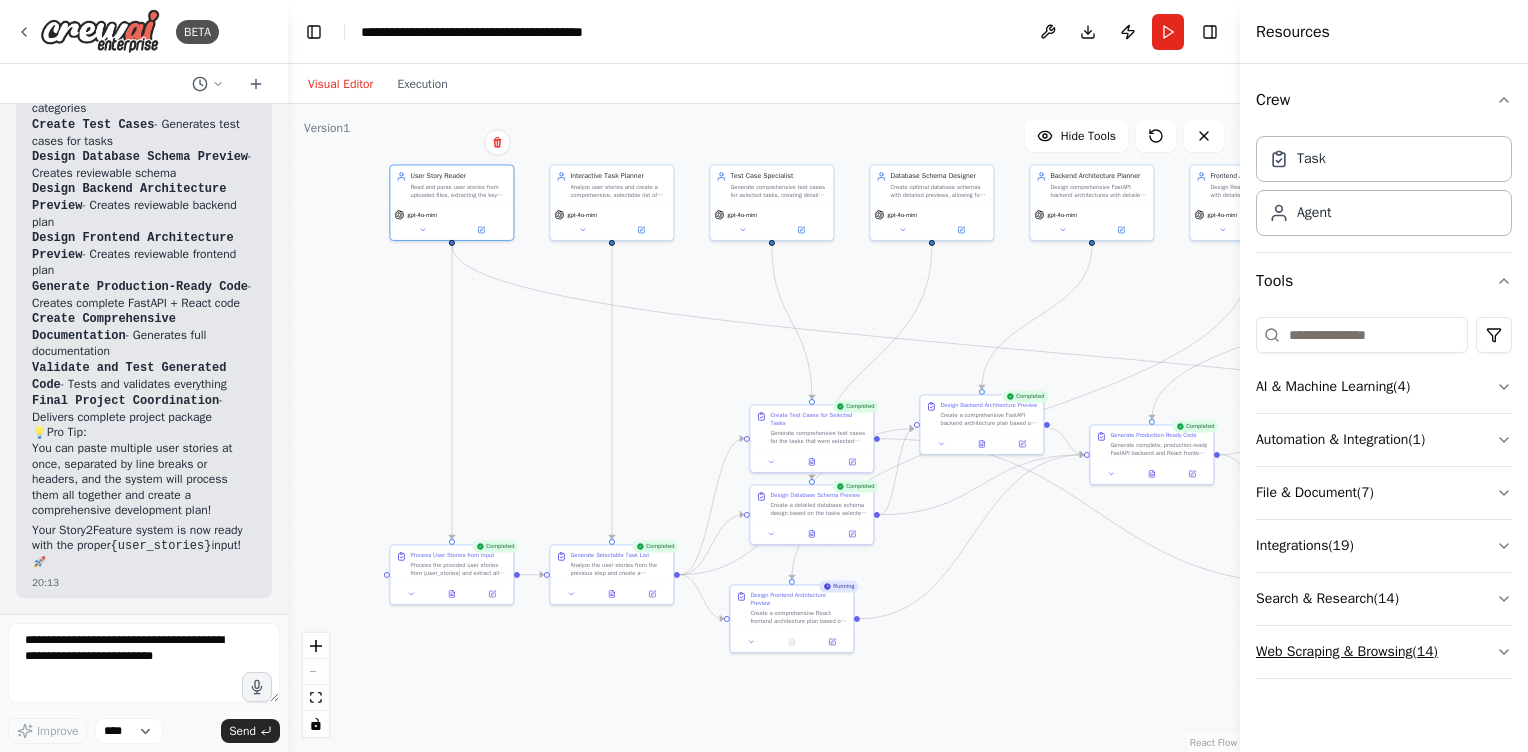 click on "Web Scraping & Browsing  ( 14 )" at bounding box center (1384, 652) 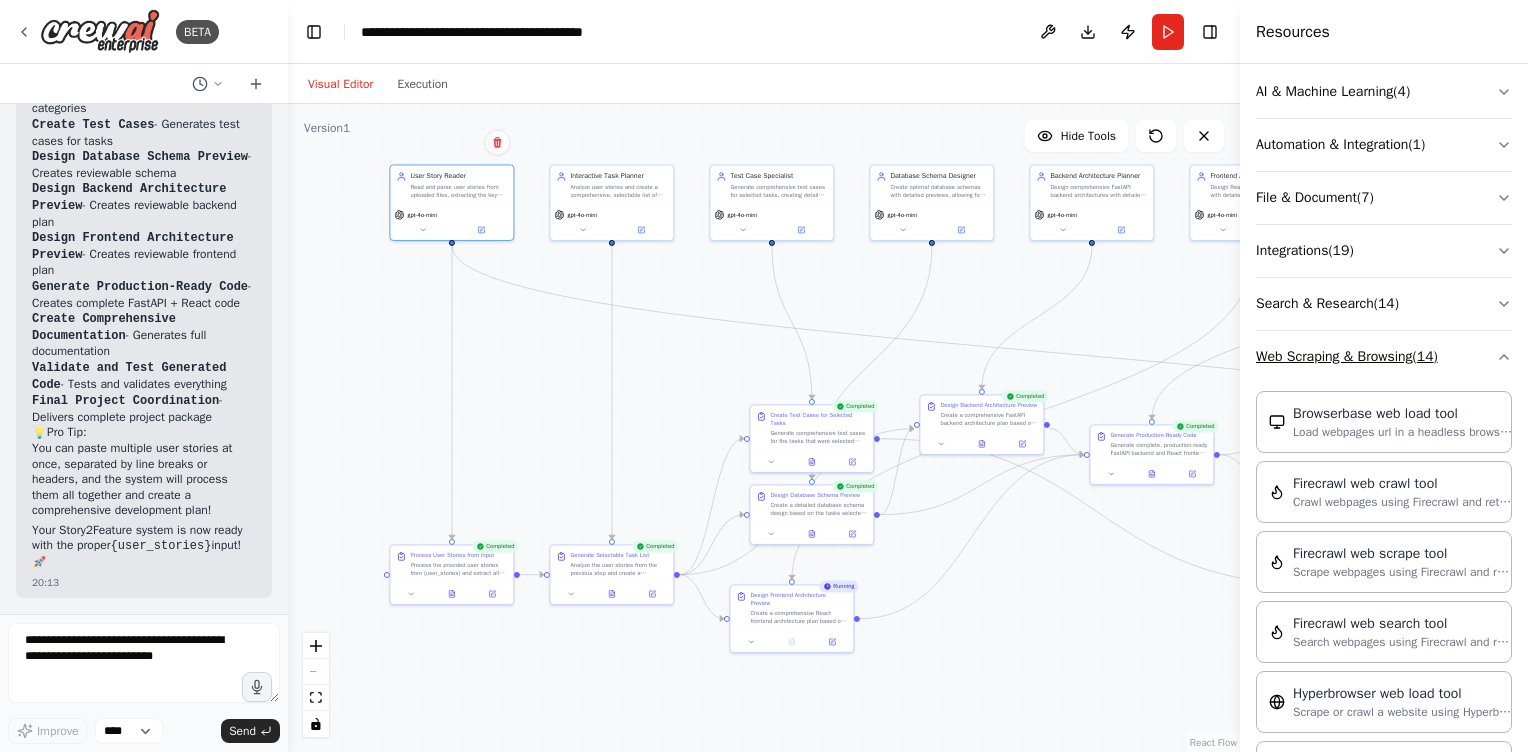 scroll, scrollTop: 299, scrollLeft: 0, axis: vertical 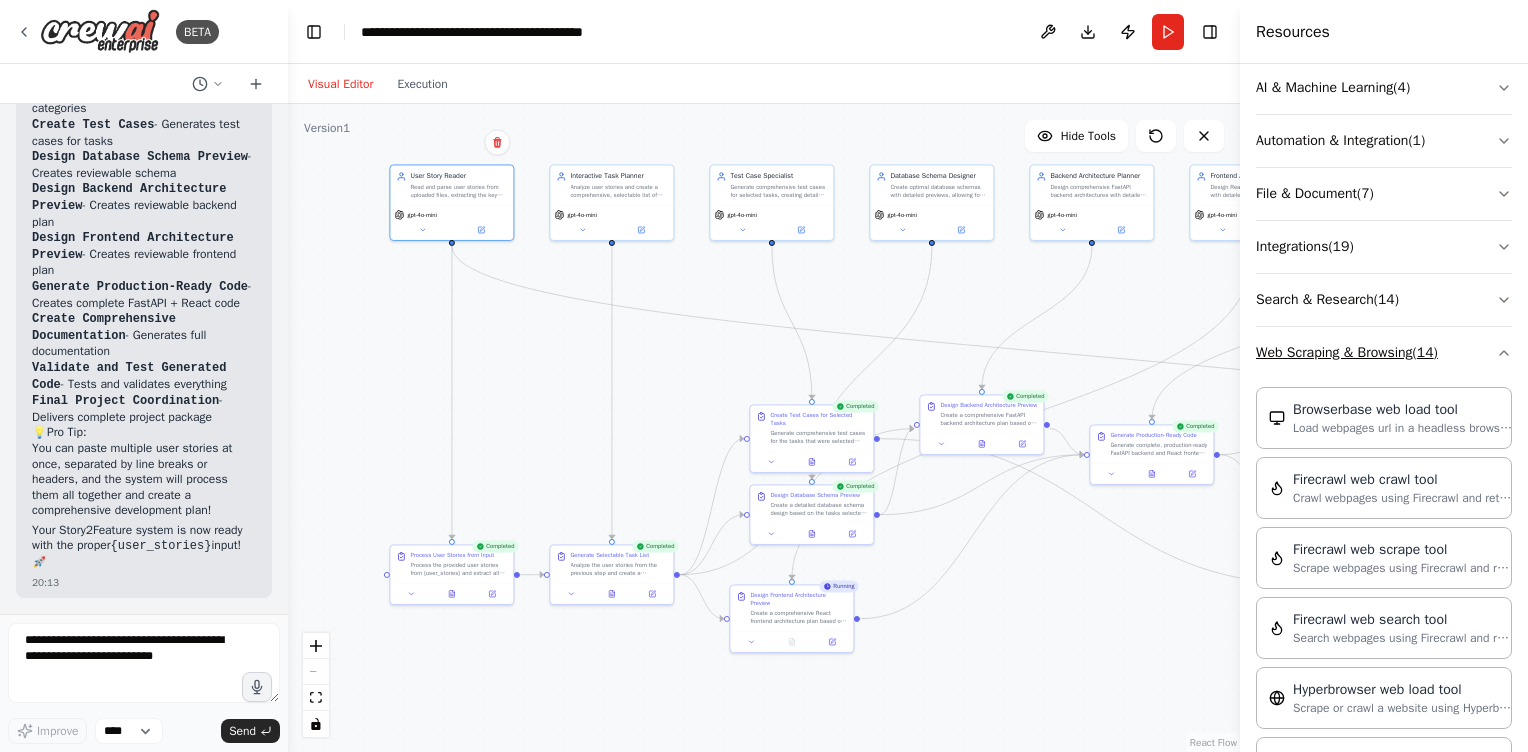 click on "Web Scraping & Browsing  ( 14 )" at bounding box center (1384, 353) 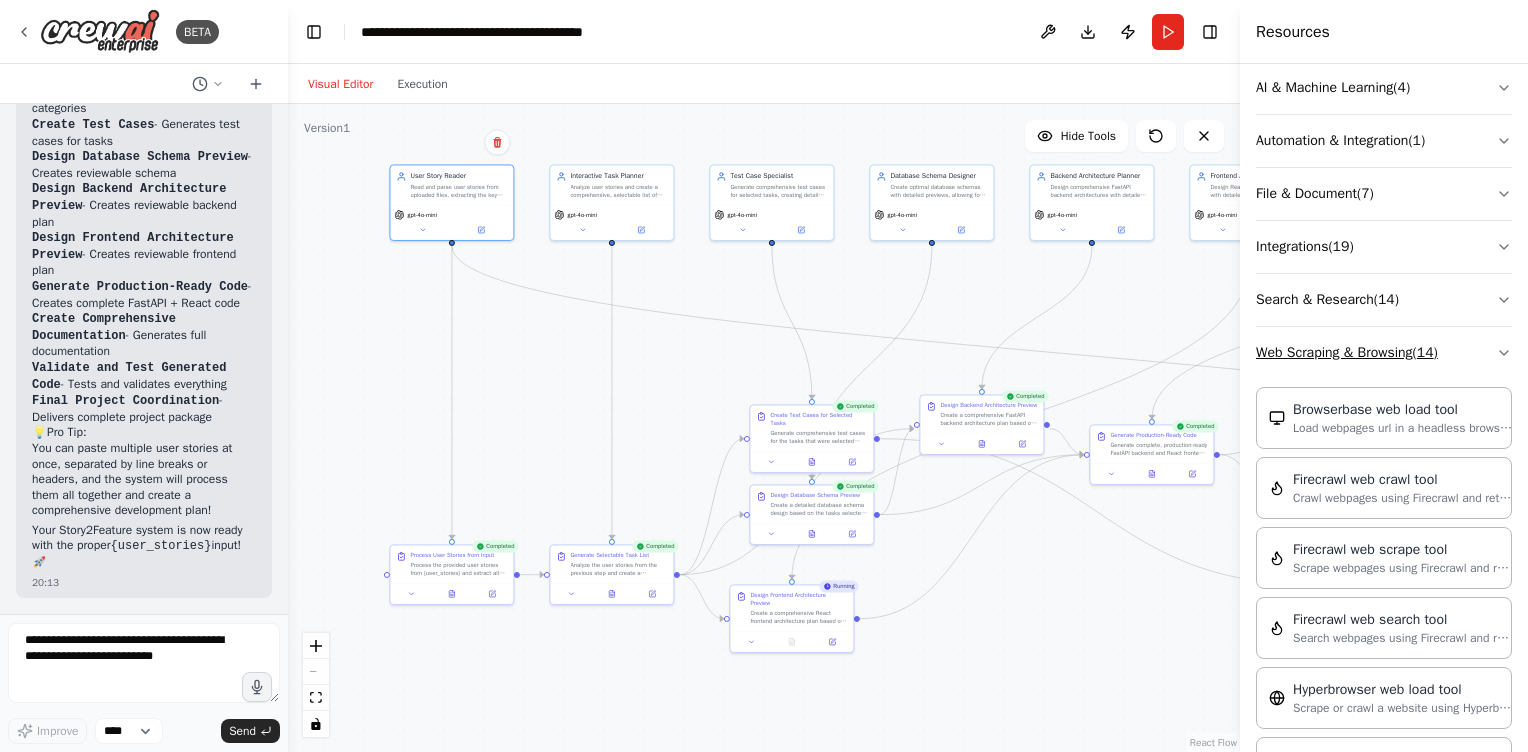scroll, scrollTop: 0, scrollLeft: 0, axis: both 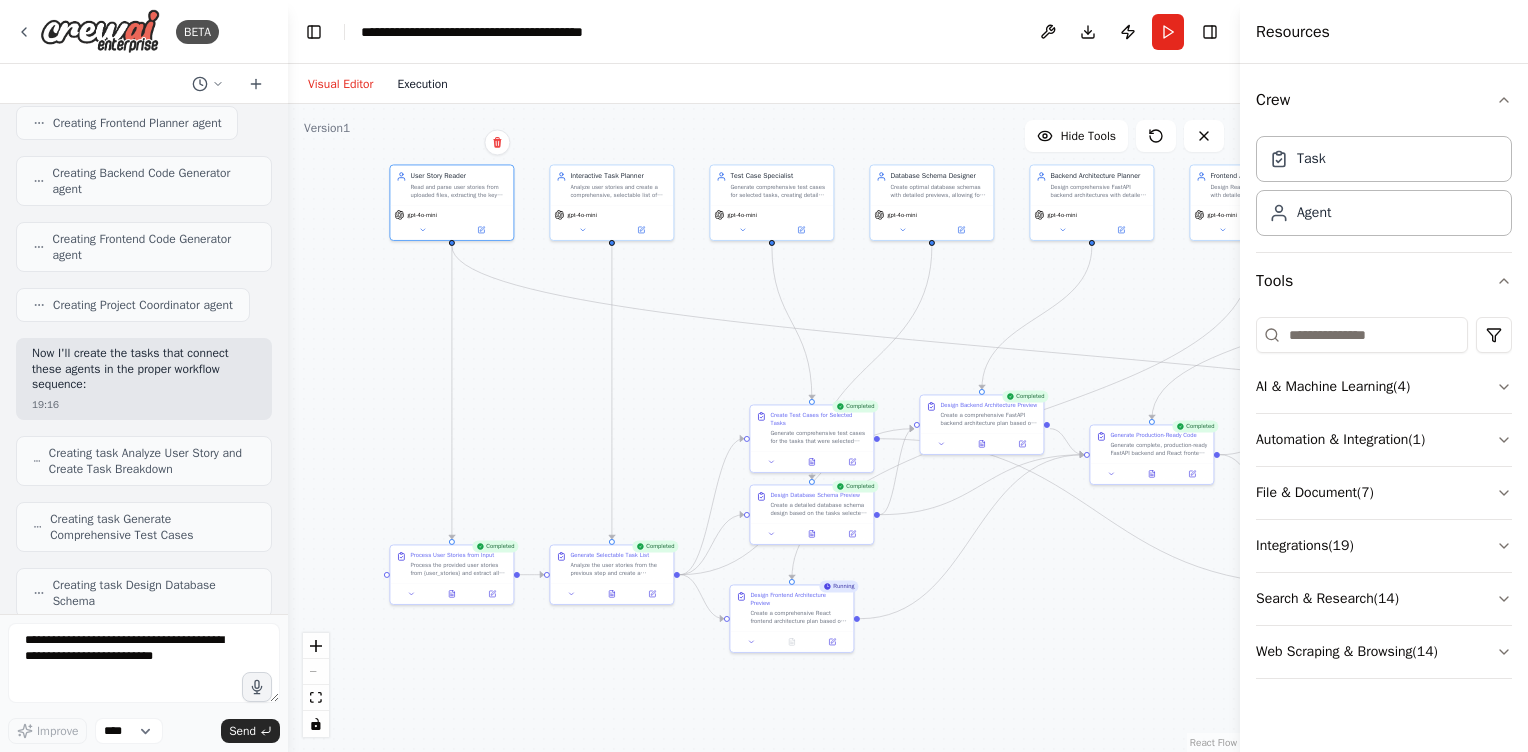click on "Execution" at bounding box center [422, 84] 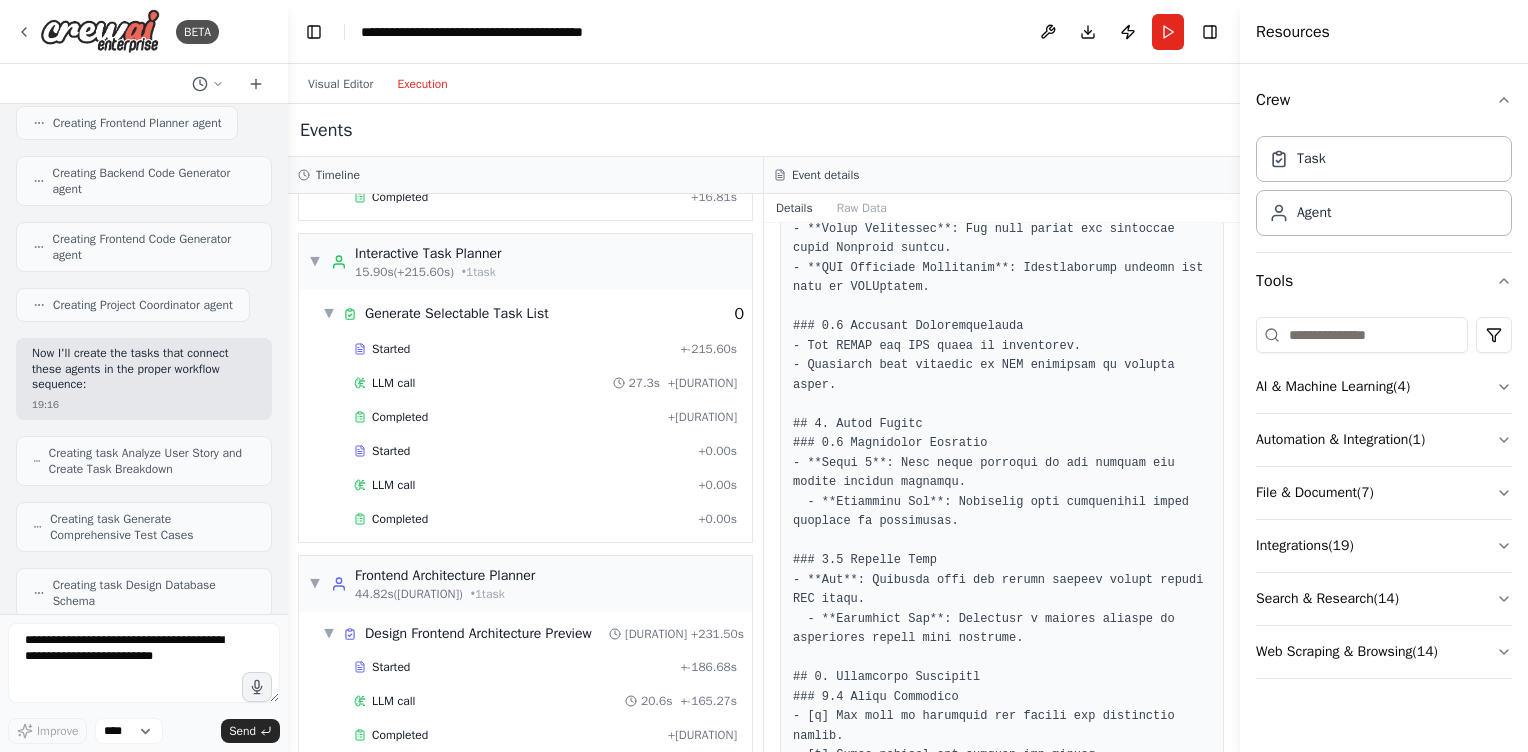 scroll, scrollTop: 0, scrollLeft: 0, axis: both 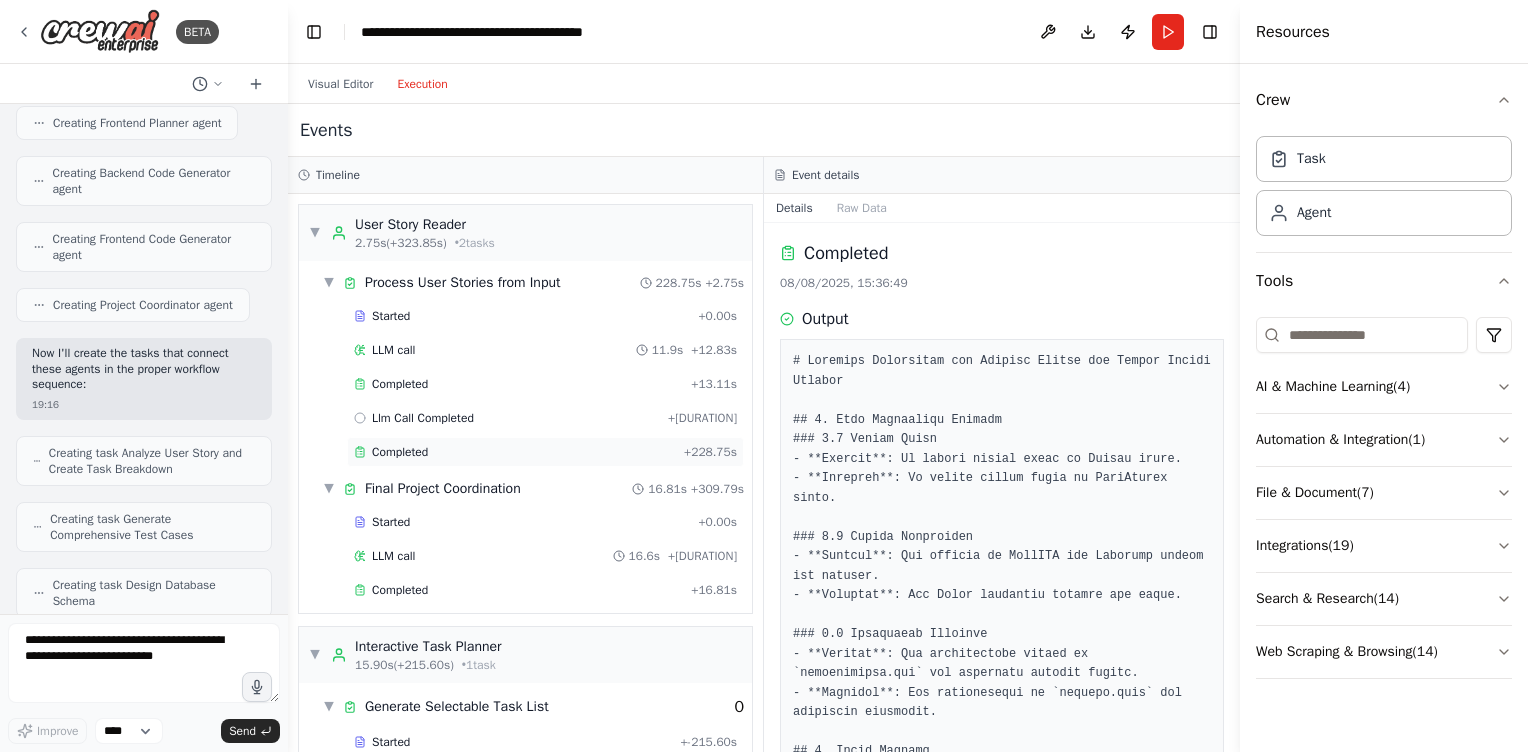 click on "Completed" at bounding box center [400, 452] 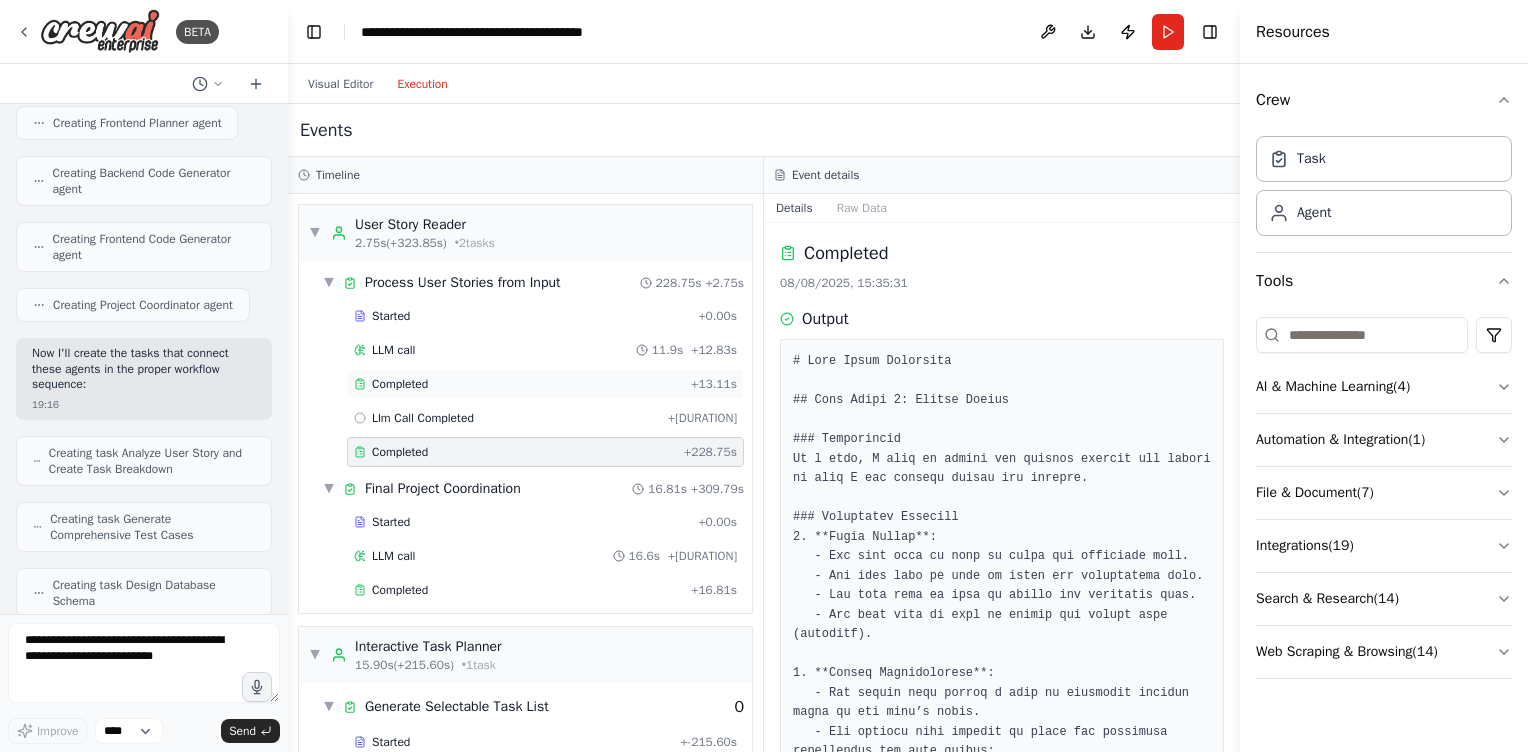 click on "Completed" at bounding box center (400, 384) 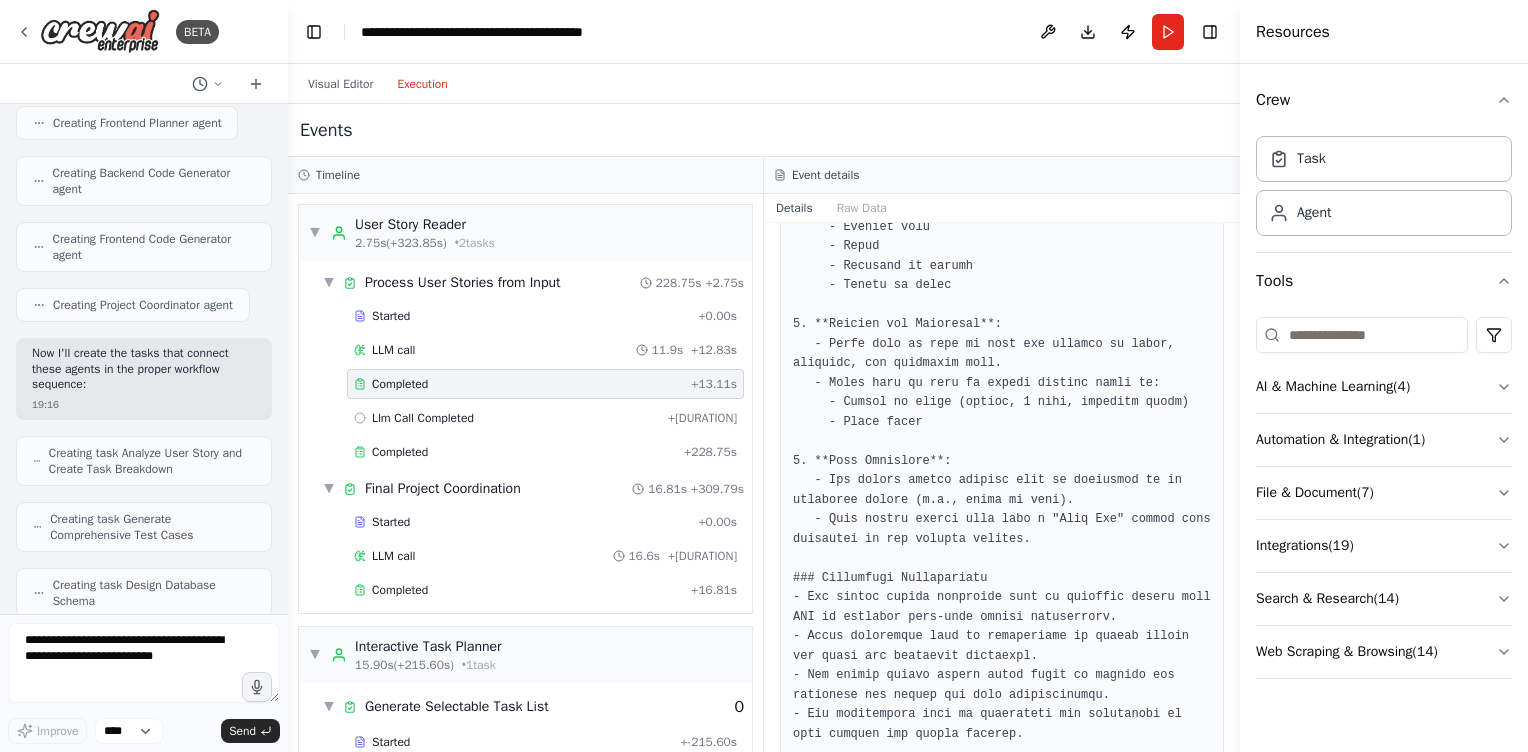 scroll, scrollTop: 913, scrollLeft: 0, axis: vertical 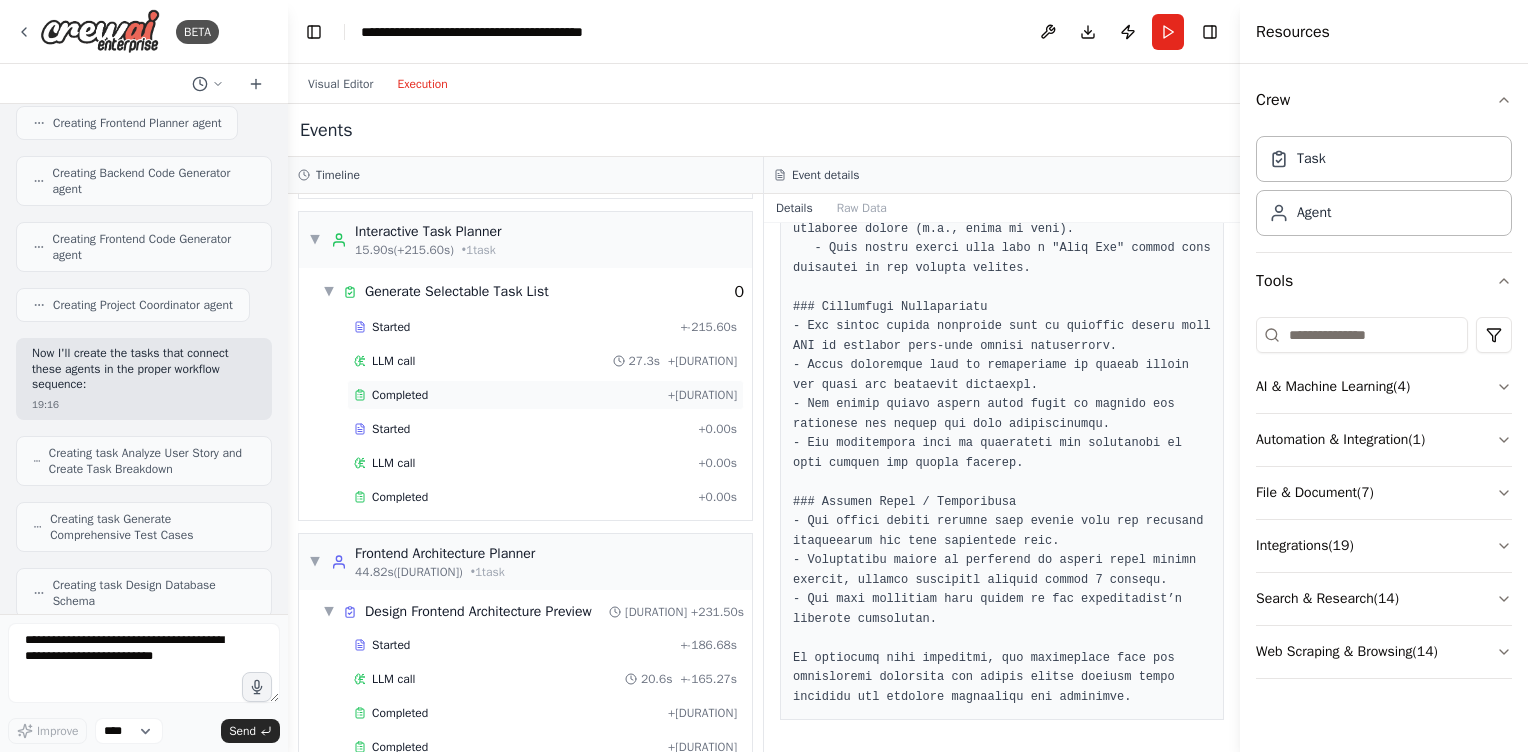 click on "Completed" at bounding box center [400, 395] 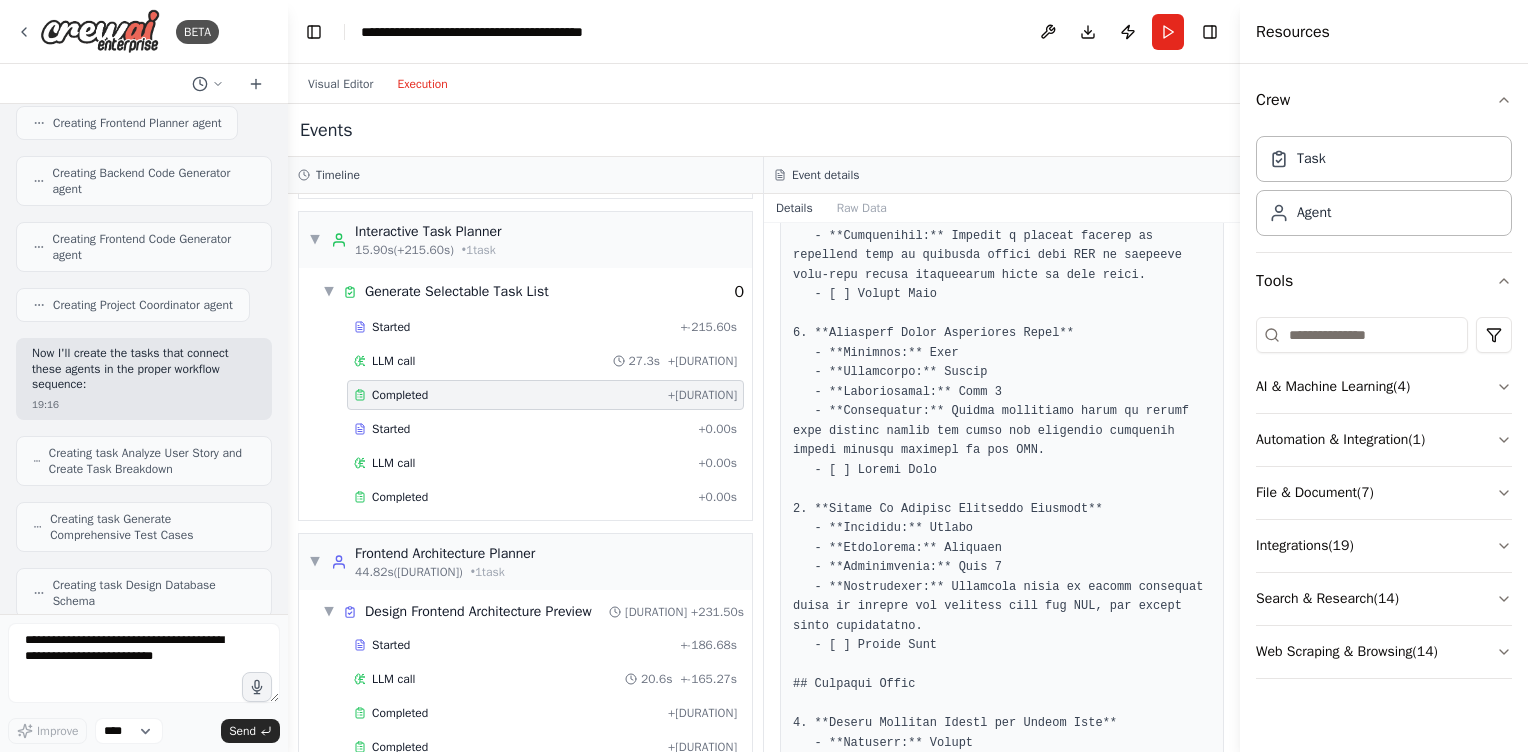 scroll, scrollTop: 2278, scrollLeft: 0, axis: vertical 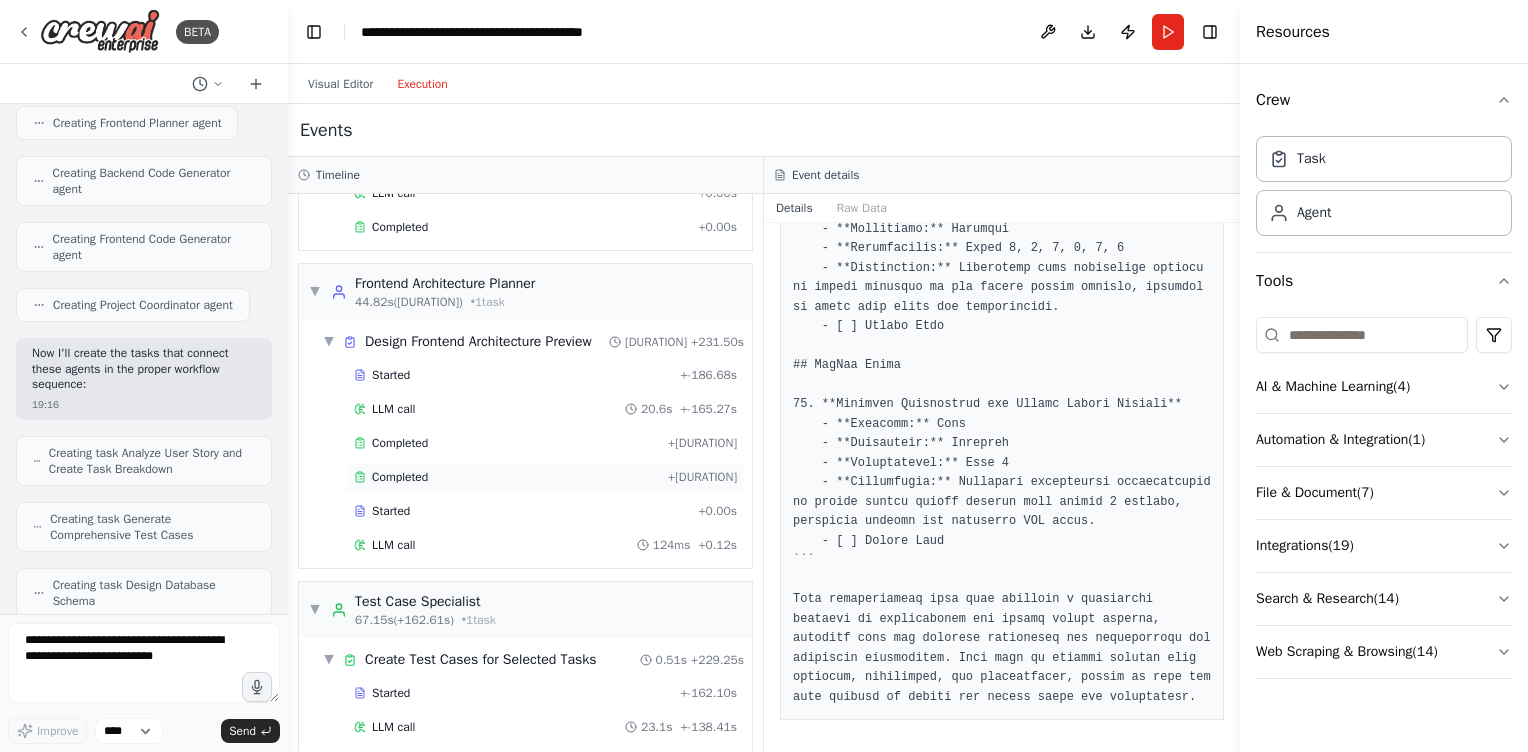 click on "Completed" at bounding box center [400, 477] 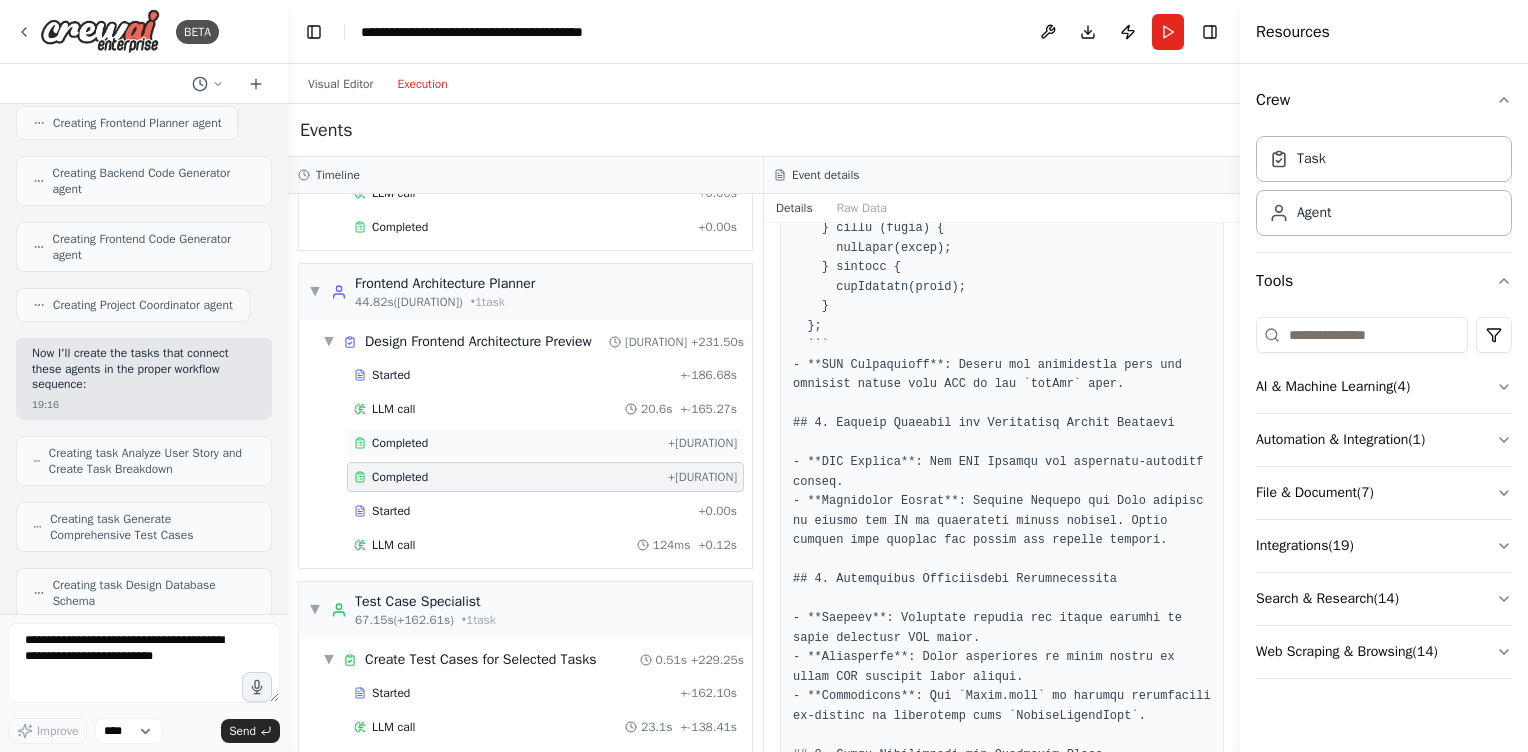 click on "Completed" at bounding box center (507, 443) 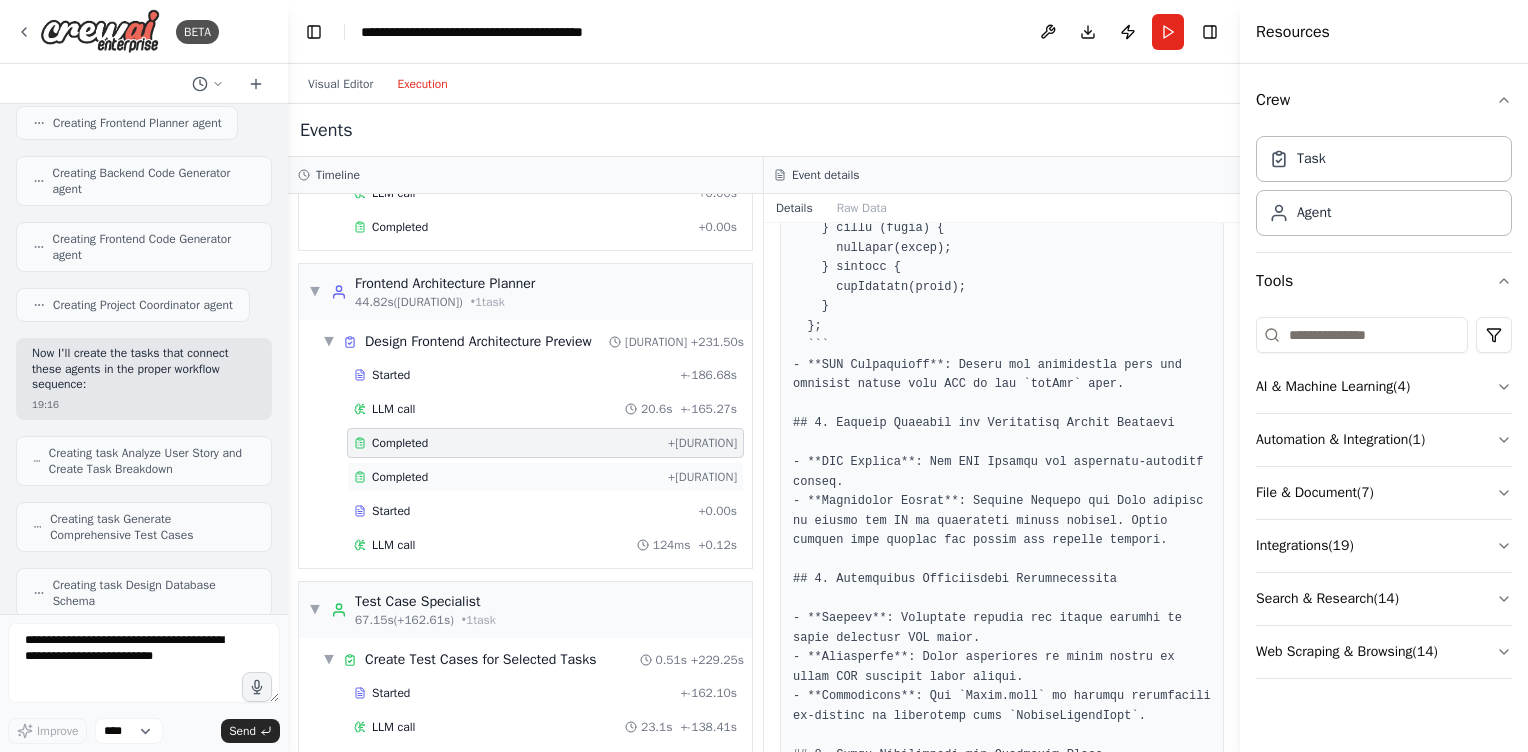 click on "Completed" at bounding box center (507, 477) 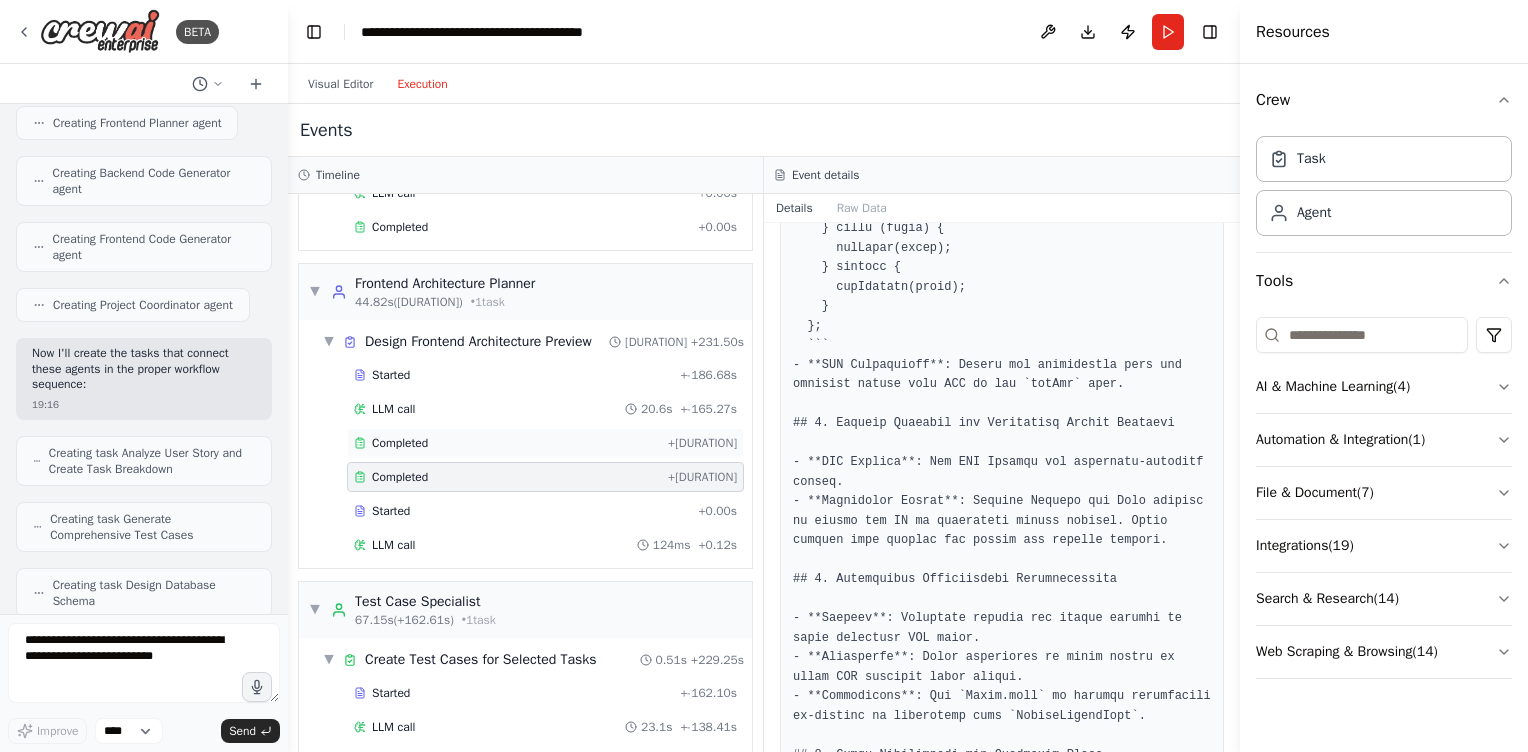 click on "Completed" at bounding box center [507, 443] 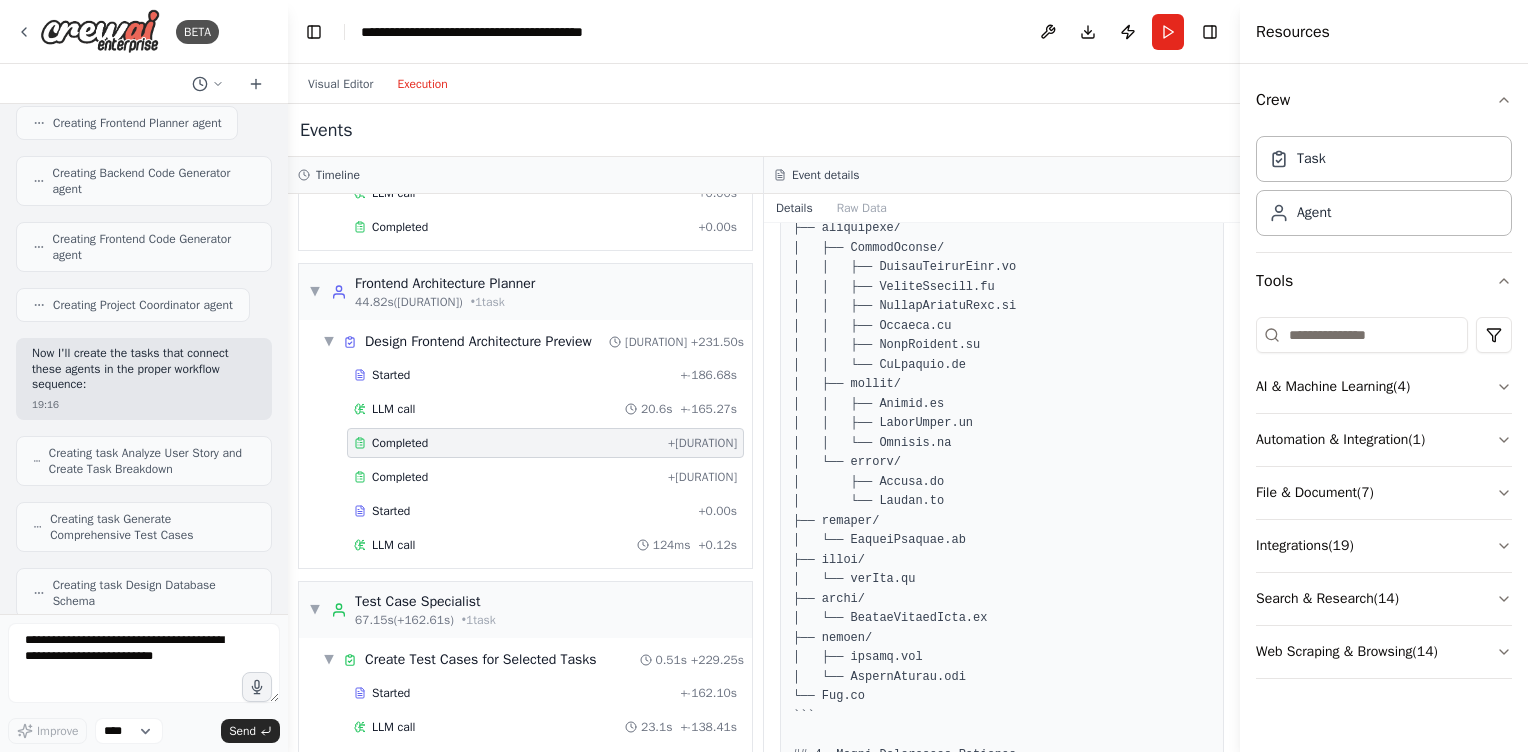 scroll, scrollTop: 0, scrollLeft: 0, axis: both 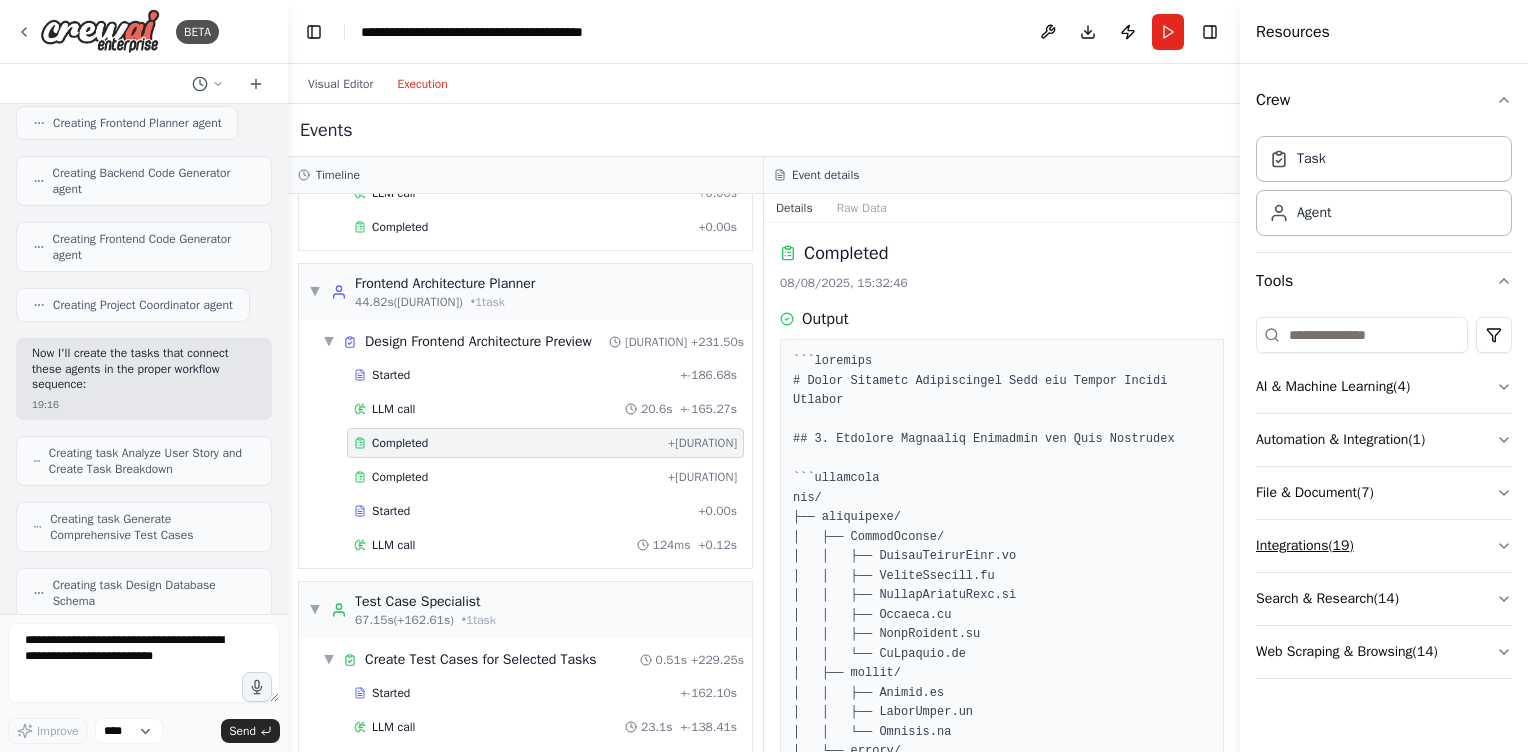 click on "Integrations  ( 19 )" at bounding box center [1384, 546] 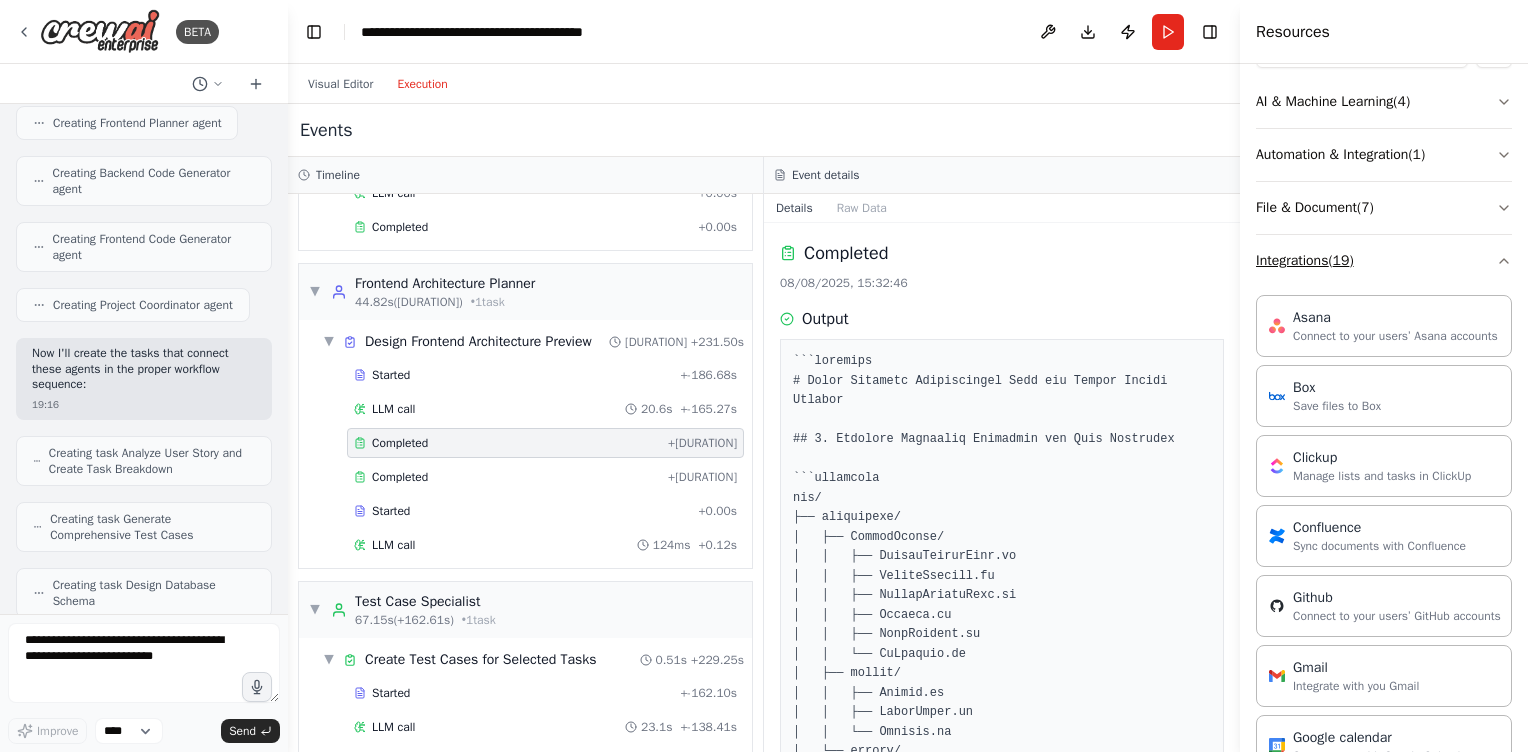 scroll, scrollTop: 288, scrollLeft: 0, axis: vertical 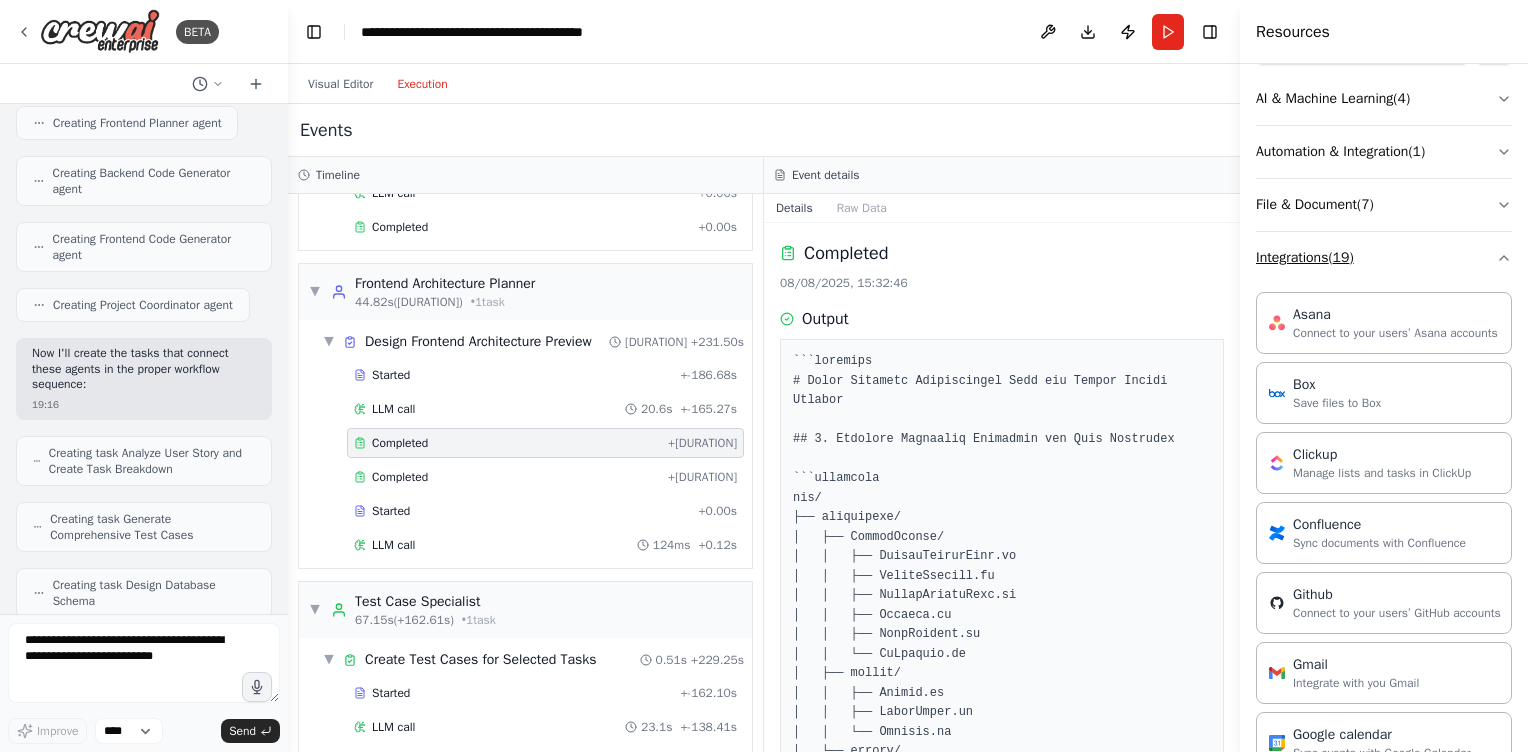 click on "Integrations  ( 19 )" at bounding box center (1384, 258) 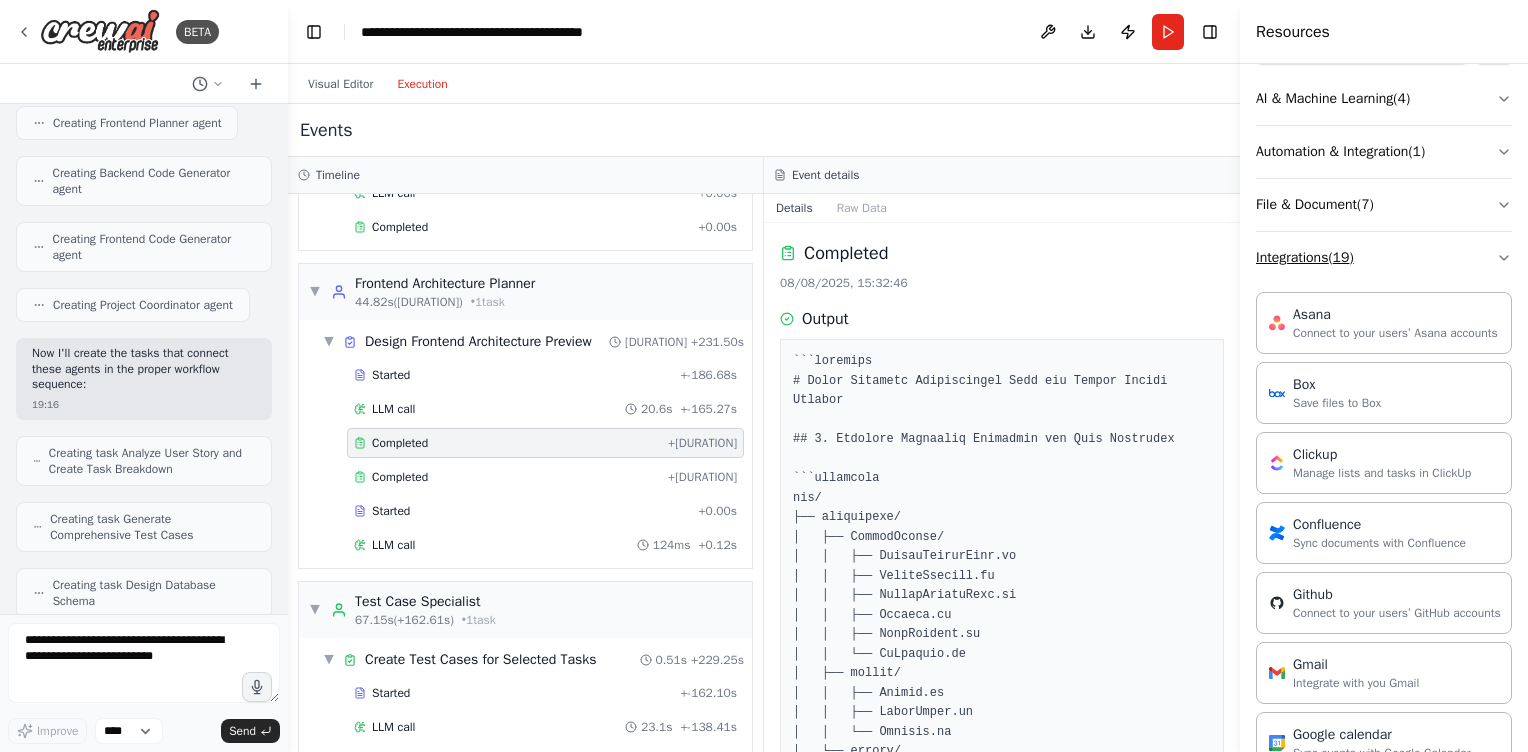 scroll, scrollTop: 0, scrollLeft: 0, axis: both 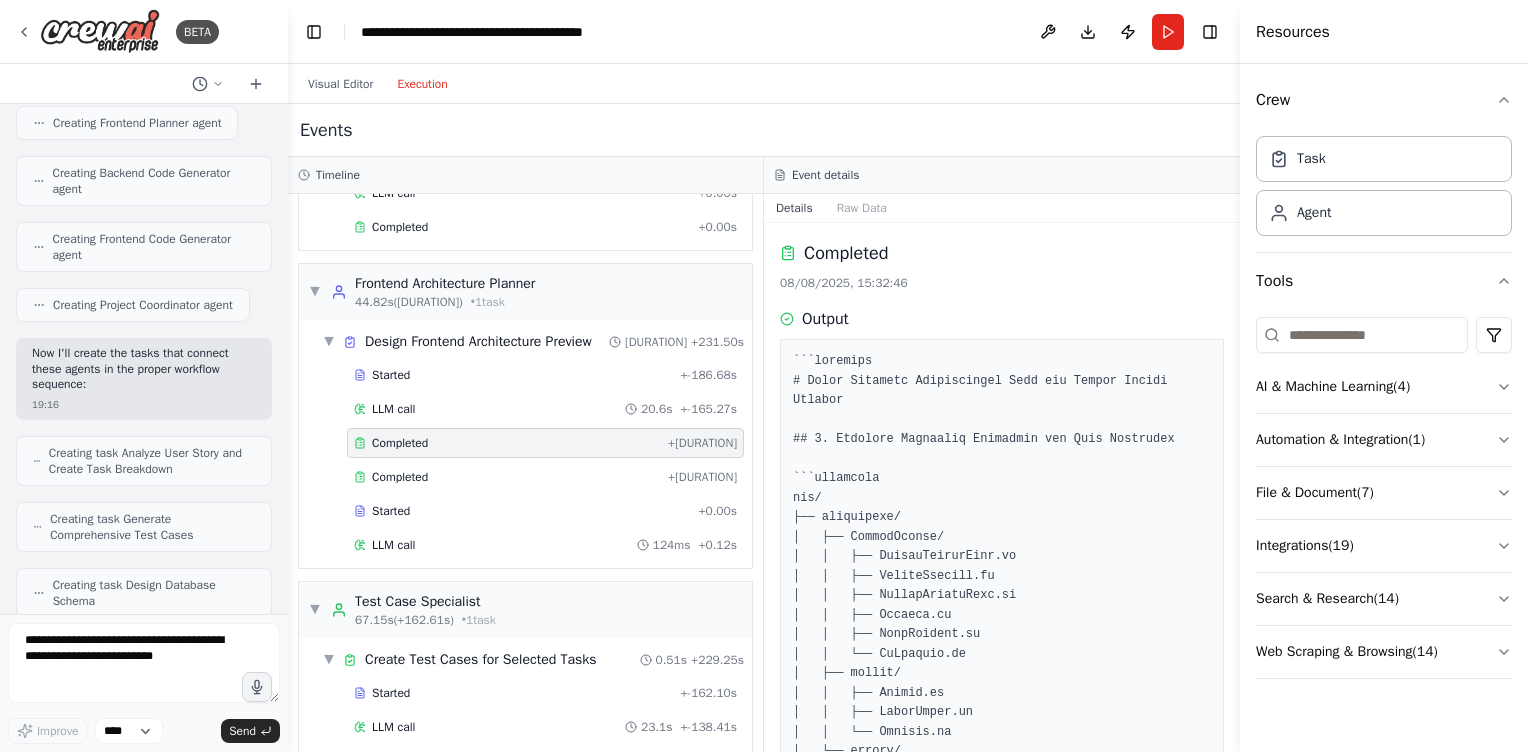 type 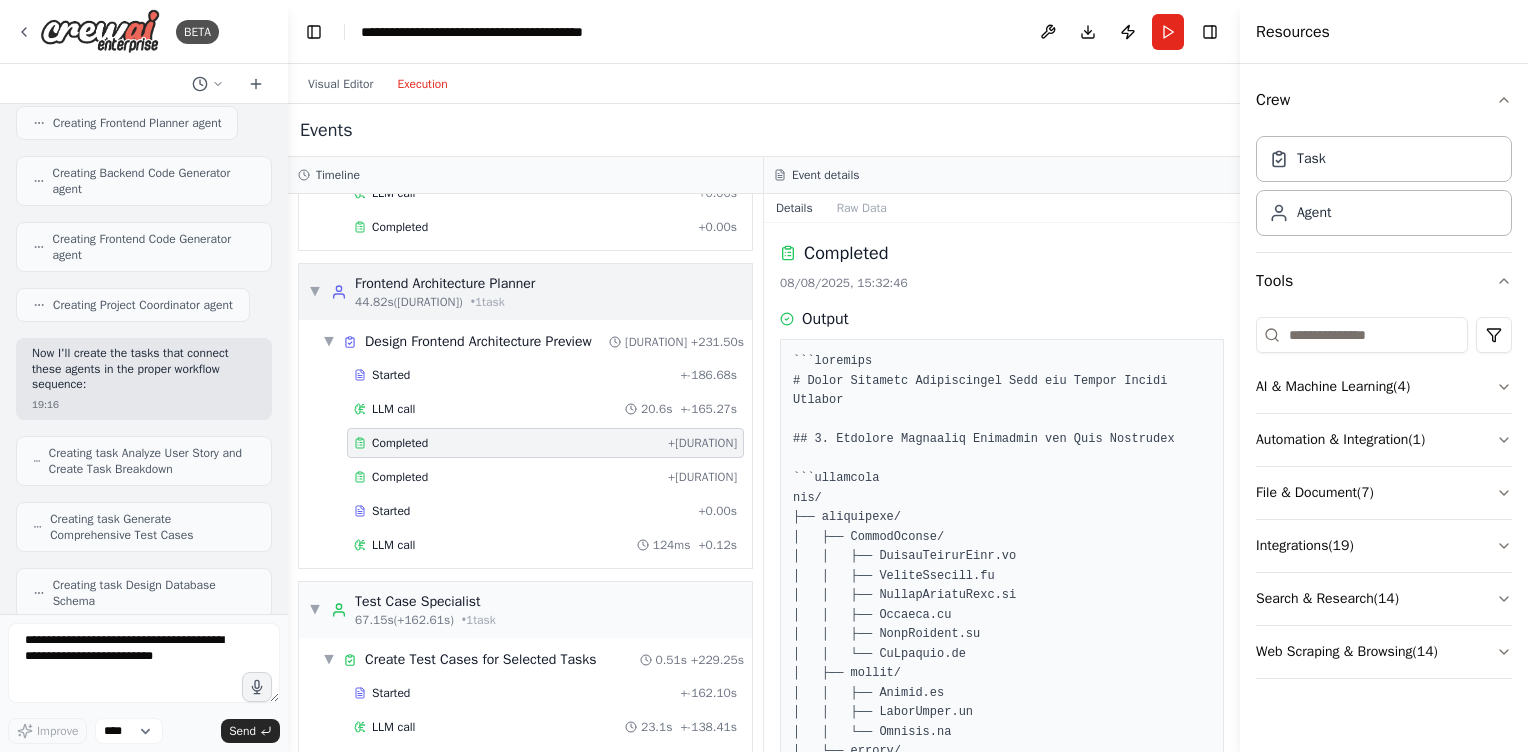 scroll, scrollTop: 0, scrollLeft: 0, axis: both 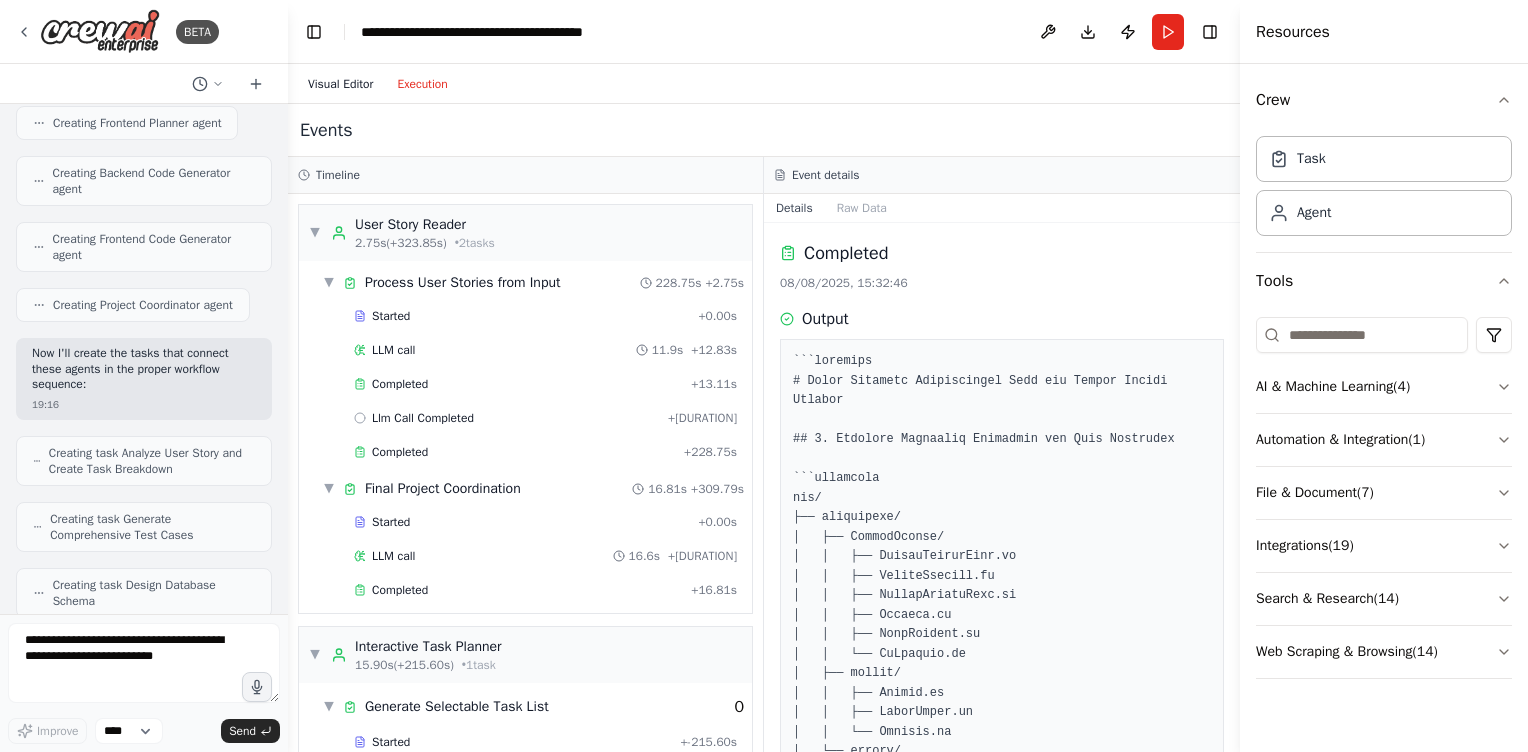 click on "Visual Editor" at bounding box center (340, 84) 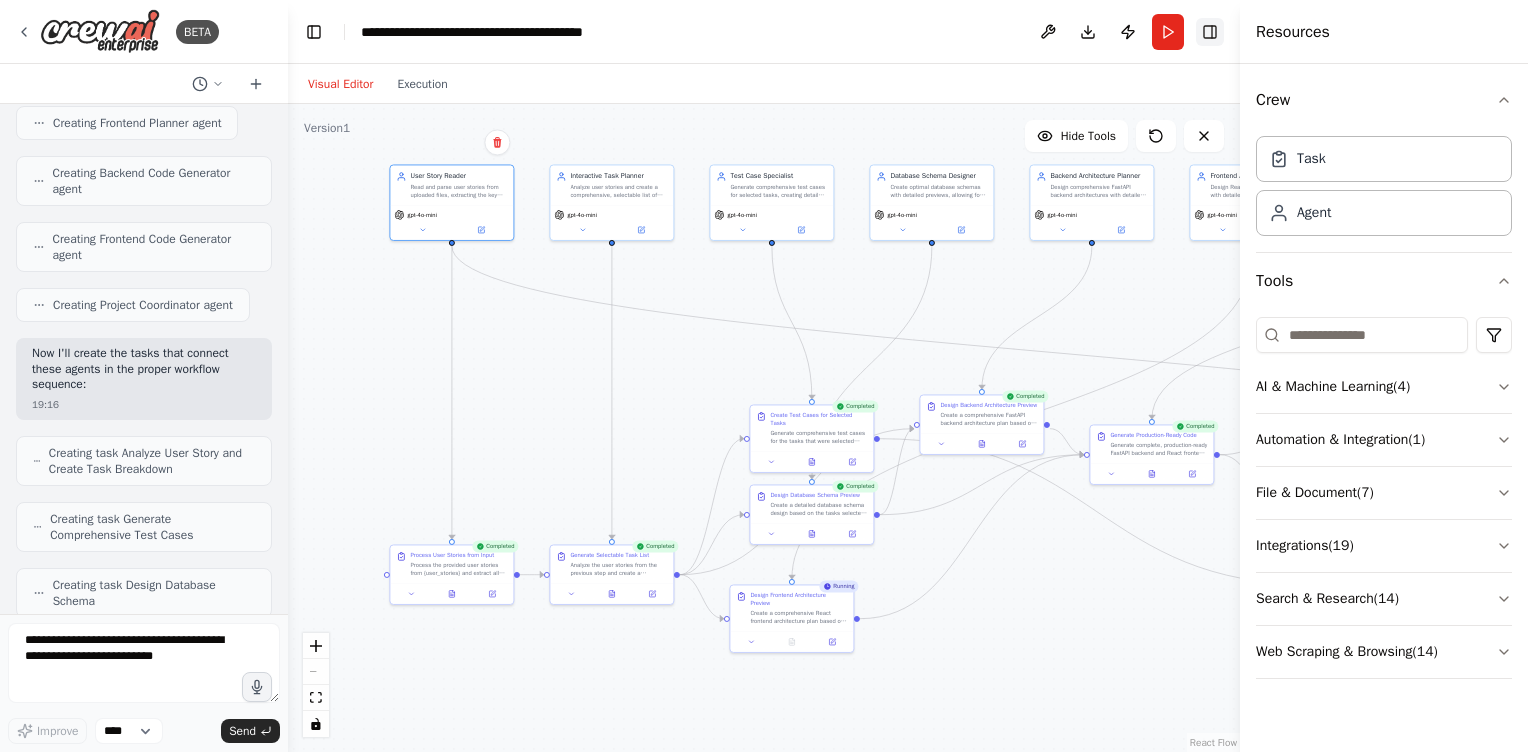 click on "Toggle Right Sidebar" at bounding box center (1210, 32) 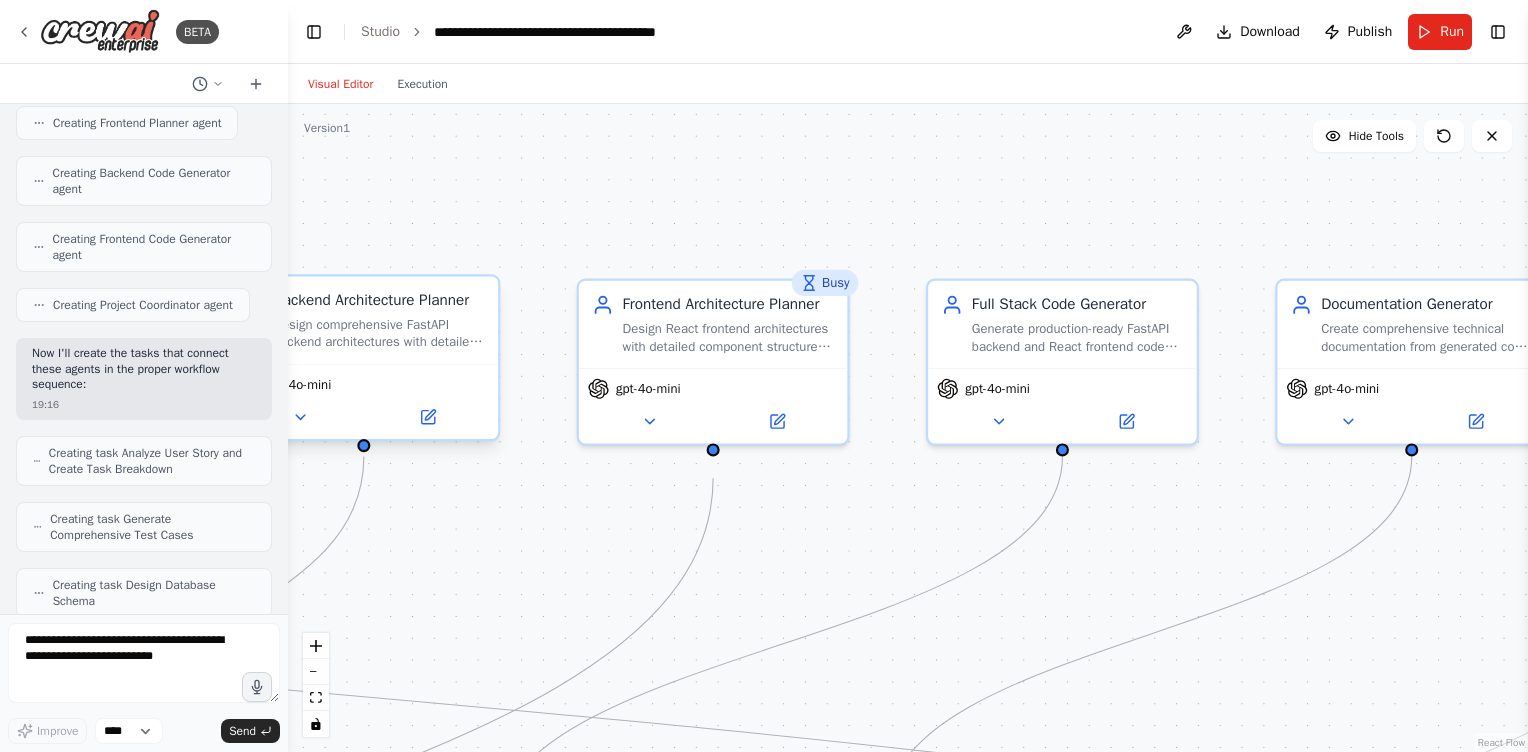 click on "Backend Architecture Planner Design comprehensive FastAPI backend architectures with detailed previews and explanations for human review and approval" at bounding box center (364, 319) 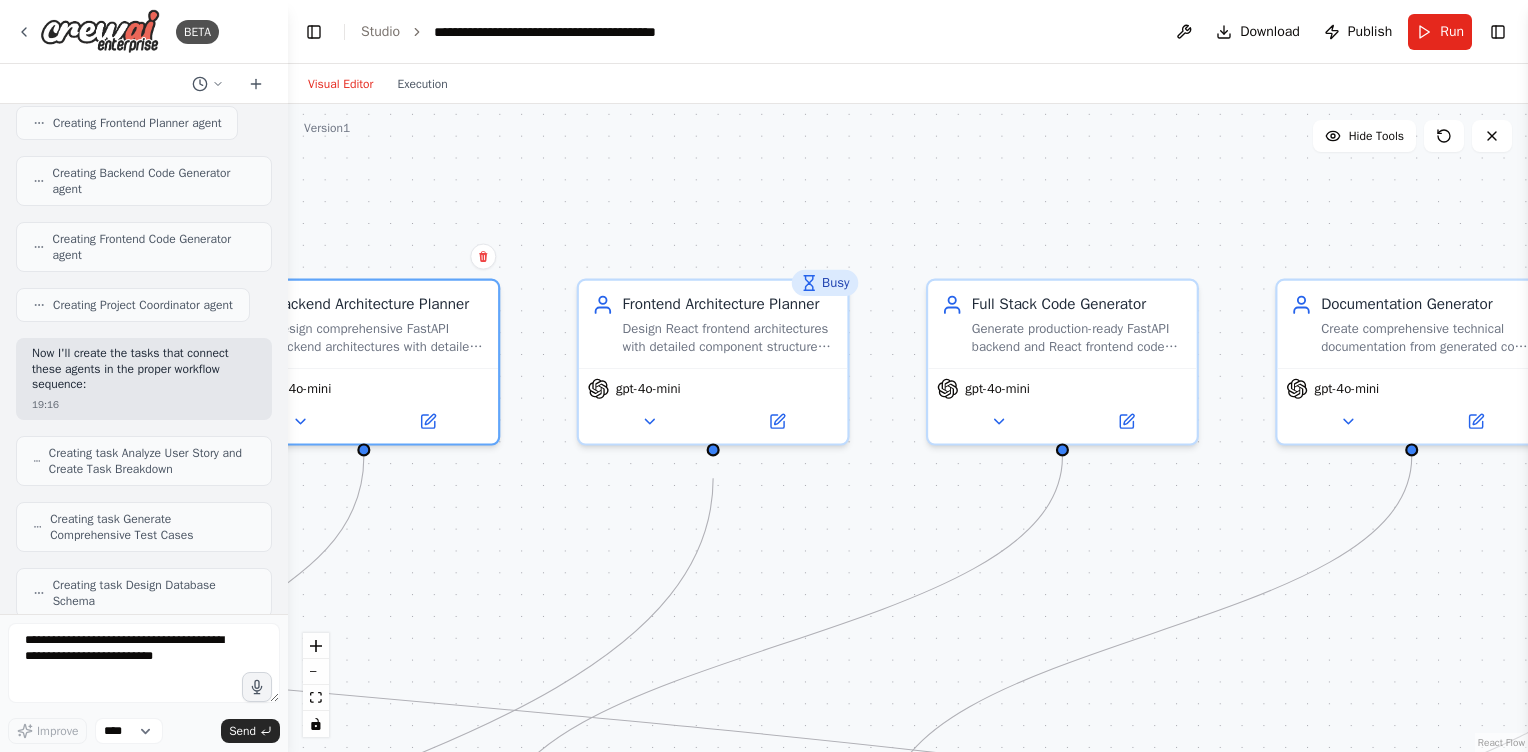 click on ".deletable-edge-delete-btn {
width: 20px;
height: 20px;
border: 0px solid #ffffff;
color: #6b7280;
background-color: #f8fafc;
cursor: pointer;
border-radius: 50%;
font-size: 12px;
padding: 3px;
display: flex;
align-items: center;
justify-content: center;
transition: all 0.2s cubic-bezier(0.4, 0, 0.2, 1);
box-shadow: 0 2px 4px rgba(0, 0, 0, 0.1);
}
.deletable-edge-delete-btn:hover {
background-color: #ef4444;
color: #ffffff;
border-color: #dc2626;
transform: scale(1.1);
box-shadow: 0 4px 12px rgba(239, 68, 68, 0.4);
}
.deletable-edge-delete-btn:active {
transform: scale(0.95);
box-shadow: 0 2px 4px rgba(239, 68, 68, 0.3);
}
User Story Reader gpt-4o-mini Interactive Task Planner gpt-4o-mini" at bounding box center (908, 428) 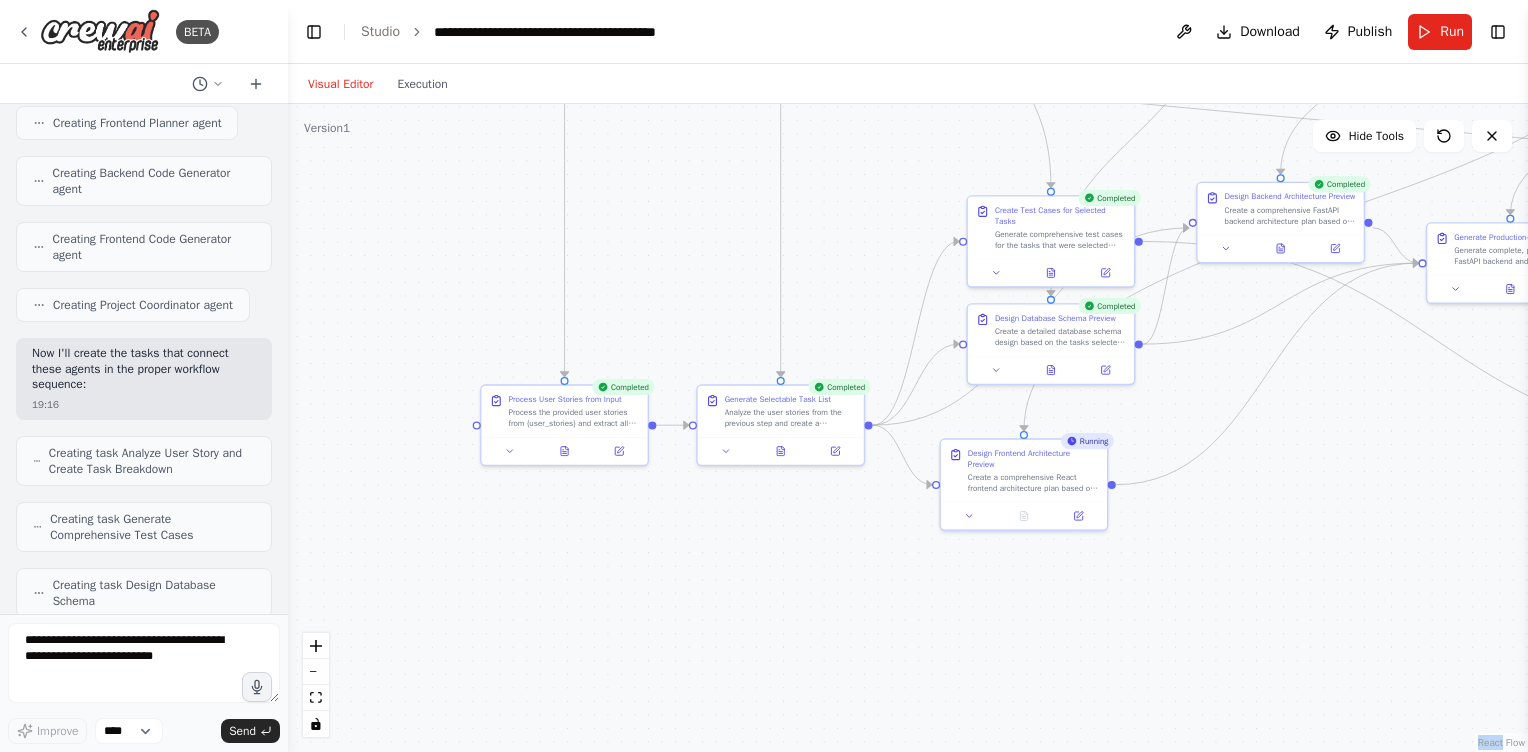 click on ".deletable-edge-delete-btn {
width: 20px;
height: 20px;
border: 0px solid #ffffff;
color: #6b7280;
background-color: #f8fafc;
cursor: pointer;
border-radius: 50%;
font-size: 12px;
padding: 3px;
display: flex;
align-items: center;
justify-content: center;
transition: all 0.2s cubic-bezier(0.4, 0, 0.2, 1);
box-shadow: 0 2px 4px rgba(0, 0, 0, 0.1);
}
.deletable-edge-delete-btn:hover {
background-color: #ef4444;
color: #ffffff;
border-color: #dc2626;
transform: scale(1.1);
box-shadow: 0 4px 12px rgba(239, 68, 68, 0.4);
}
.deletable-edge-delete-btn:active {
transform: scale(0.95);
box-shadow: 0 2px 4px rgba(239, 68, 68, 0.3);
}
User Story Reader gpt-4o-mini Interactive Task Planner gpt-4o-mini" at bounding box center [908, 428] 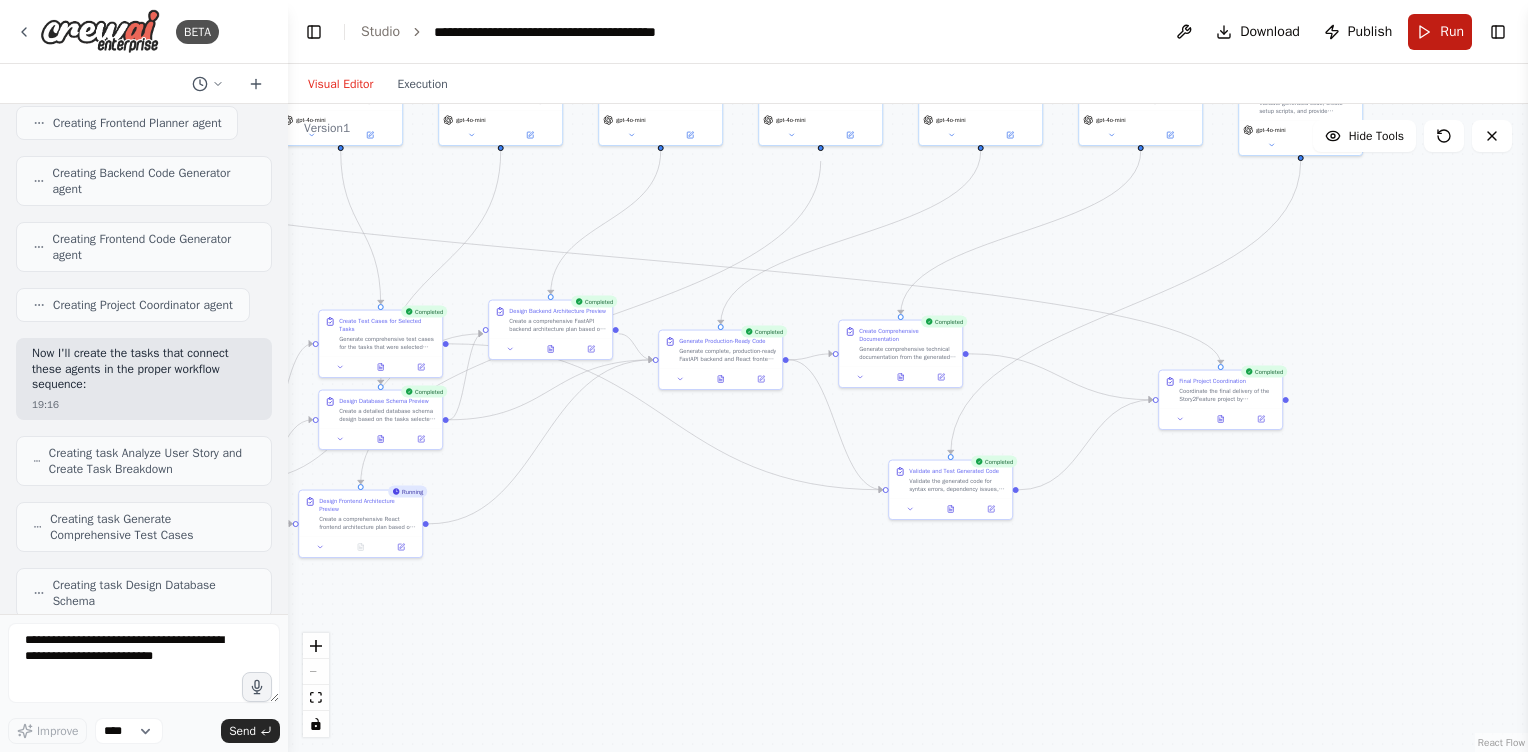 click on "Run" at bounding box center (1452, 32) 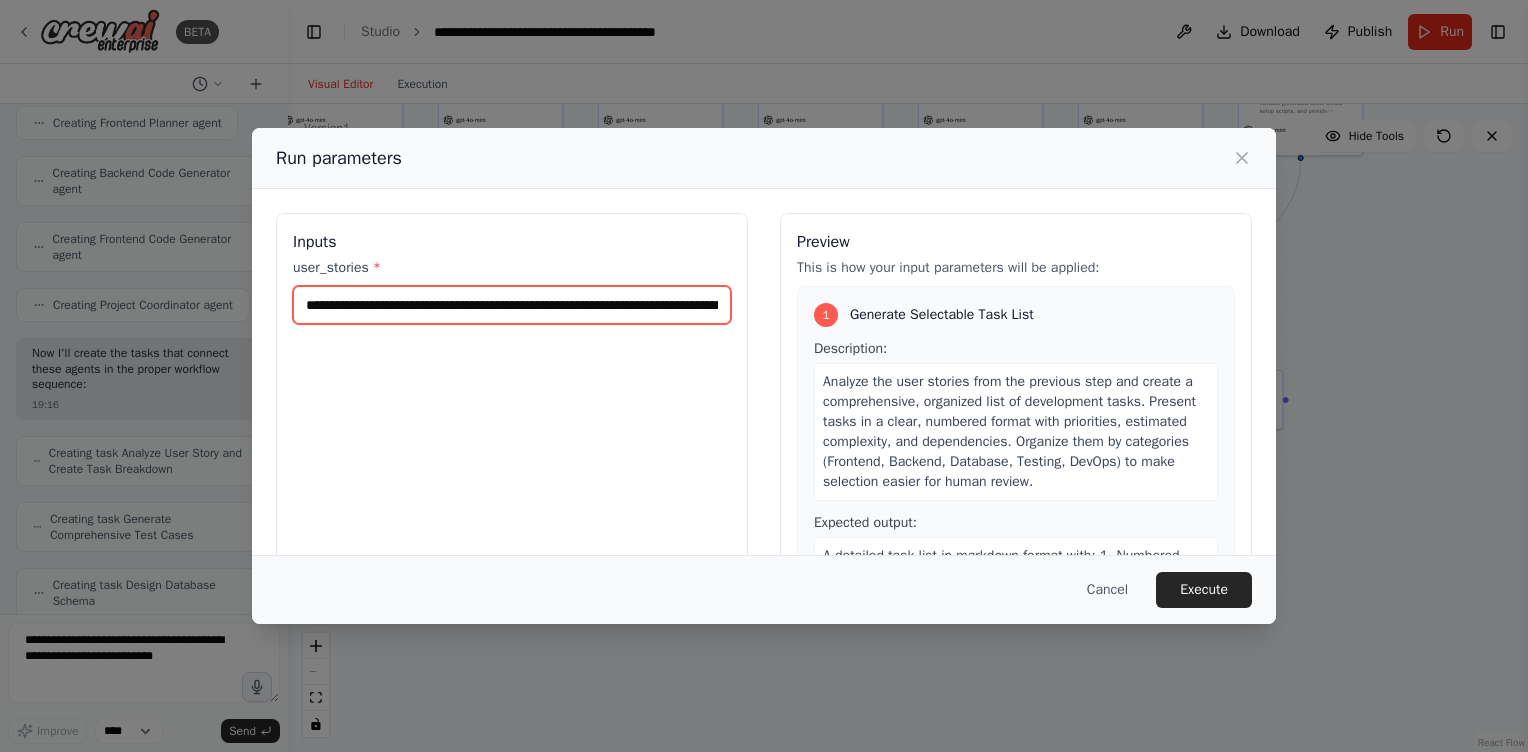 click on "**********" at bounding box center (512, 305) 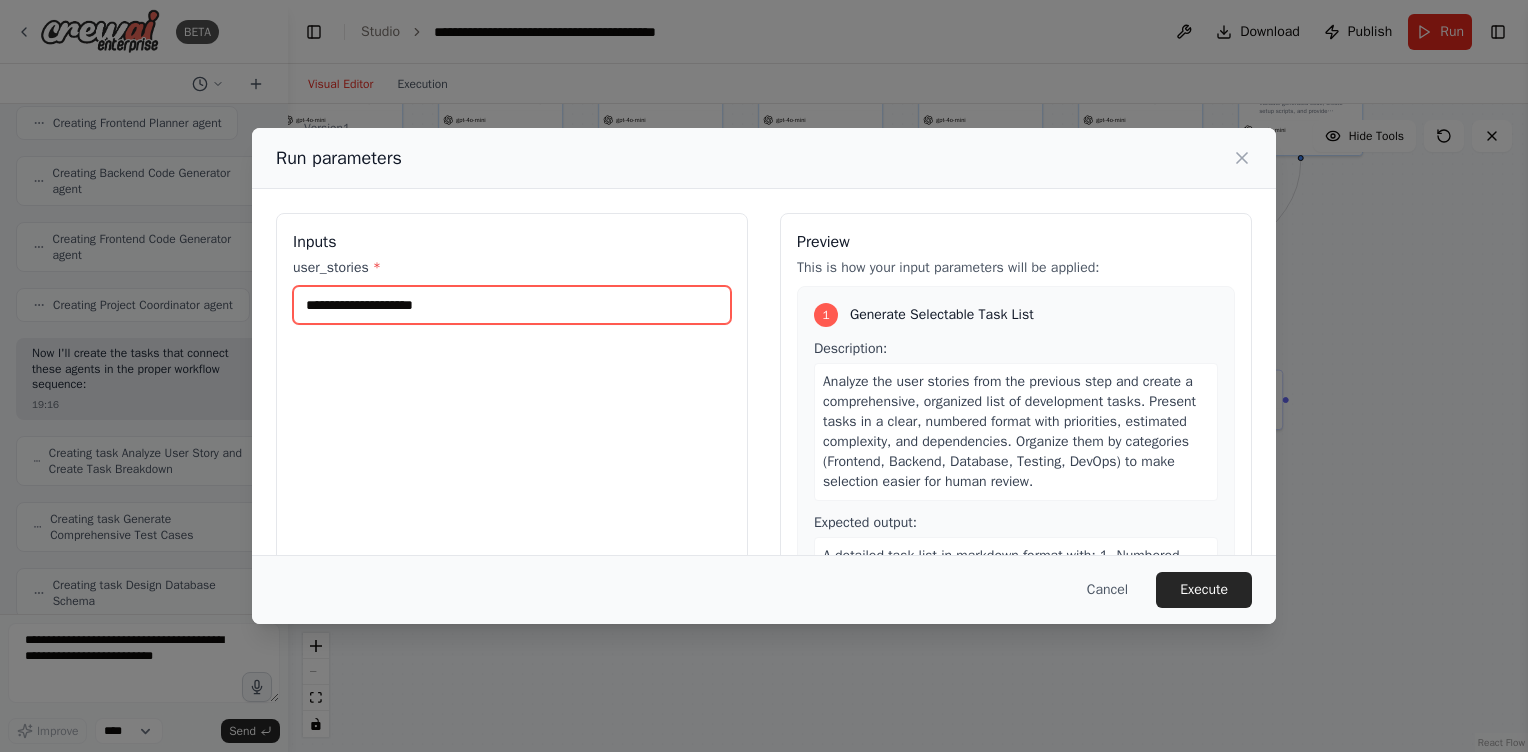 click on "user_stories *" at bounding box center (512, 305) 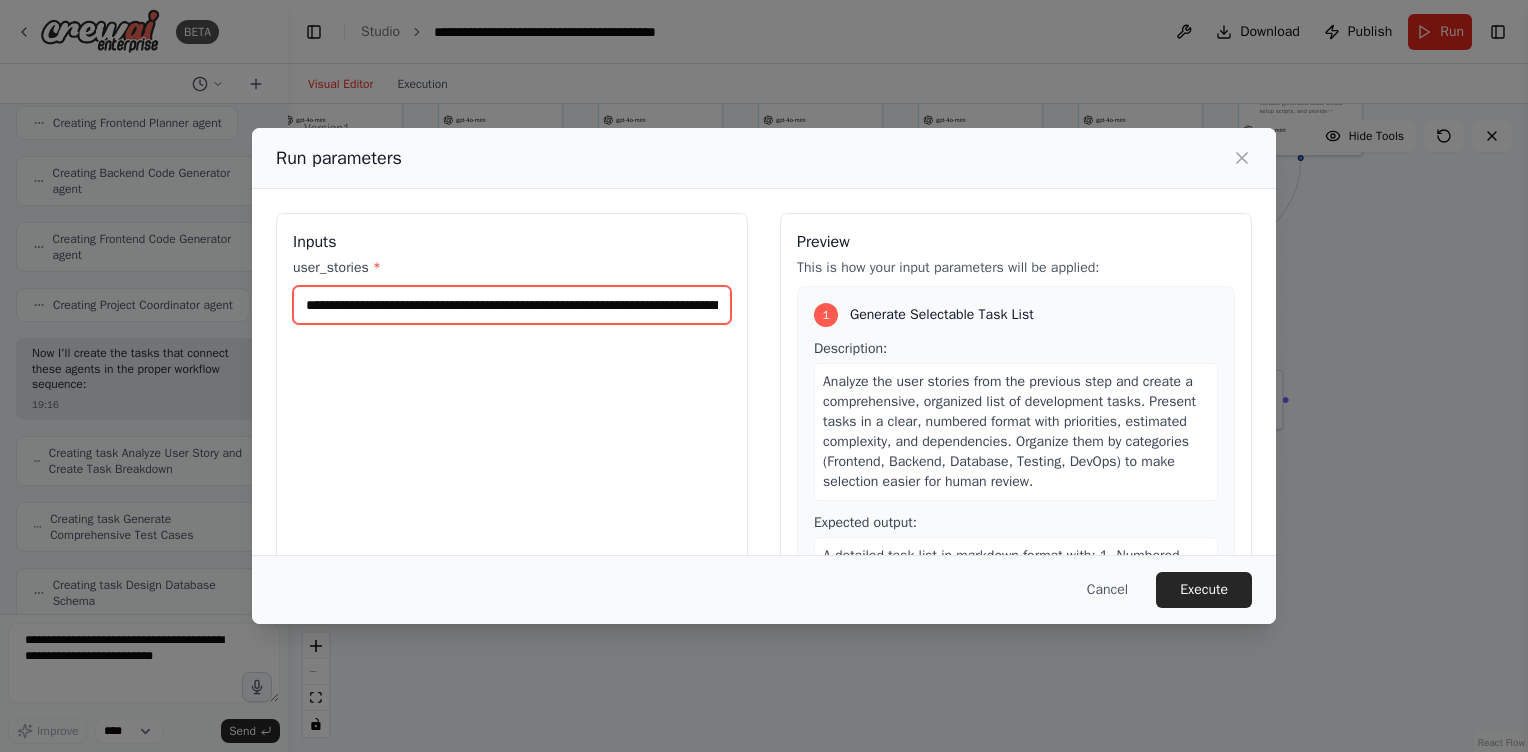 scroll, scrollTop: 0, scrollLeft: 119, axis: horizontal 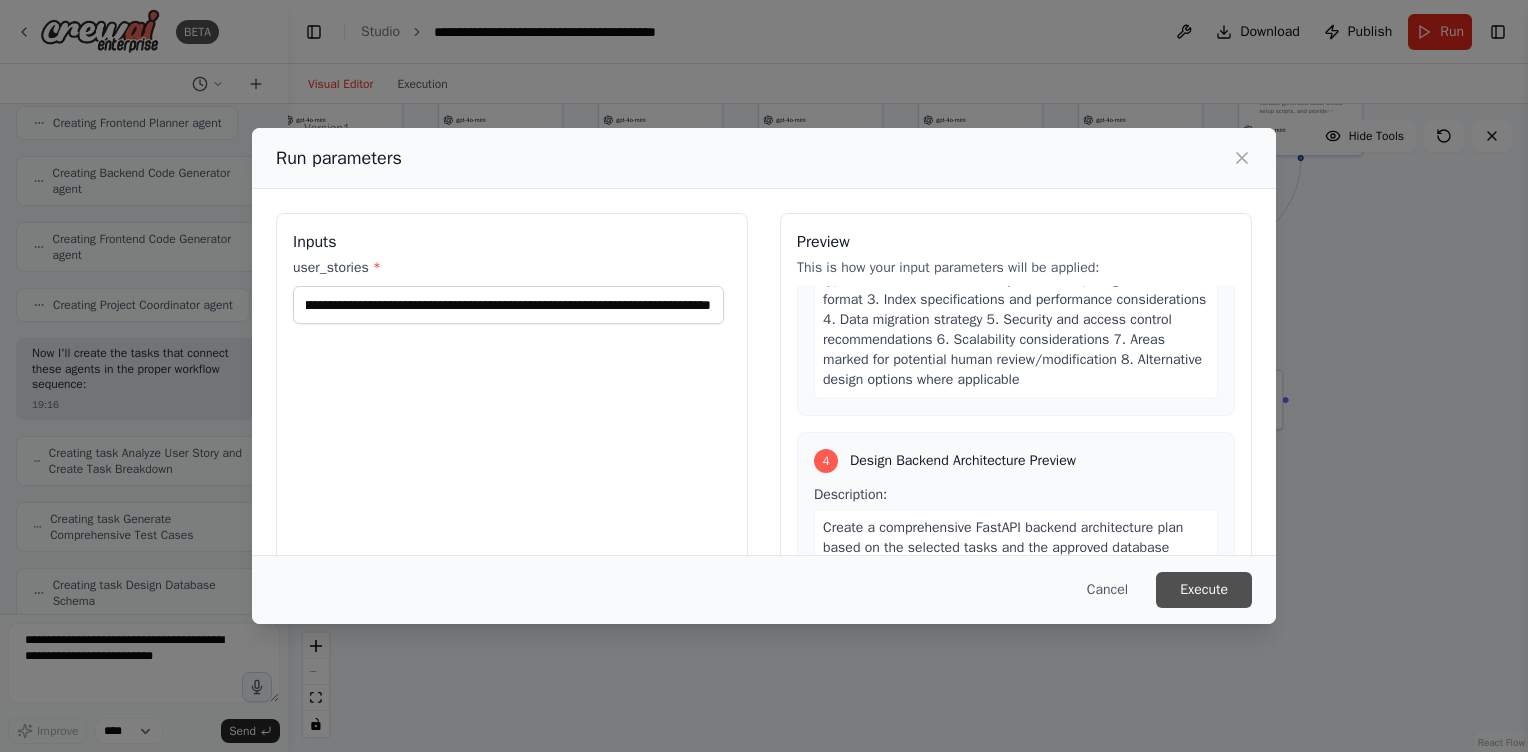 click on "Execute" at bounding box center (1204, 590) 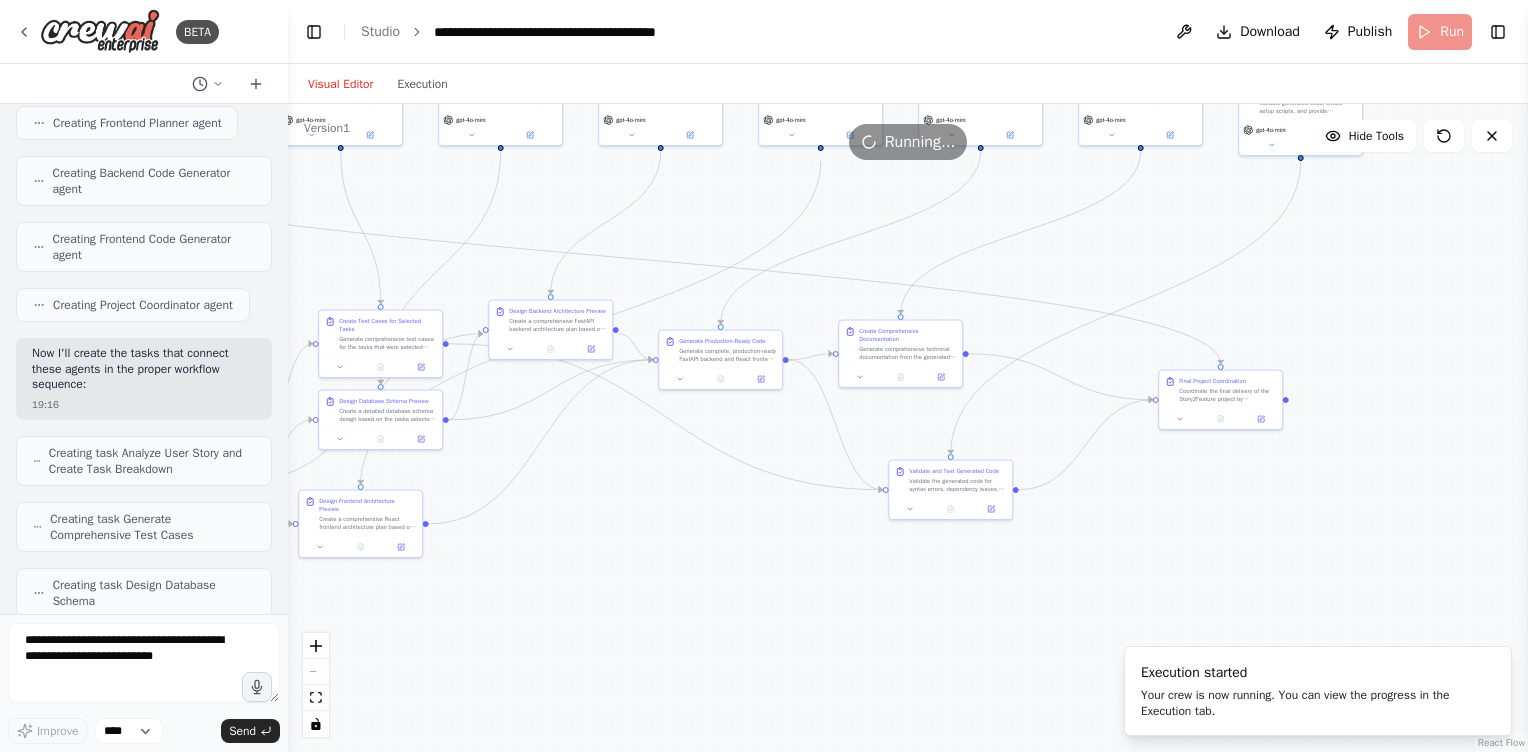 click on "Execution" at bounding box center (422, 84) 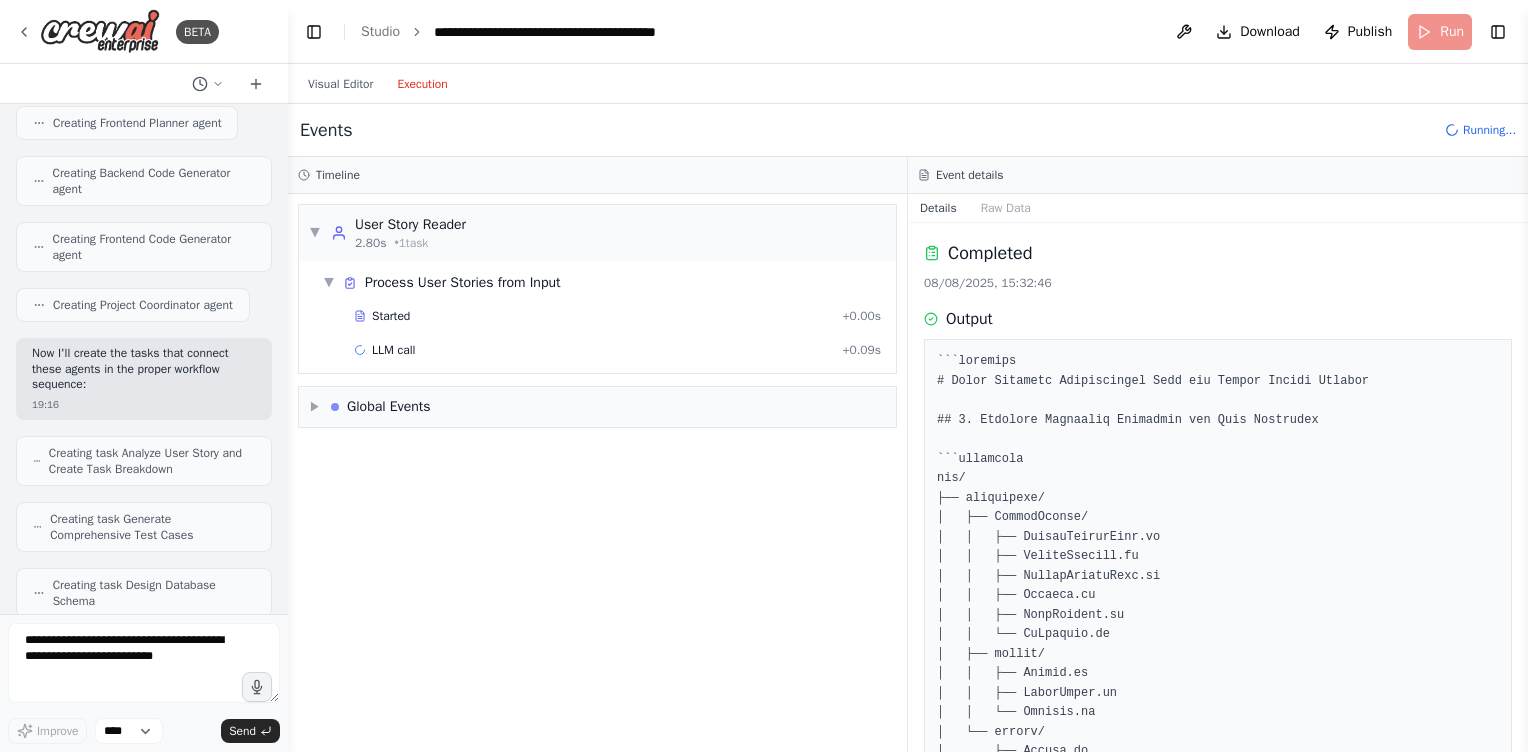 click on "Visual Editor Execution" at bounding box center (378, 84) 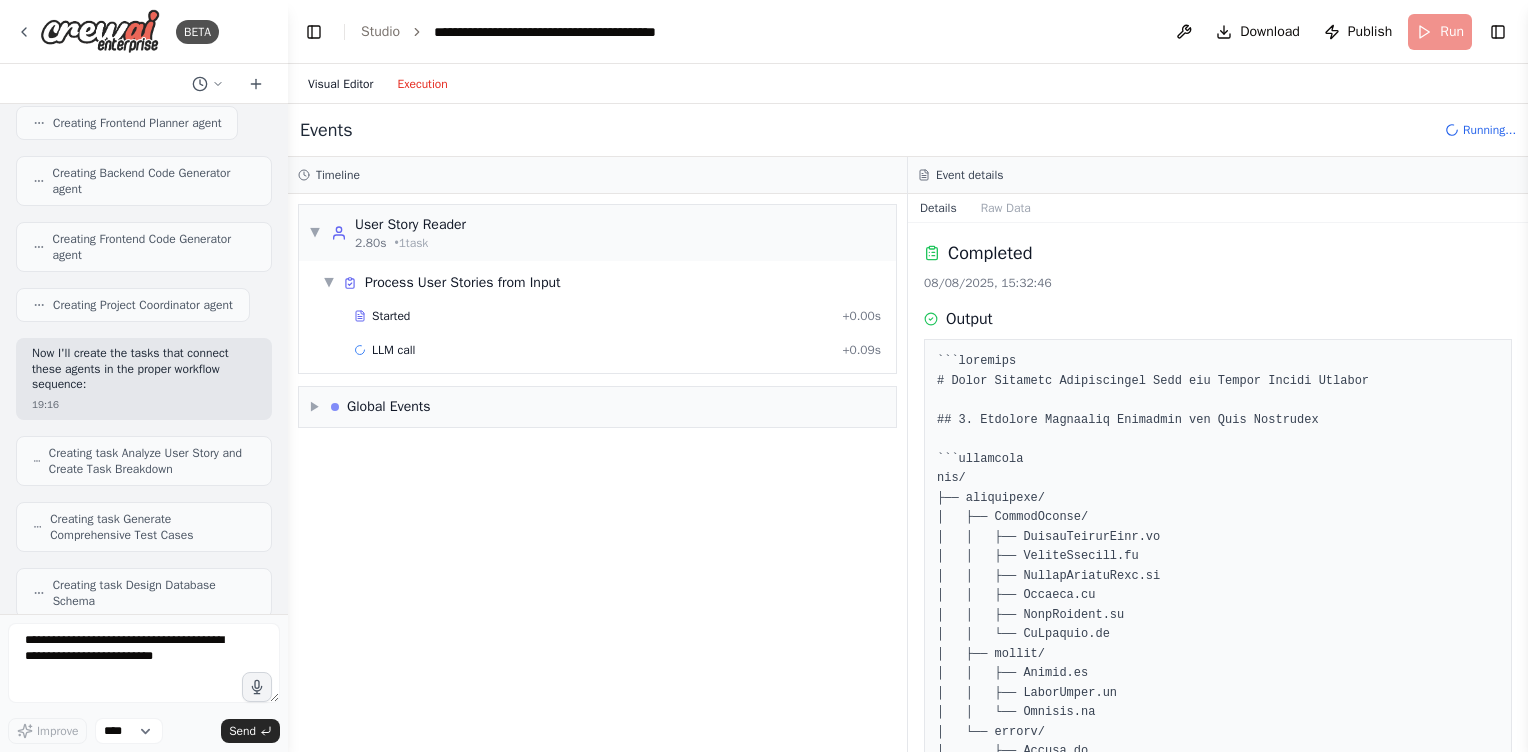 click on "Visual Editor" at bounding box center [340, 84] 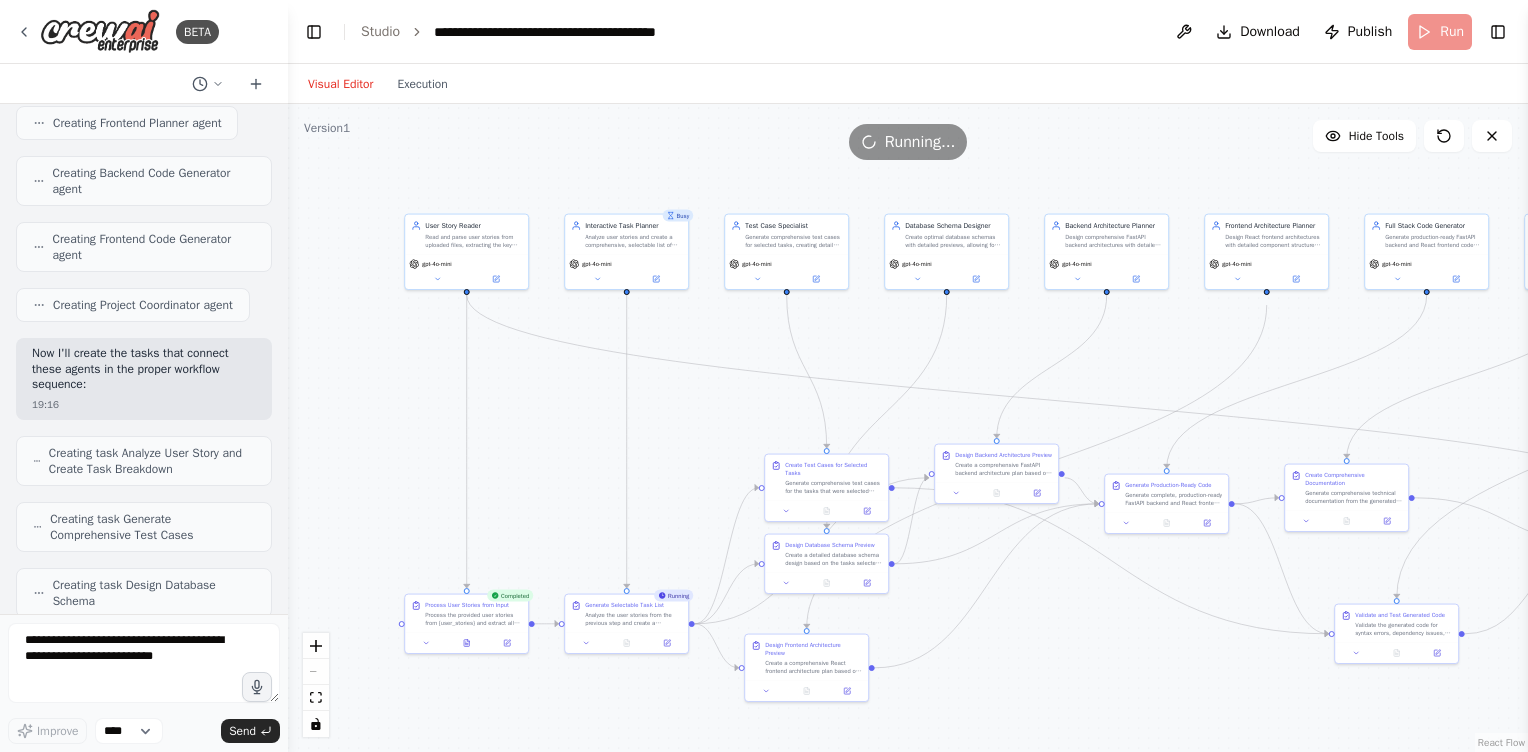 drag, startPoint x: 594, startPoint y: 576, endPoint x: 1040, endPoint y: 720, distance: 468.67047 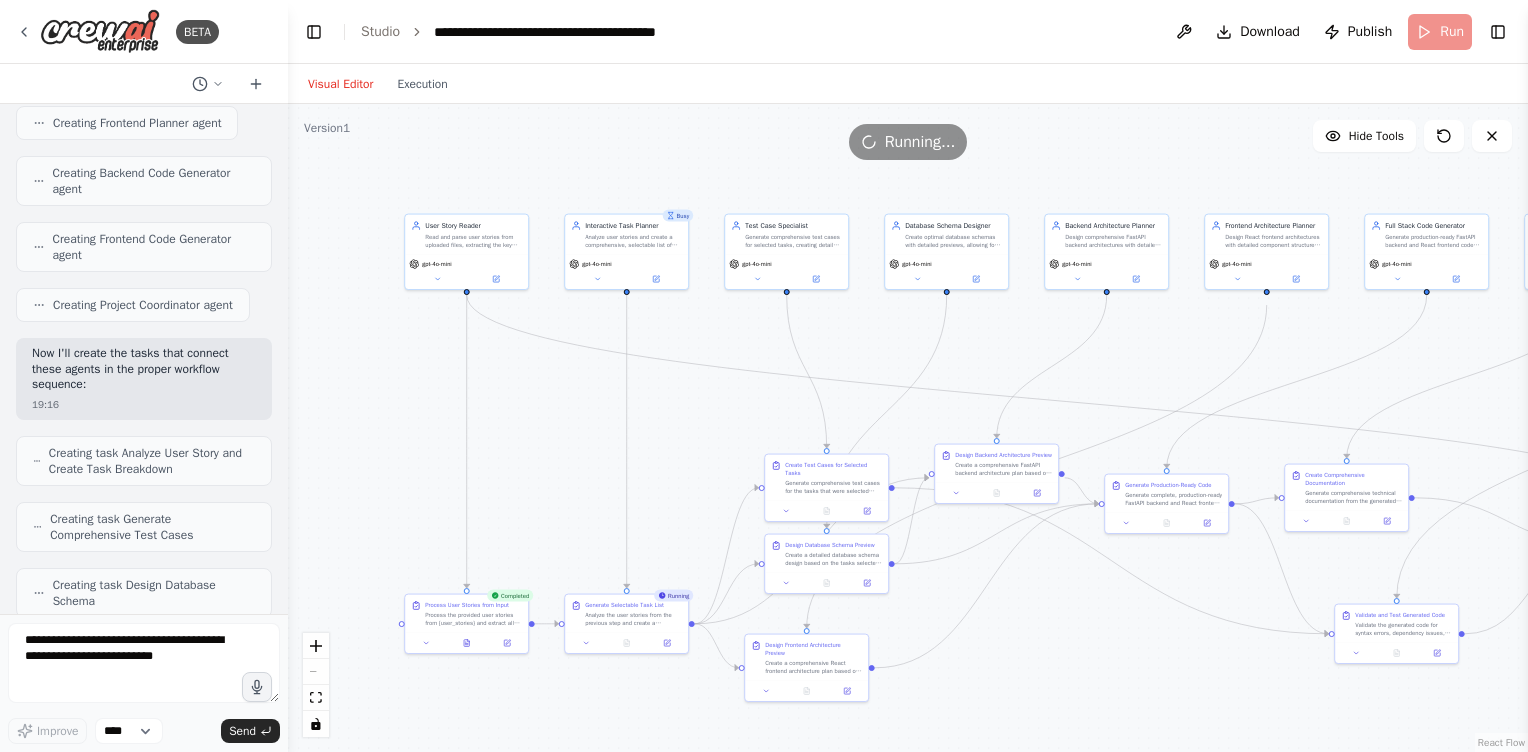 click on ".deletable-edge-delete-btn {
width: 20px;
height: 20px;
border: 0px solid #ffffff;
color: #6b7280;
background-color: #f8fafc;
cursor: pointer;
border-radius: 50%;
font-size: 12px;
padding: 3px;
display: flex;
align-items: center;
justify-content: center;
transition: all 0.2s cubic-bezier(0.4, 0, 0.2, 1);
box-shadow: 0 2px 4px rgba(0, 0, 0, 0.1);
}
.deletable-edge-delete-btn:hover {
background-color: #ef4444;
color: #ffffff;
border-color: #dc2626;
transform: scale(1.1);
box-shadow: 0 4px 12px rgba(239, 68, 68, 0.4);
}
.deletable-edge-delete-btn:active {
transform: scale(0.95);
box-shadow: 0 2px 4px rgba(239, 68, 68, 0.3);
}
User Story Reader gpt-4o-mini Busy Interactive Task Planner Running" at bounding box center [908, 428] 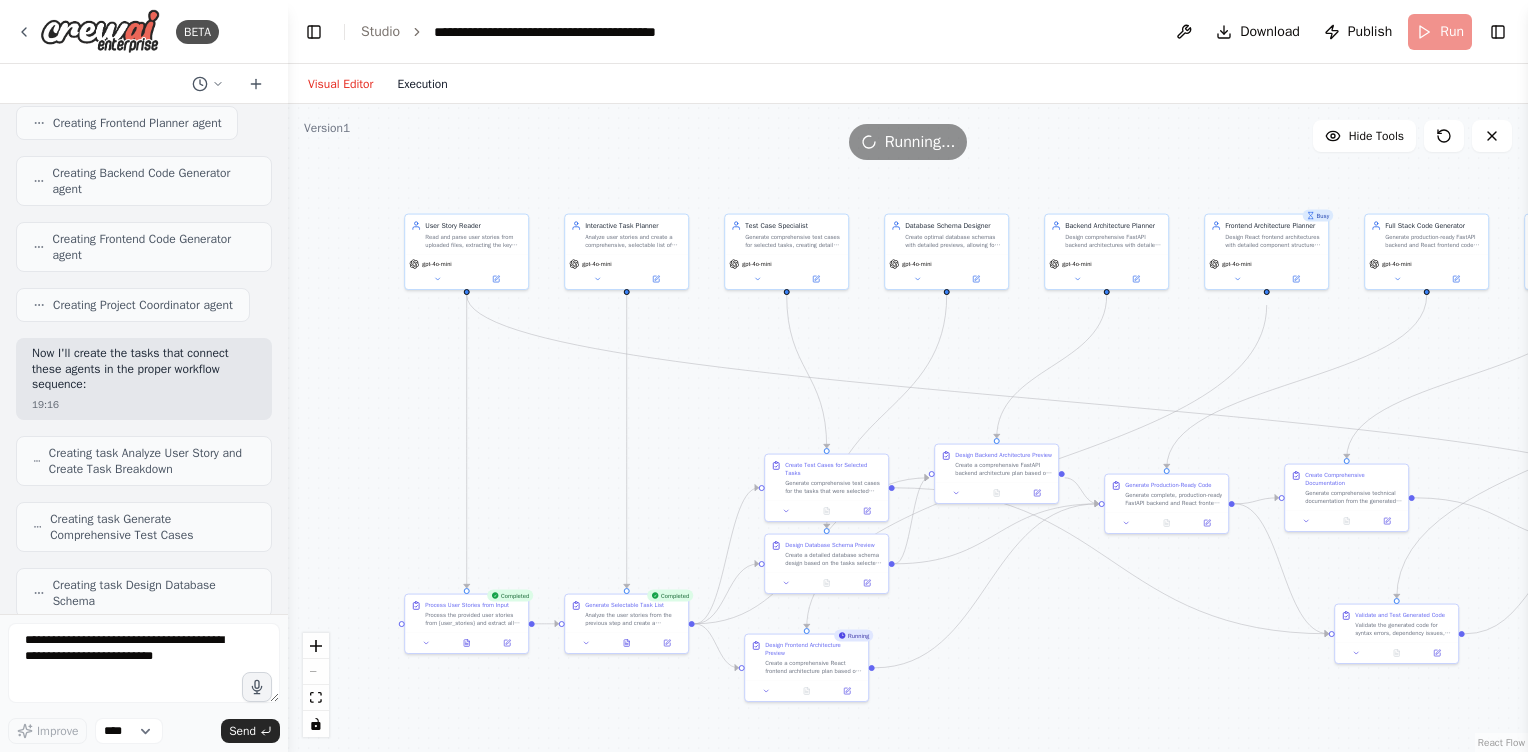 click on "Execution" at bounding box center (422, 84) 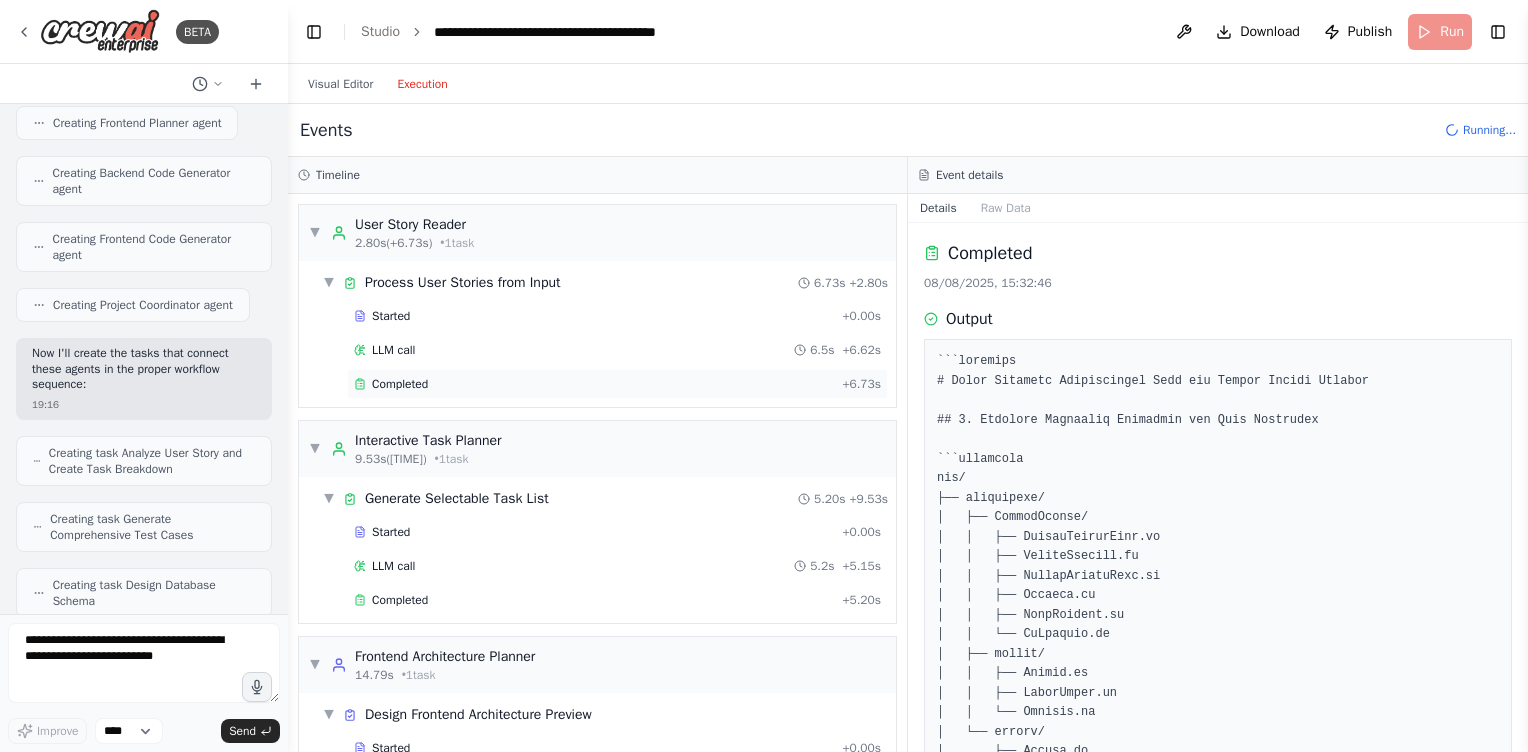 scroll, scrollTop: 130, scrollLeft: 0, axis: vertical 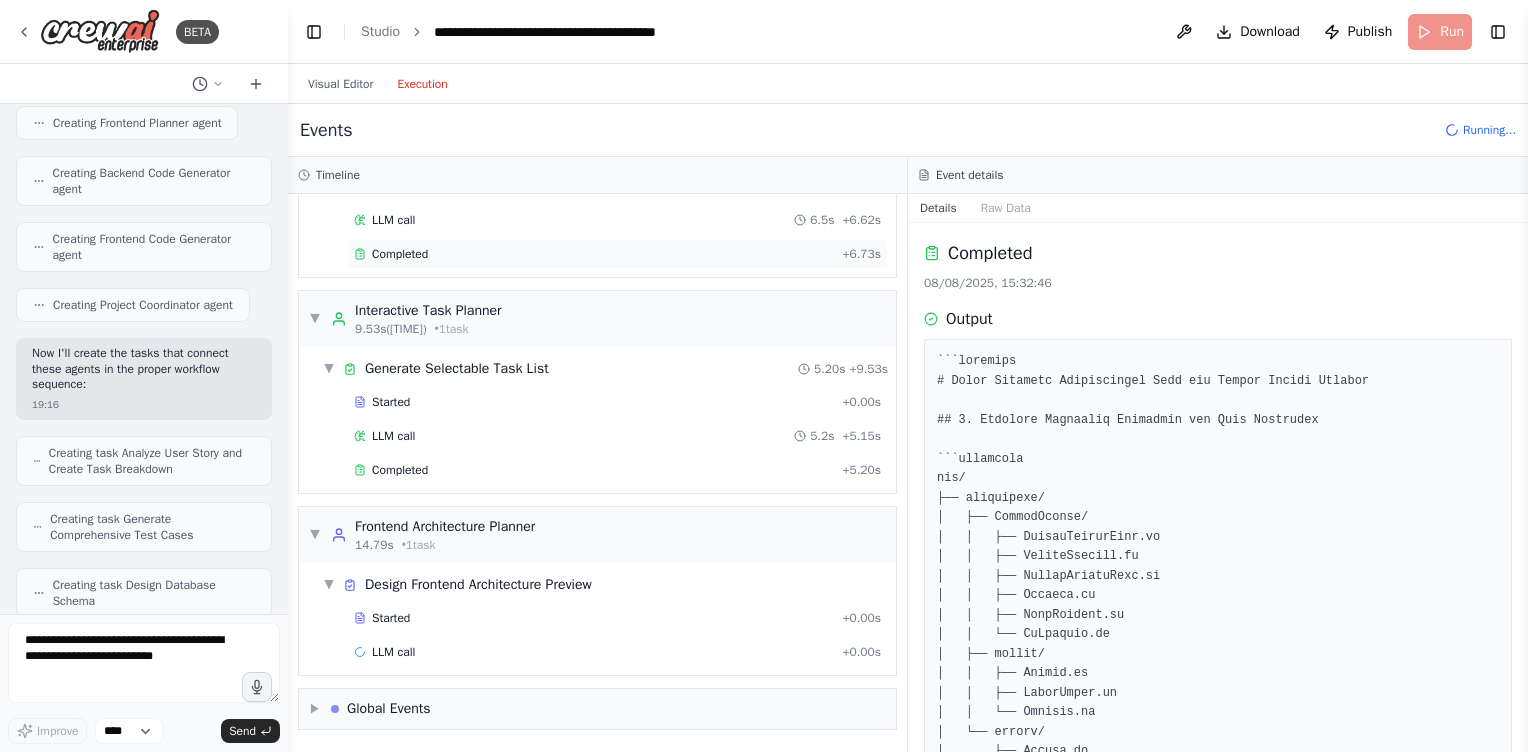 click on "Completed" at bounding box center [400, 254] 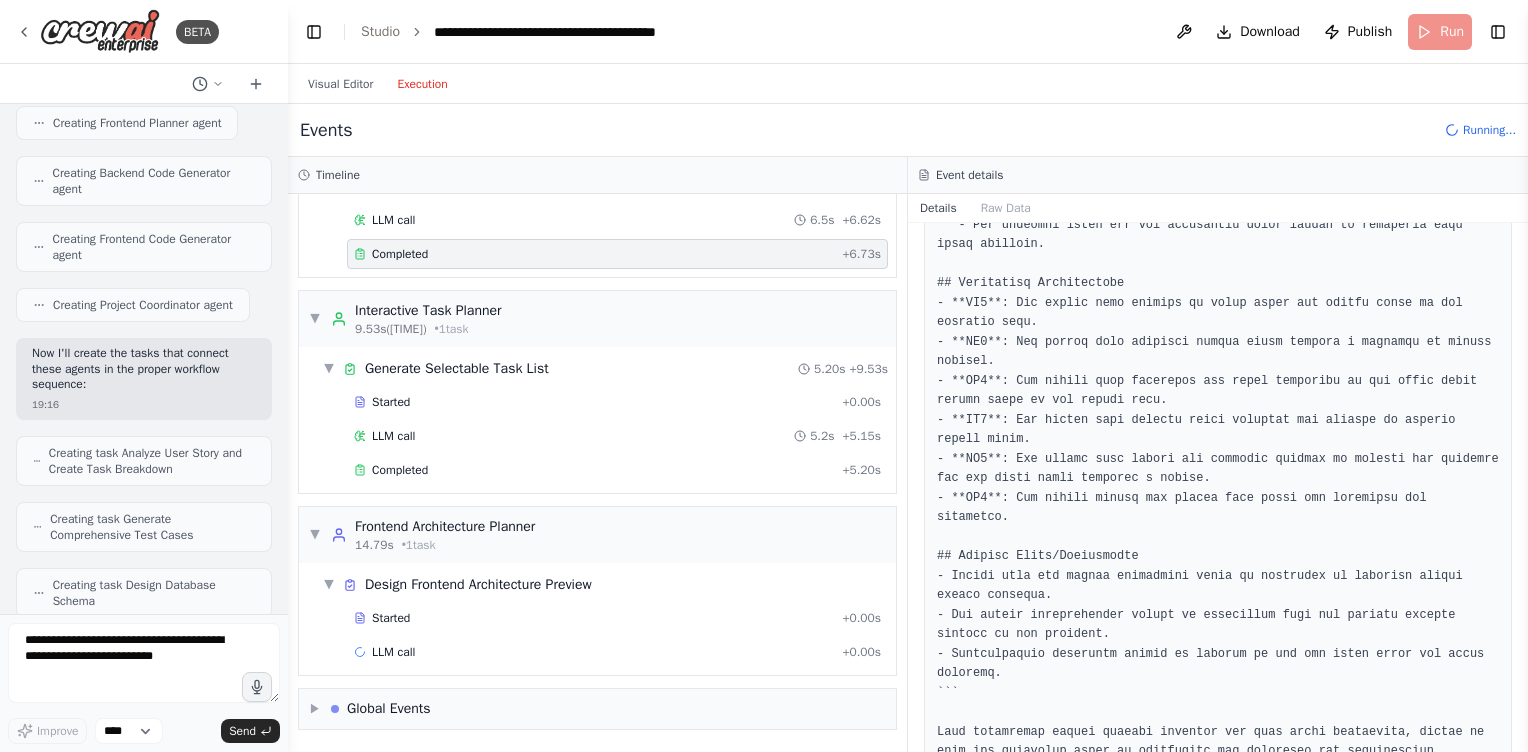 scroll, scrollTop: 874, scrollLeft: 0, axis: vertical 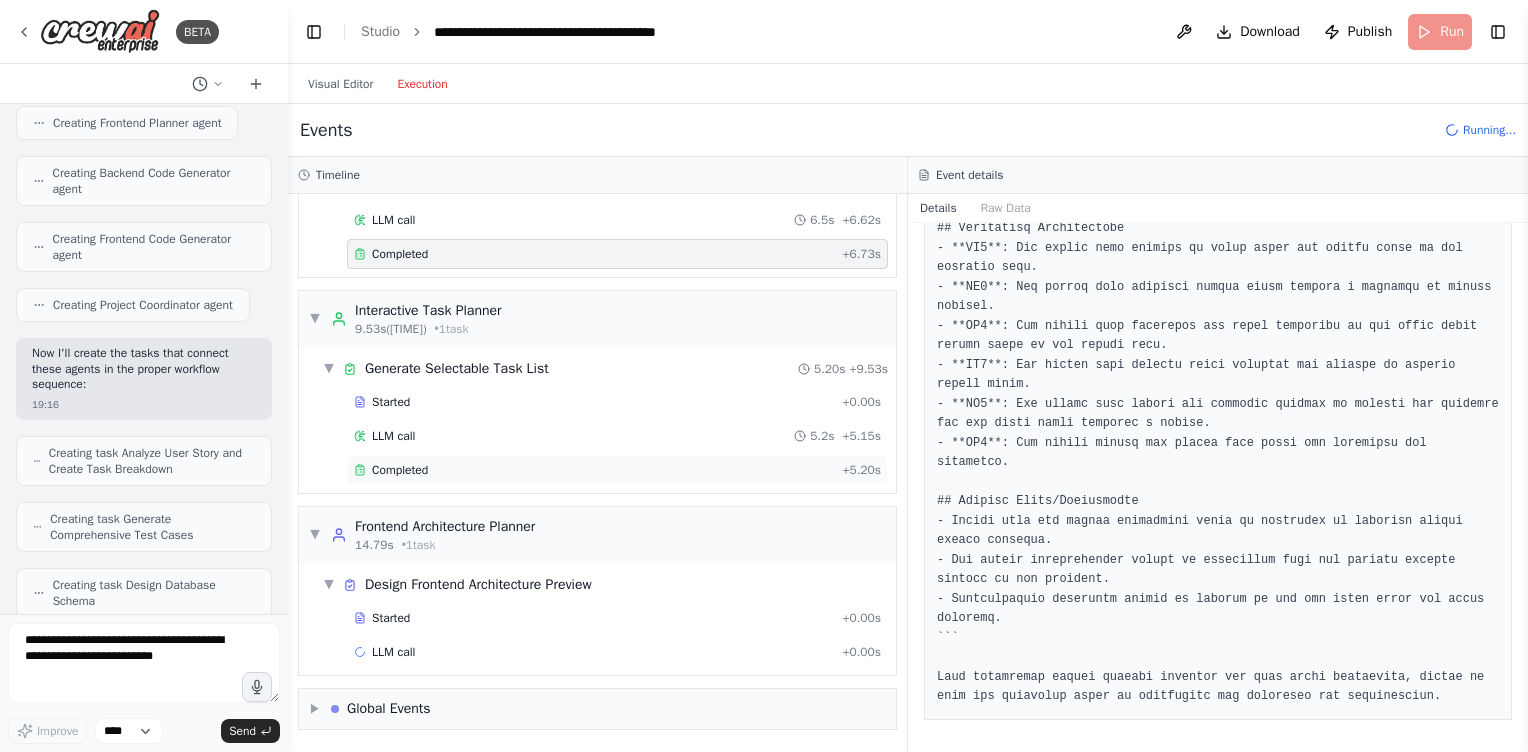 click on "Completed" at bounding box center [594, 470] 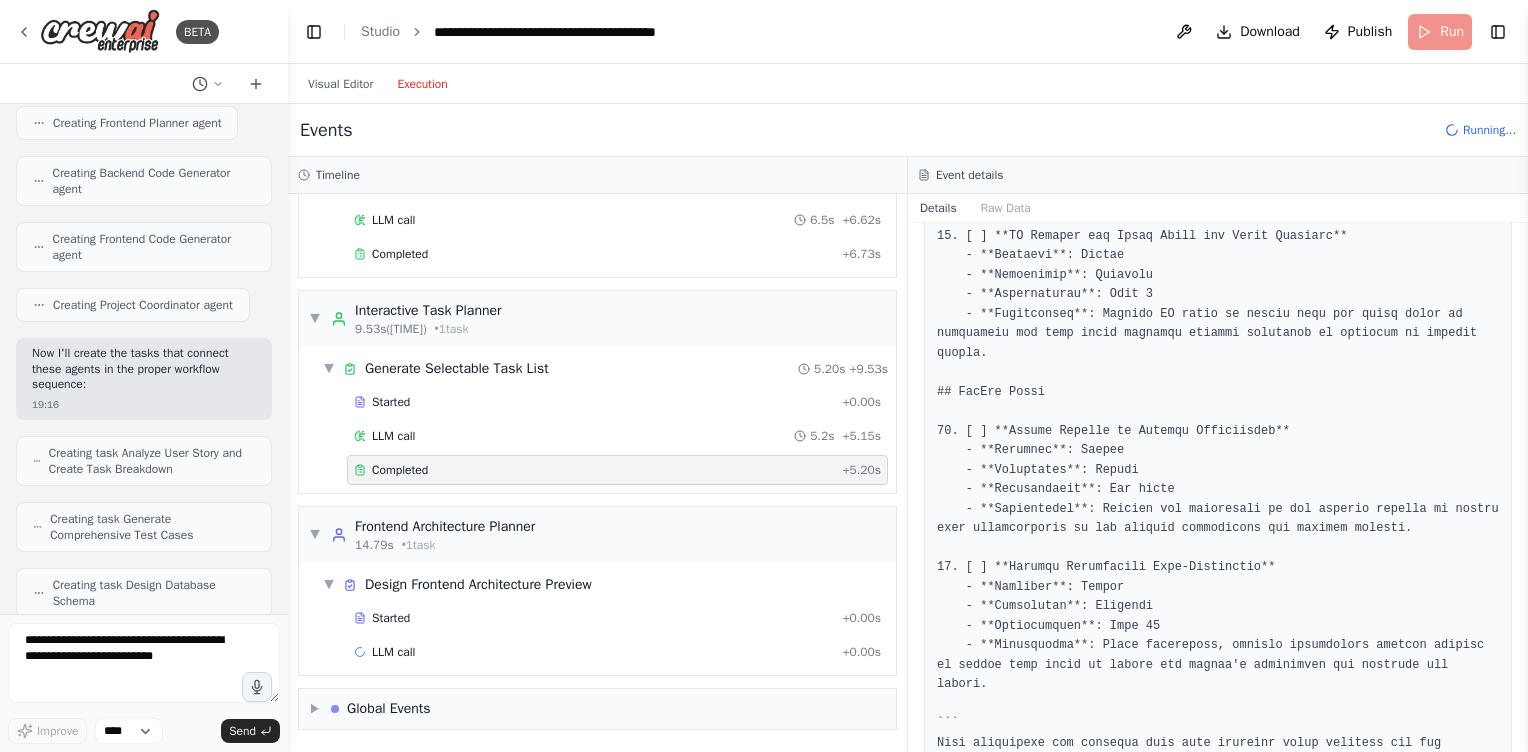 scroll, scrollTop: 1771, scrollLeft: 0, axis: vertical 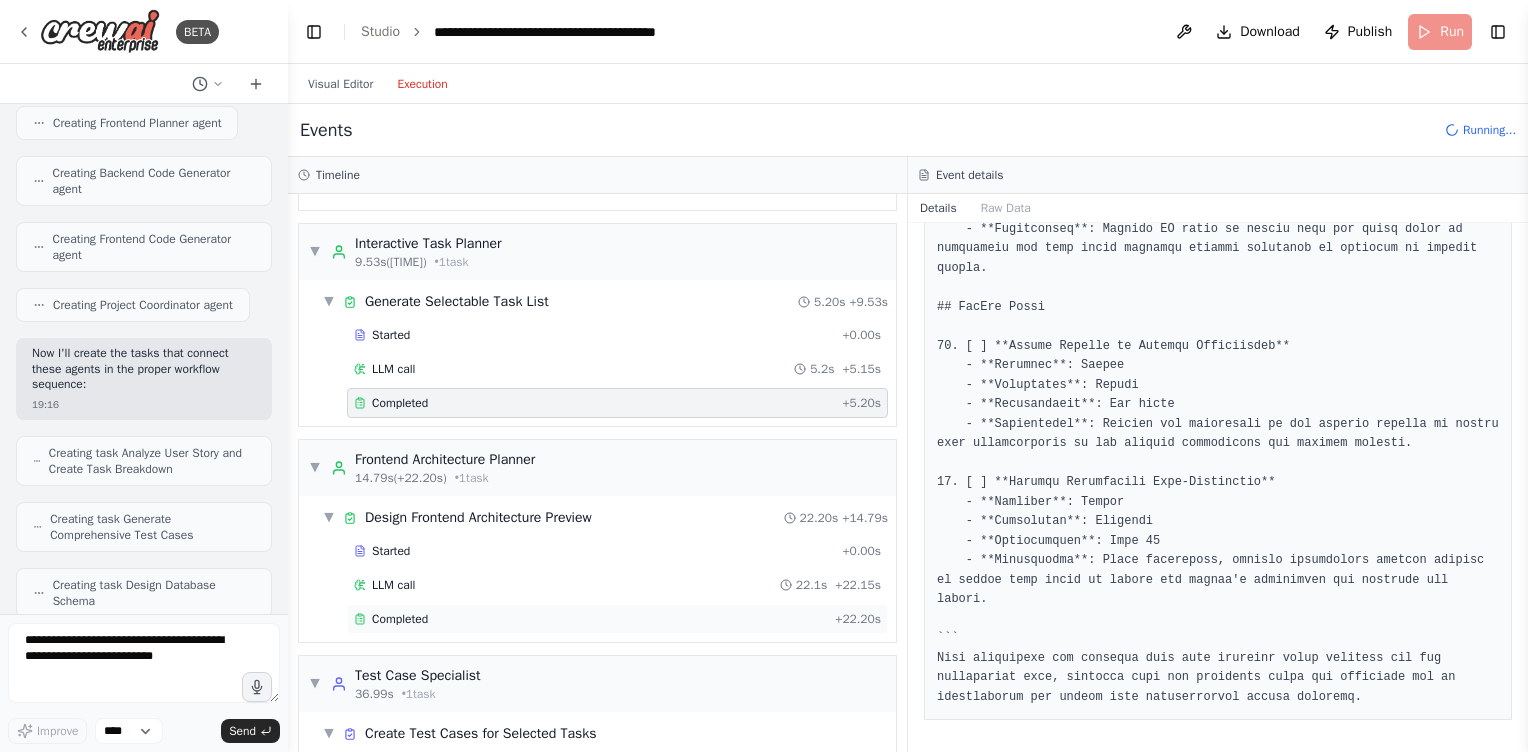 click on "Completed" at bounding box center (400, 619) 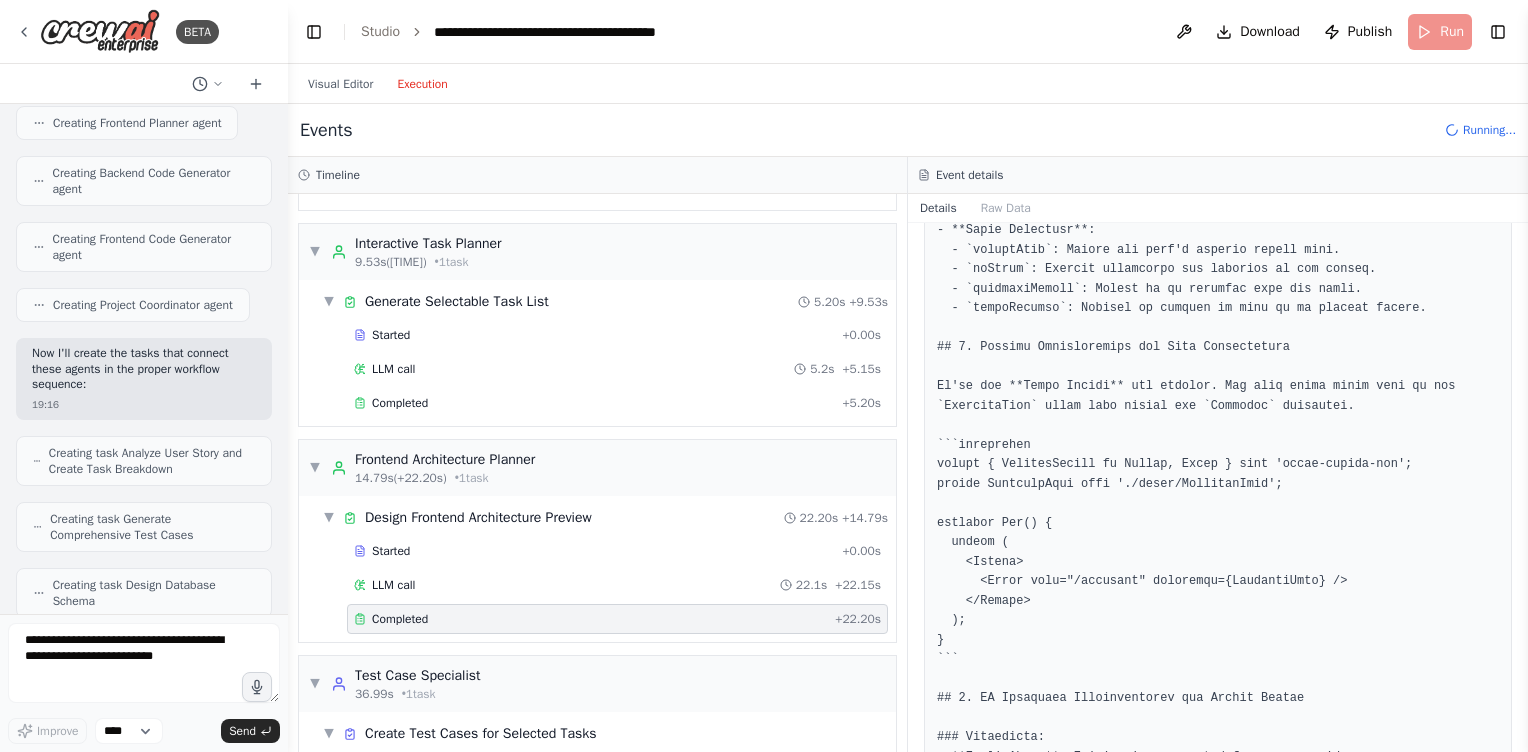 scroll, scrollTop: 879, scrollLeft: 0, axis: vertical 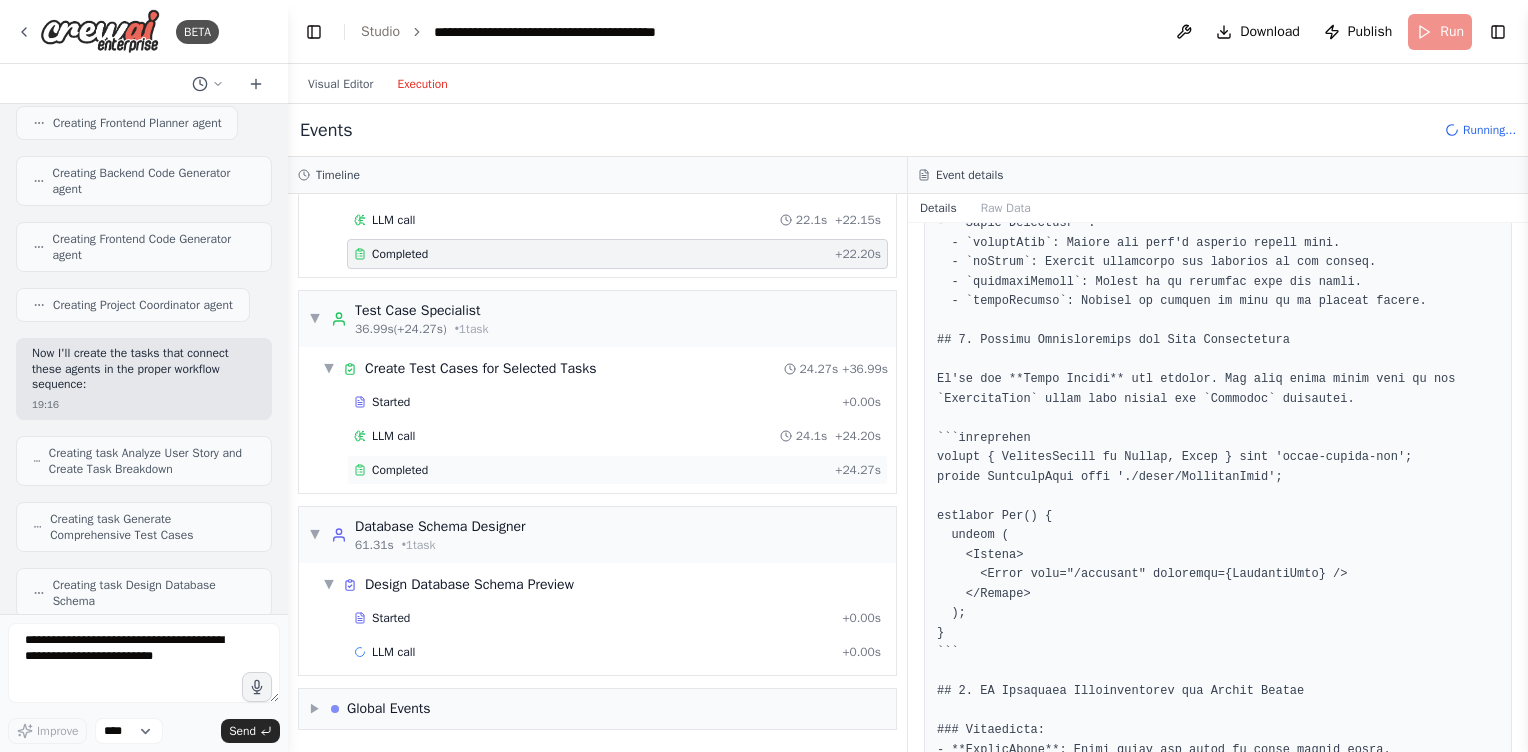 click on "Completed" at bounding box center [400, 470] 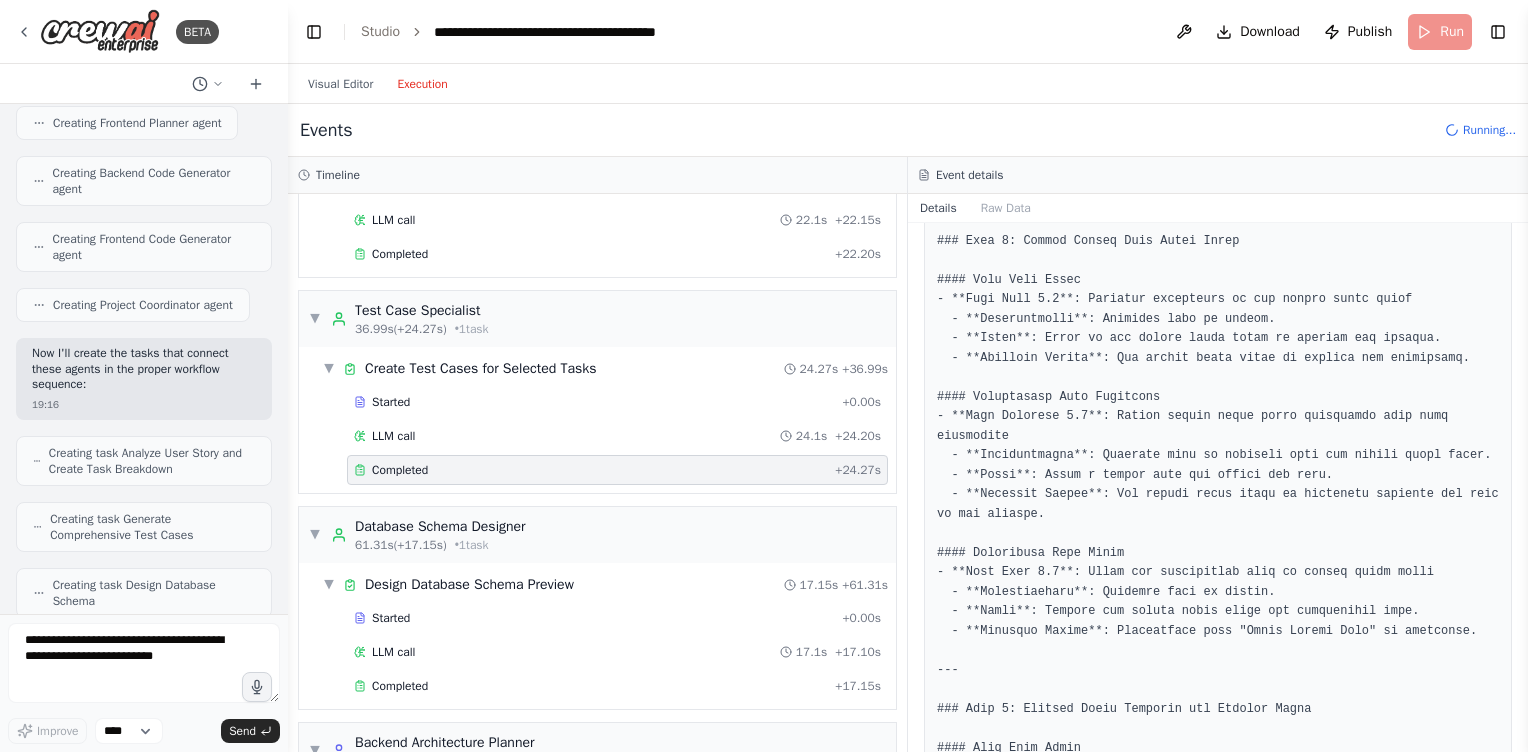 scroll, scrollTop: 260, scrollLeft: 0, axis: vertical 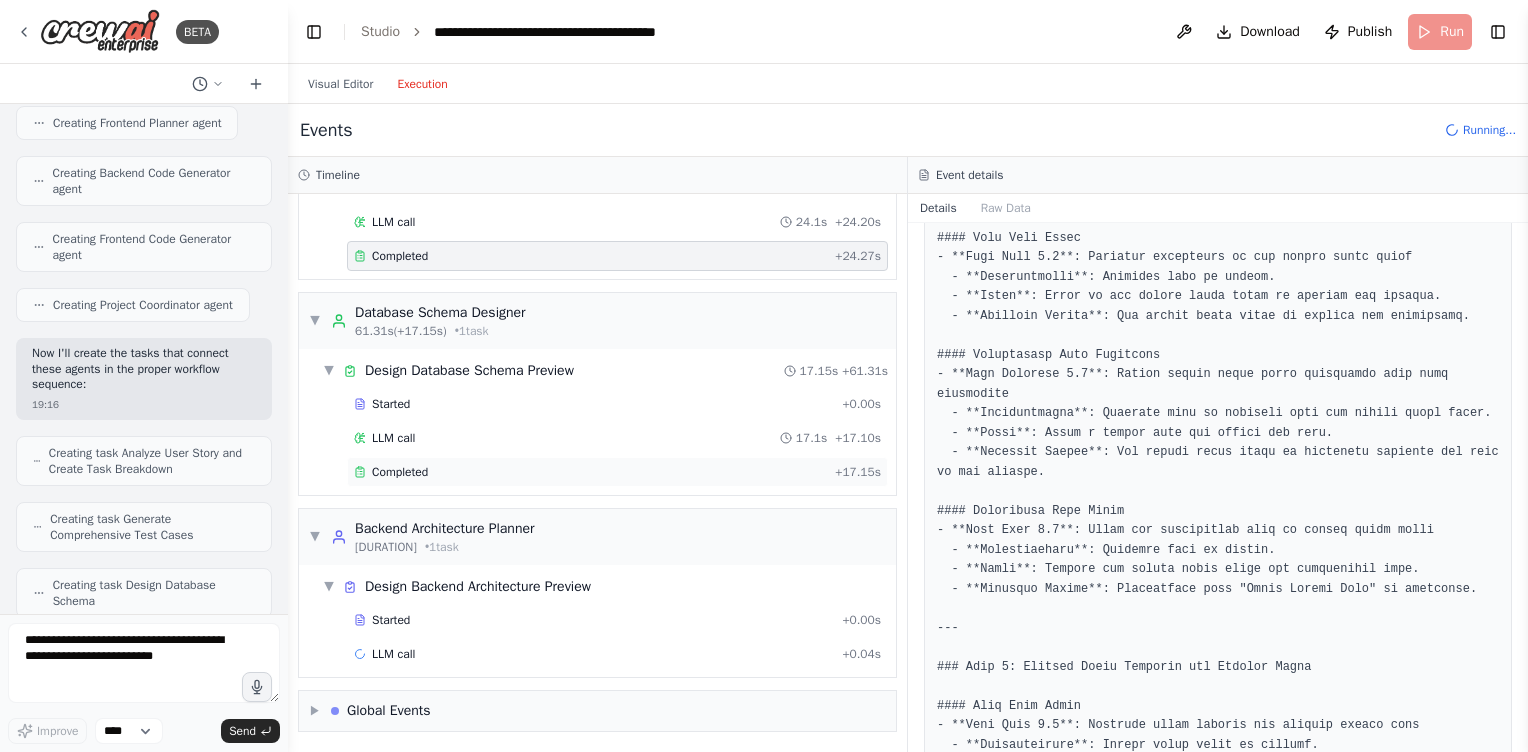 click on "Completed" at bounding box center (590, 472) 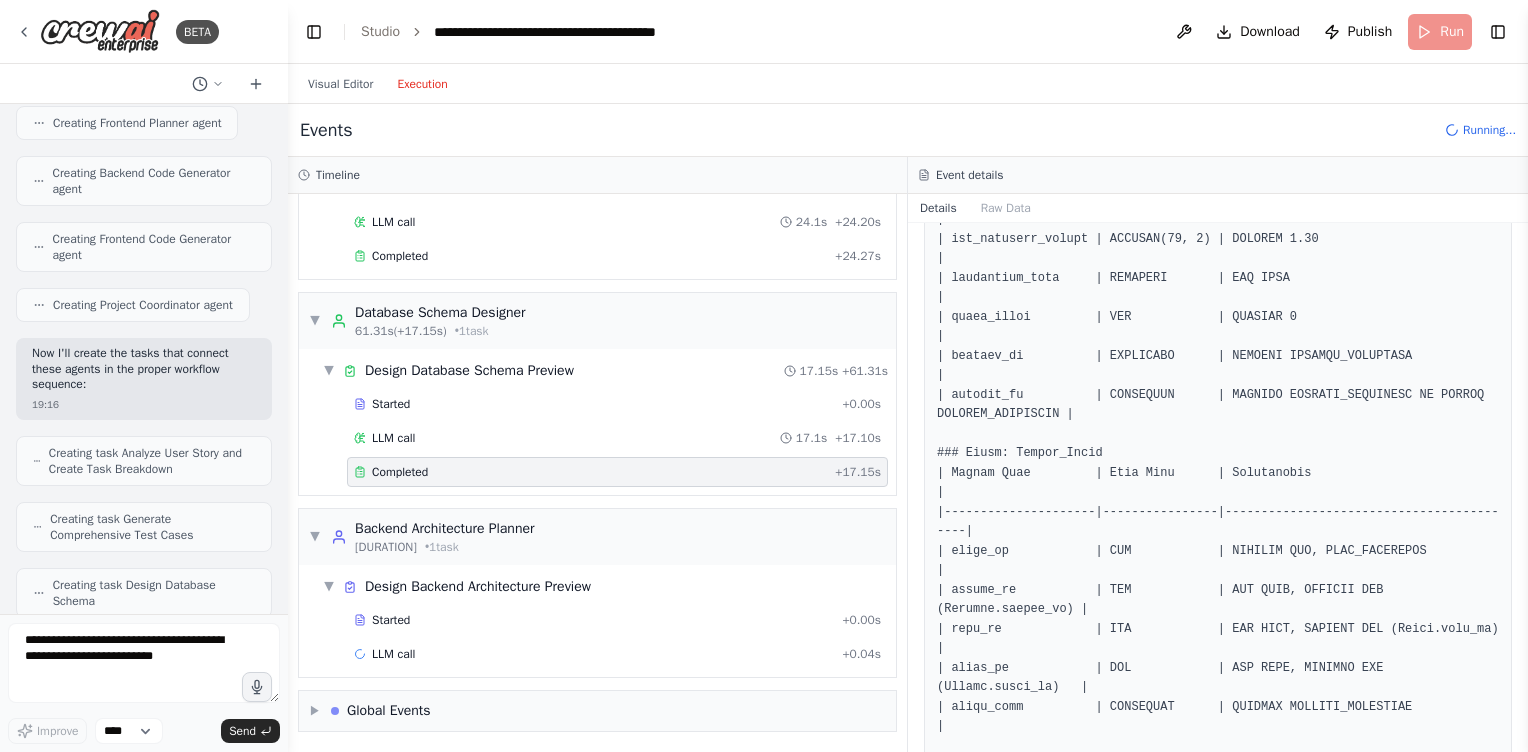 scroll, scrollTop: 0, scrollLeft: 0, axis: both 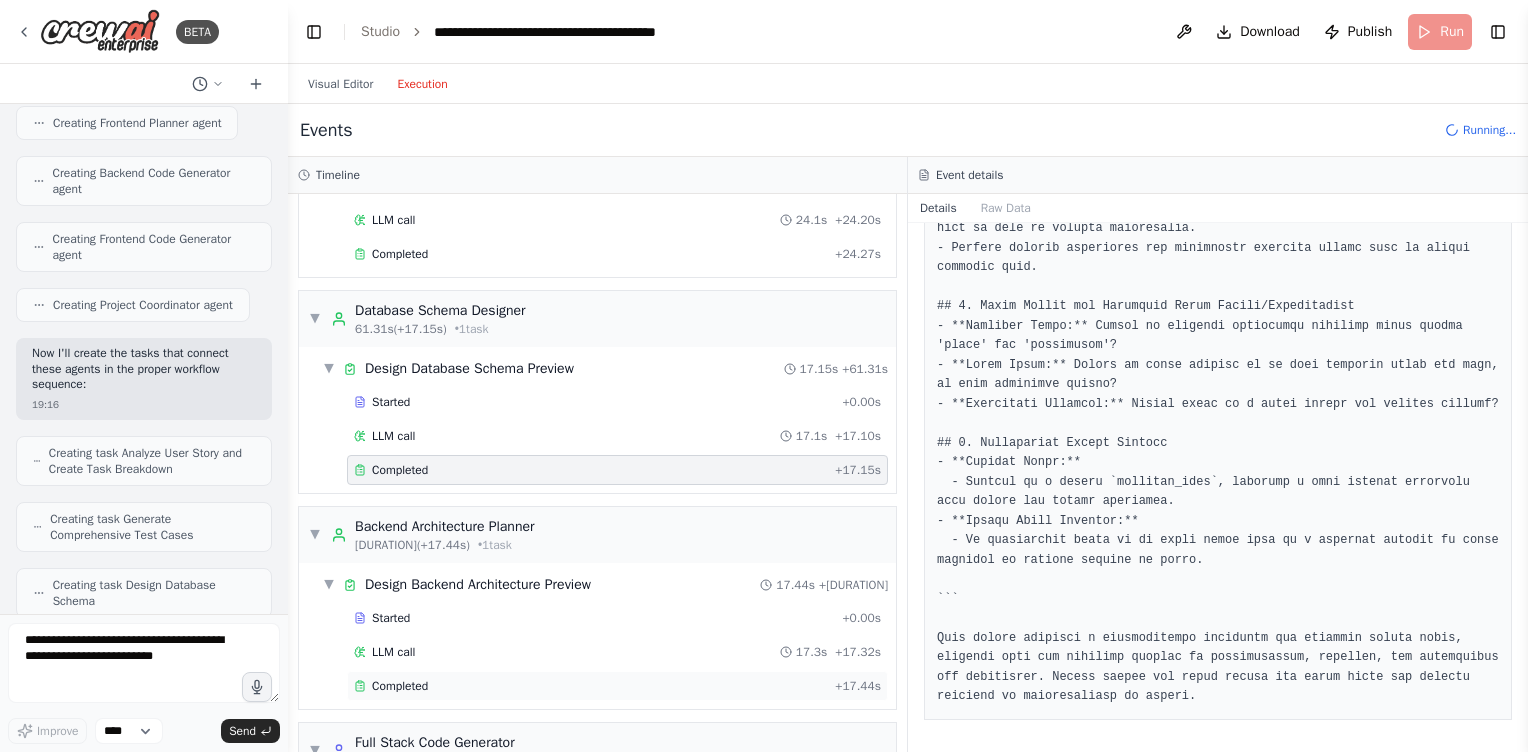click on "Completed" at bounding box center [400, 686] 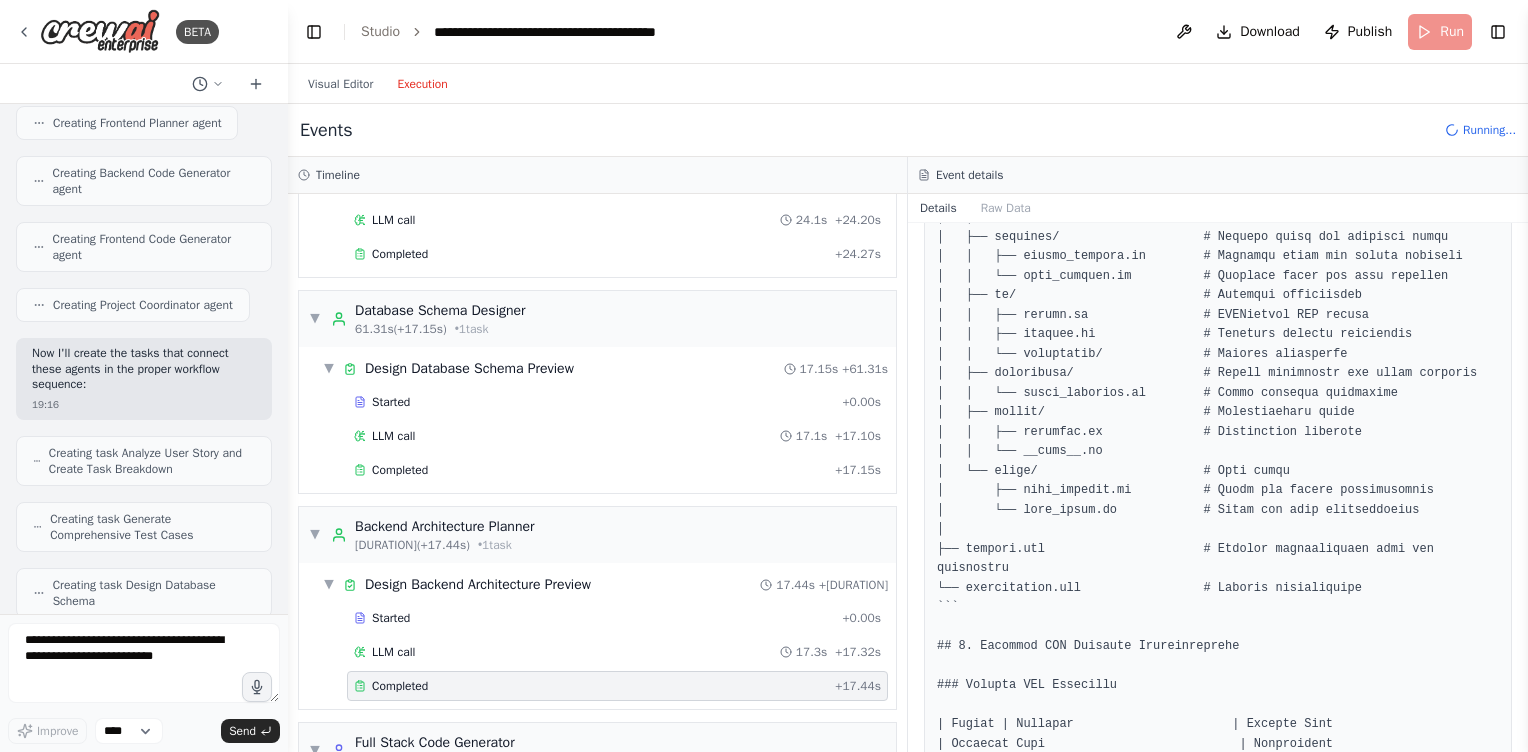 scroll, scrollTop: 548, scrollLeft: 0, axis: vertical 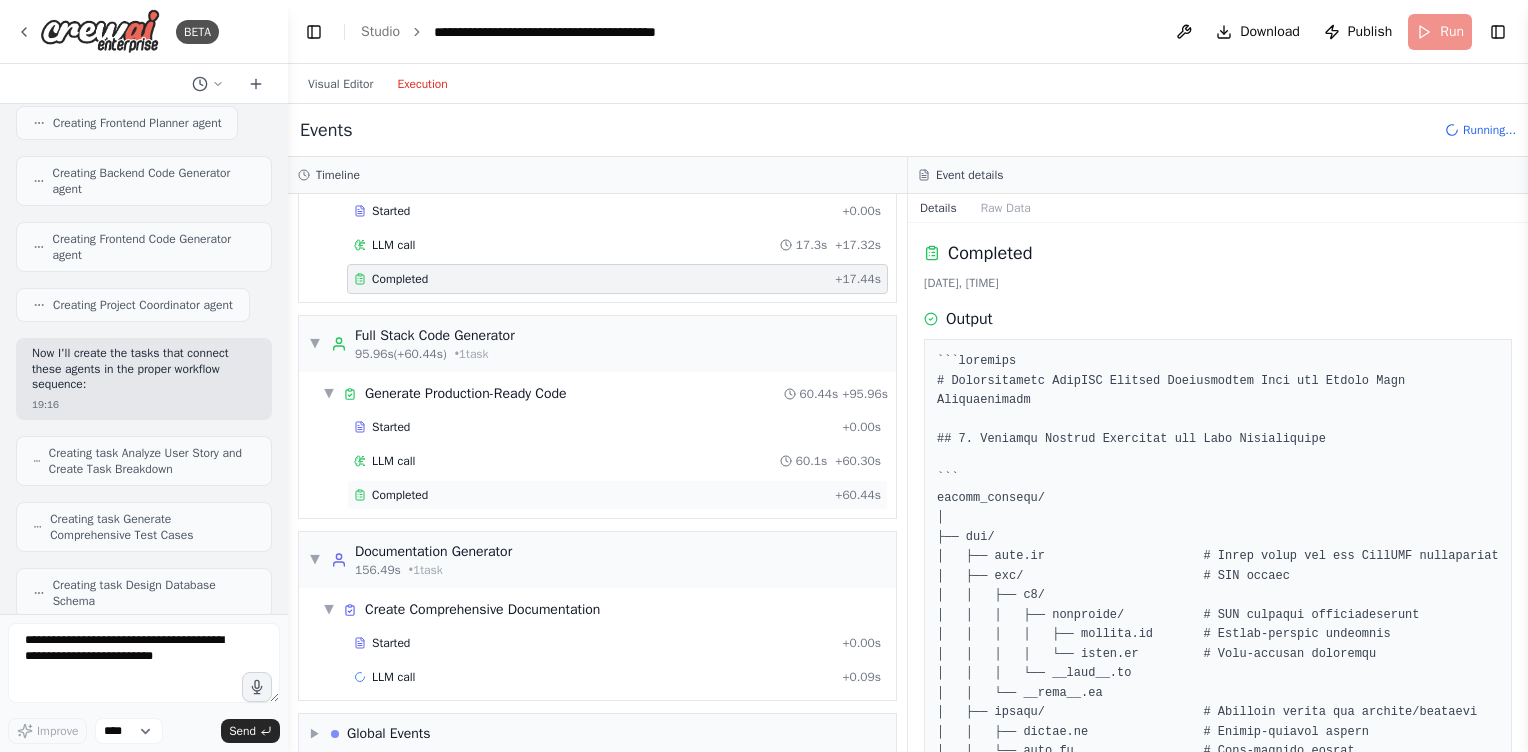 click on "Completed" at bounding box center [400, 495] 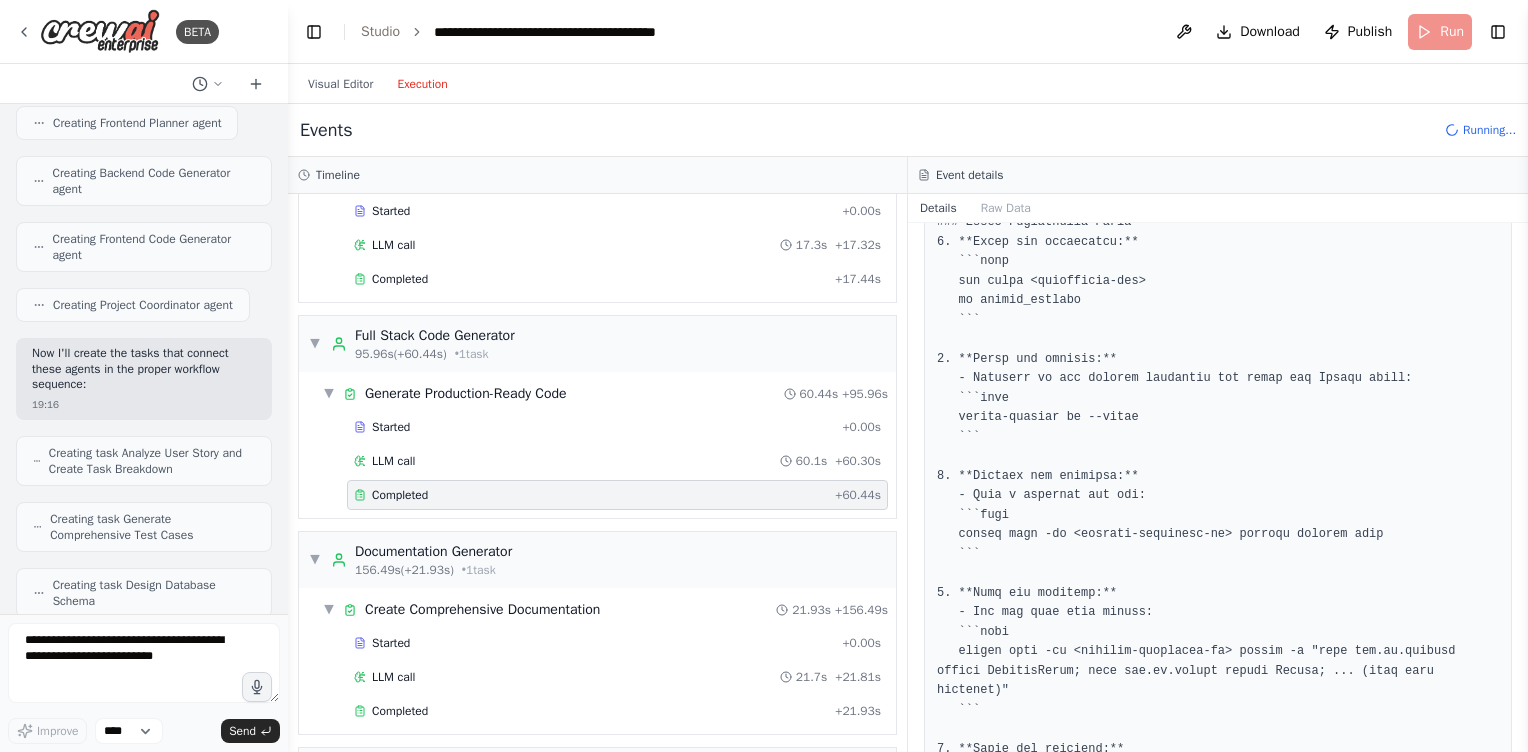 scroll, scrollTop: 10390, scrollLeft: 0, axis: vertical 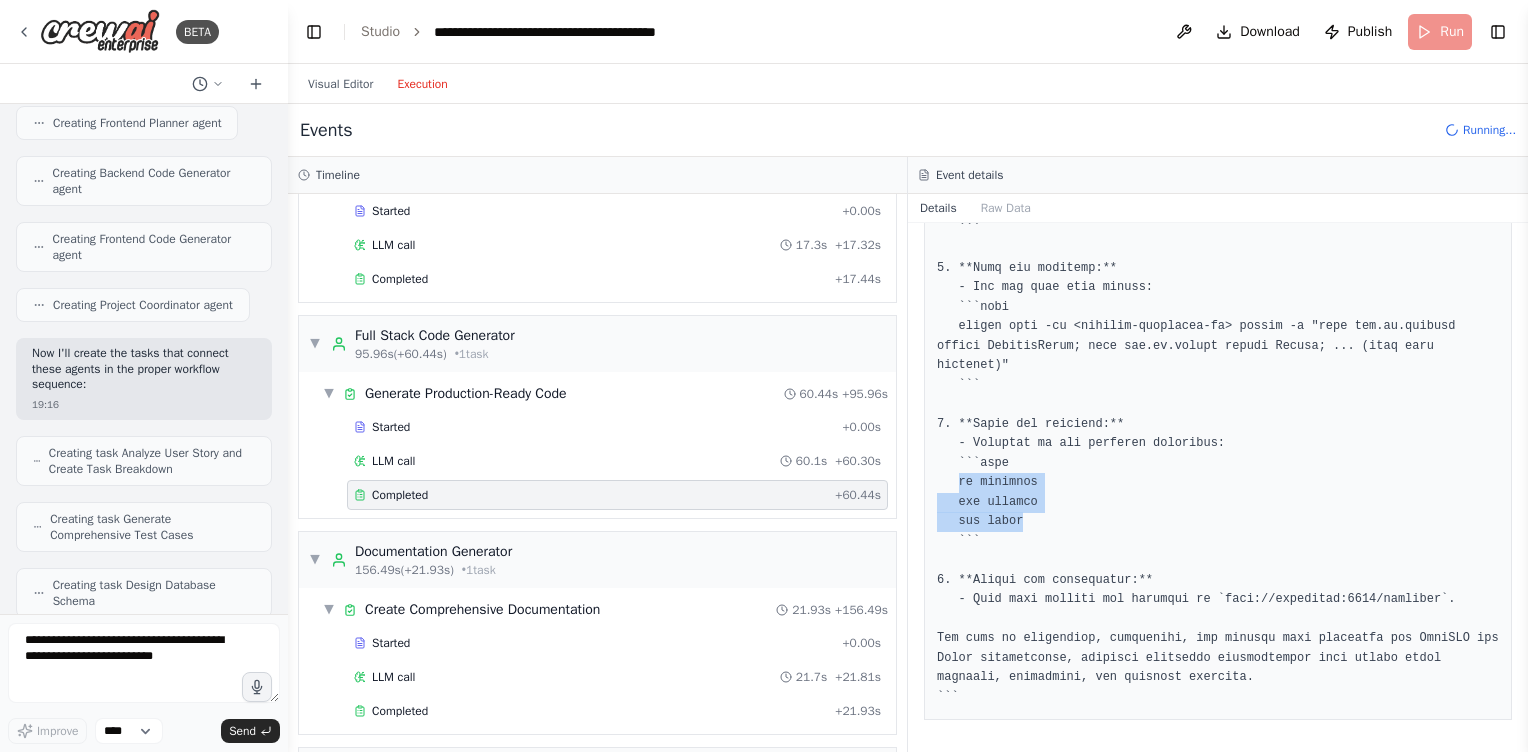 drag, startPoint x: 961, startPoint y: 480, endPoint x: 1049, endPoint y: 526, distance: 99.29753 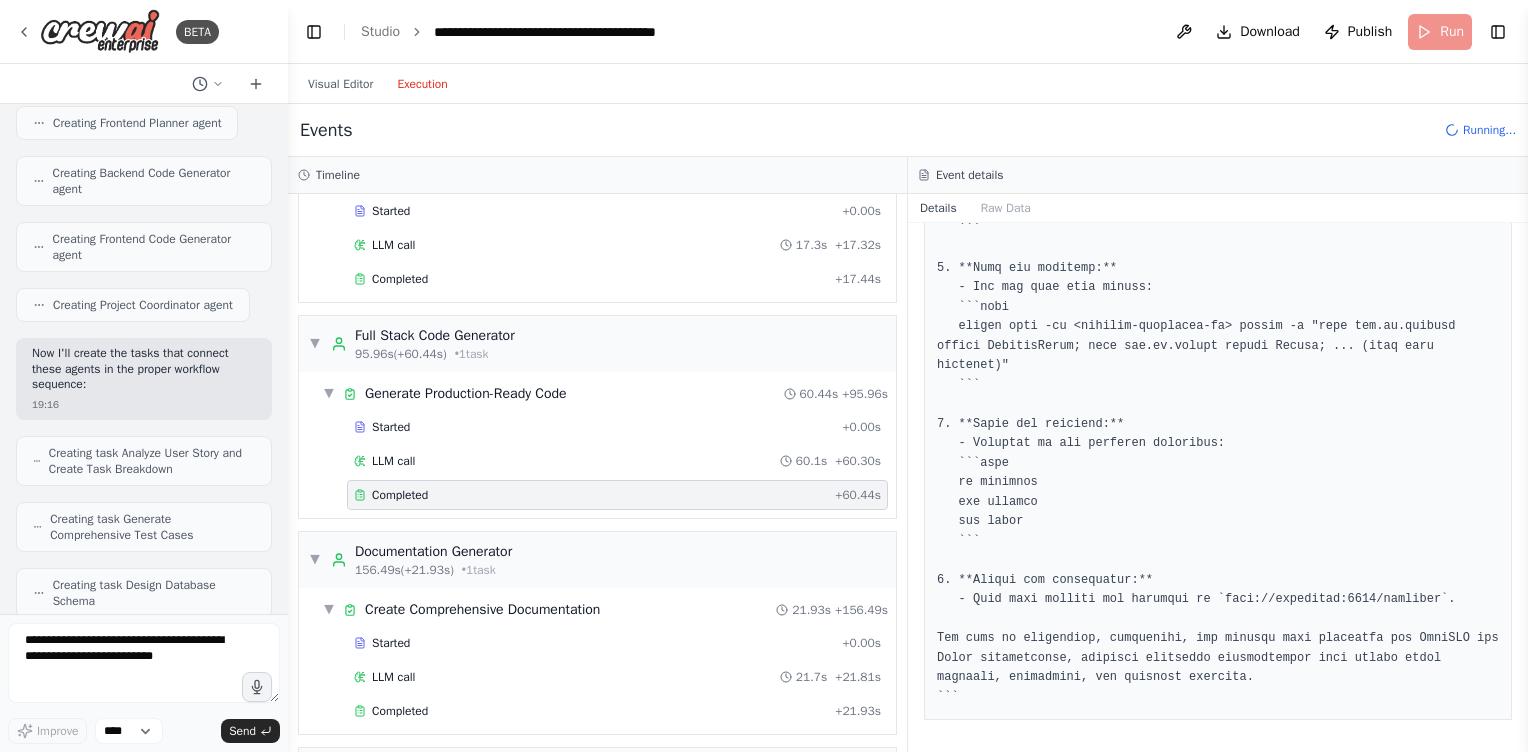 scroll, scrollTop: 10186, scrollLeft: 0, axis: vertical 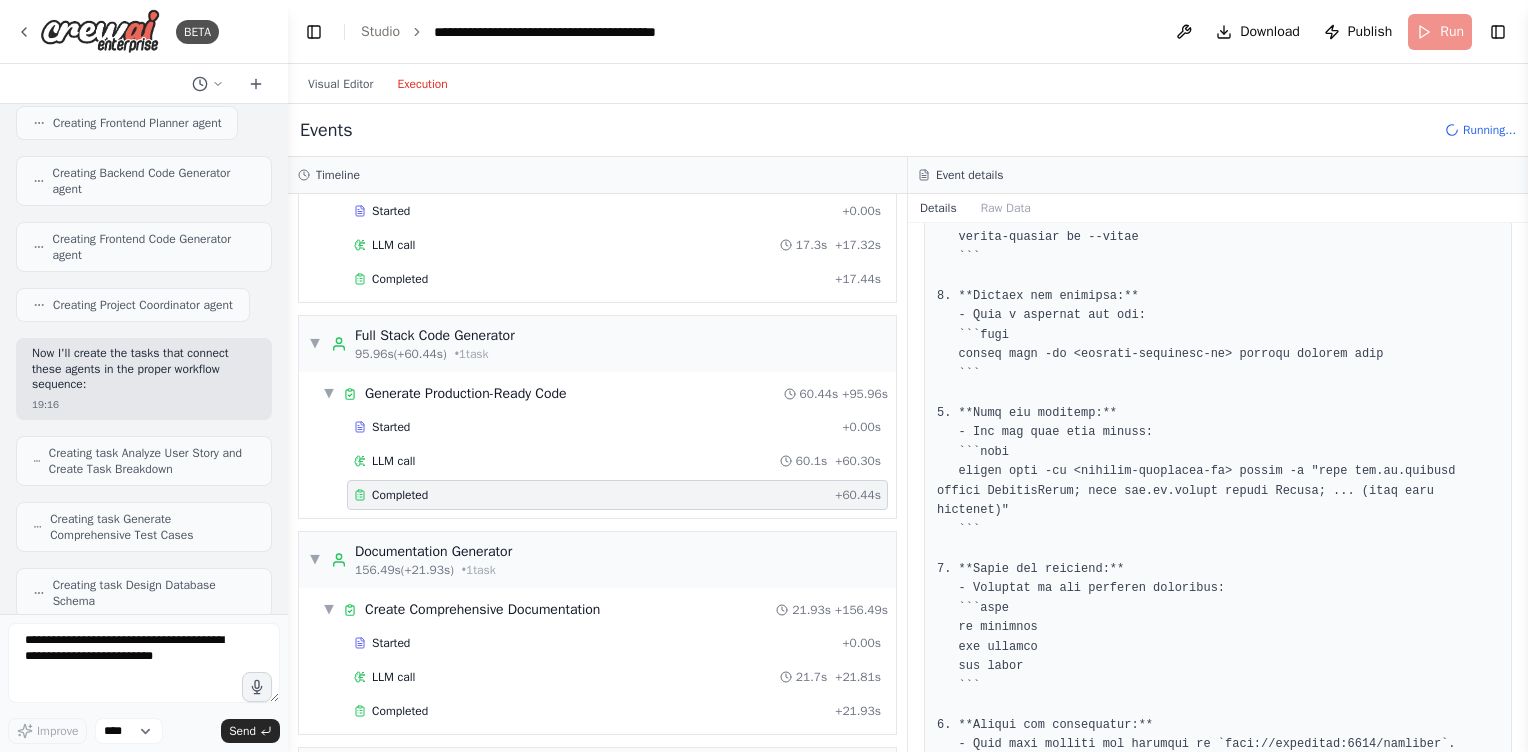 click at bounding box center (1218, -4491) 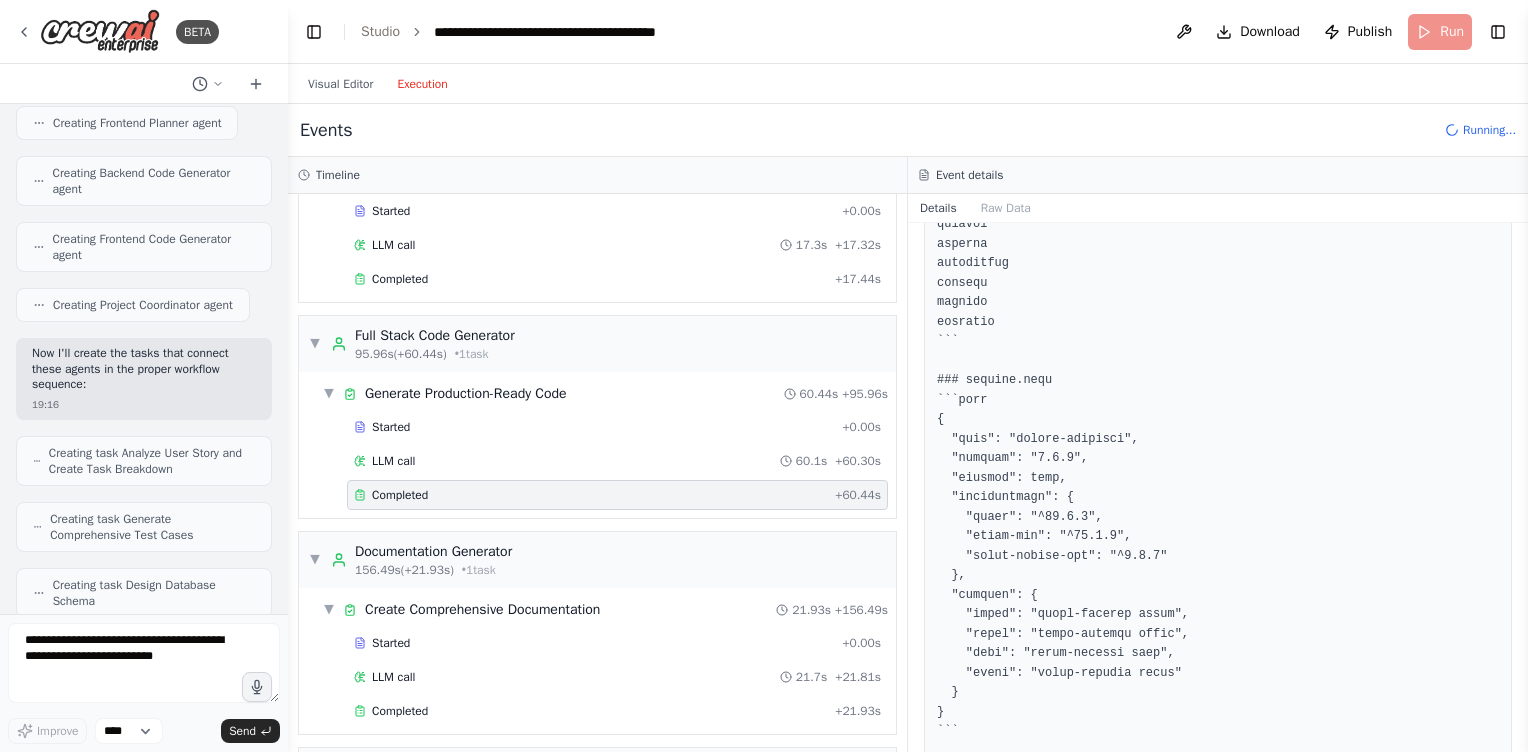 scroll, scrollTop: 10390, scrollLeft: 0, axis: vertical 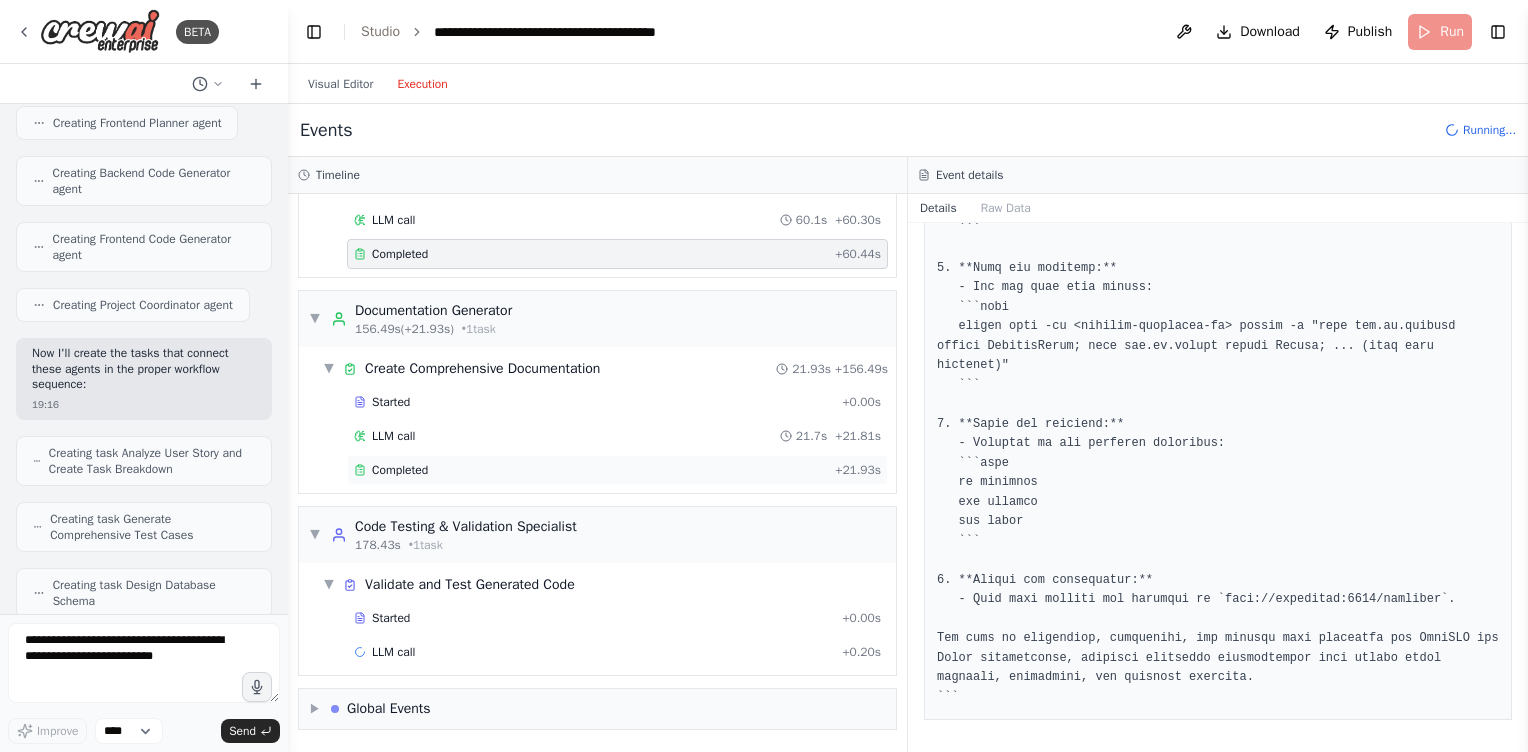click on "Completed" at bounding box center (400, 470) 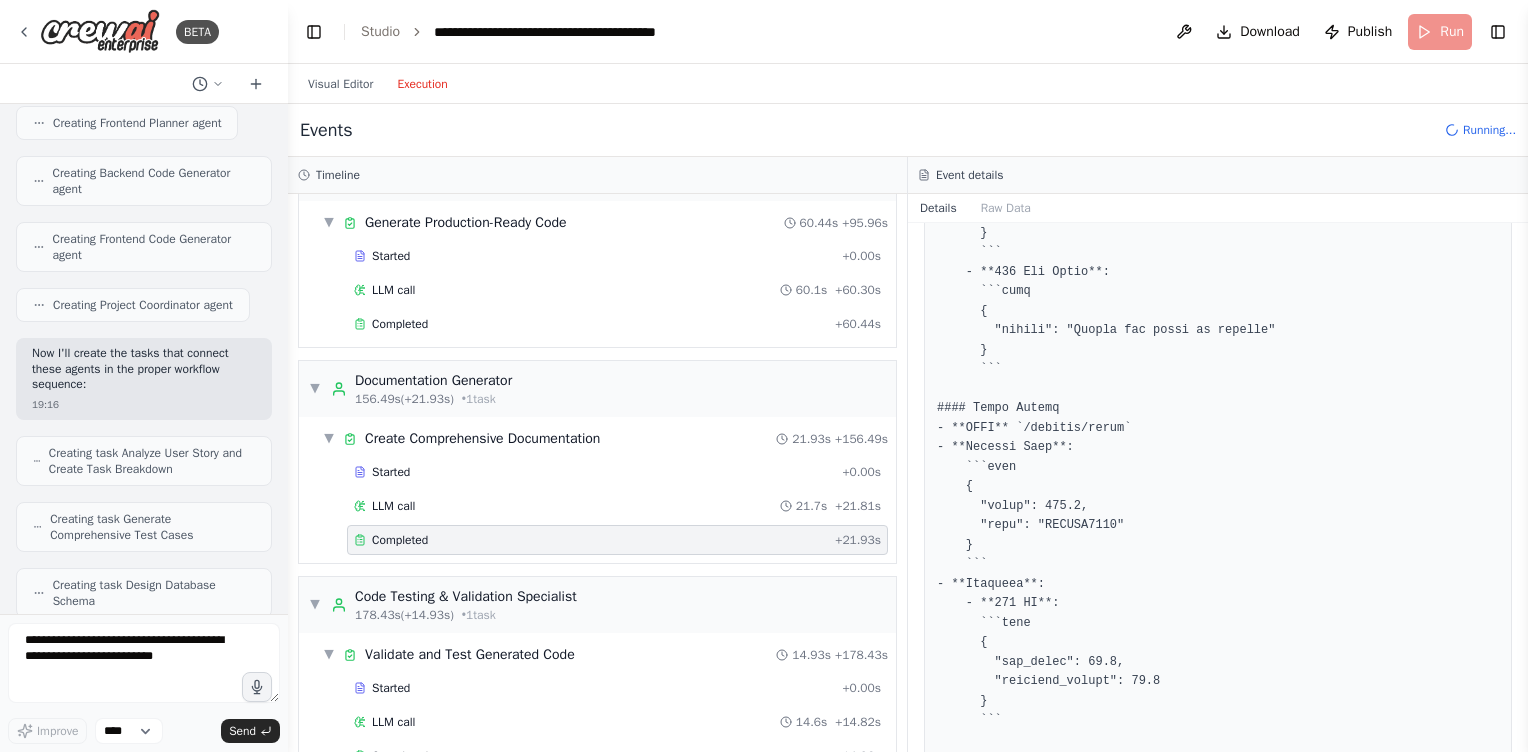 scroll, scrollTop: 1128, scrollLeft: 0, axis: vertical 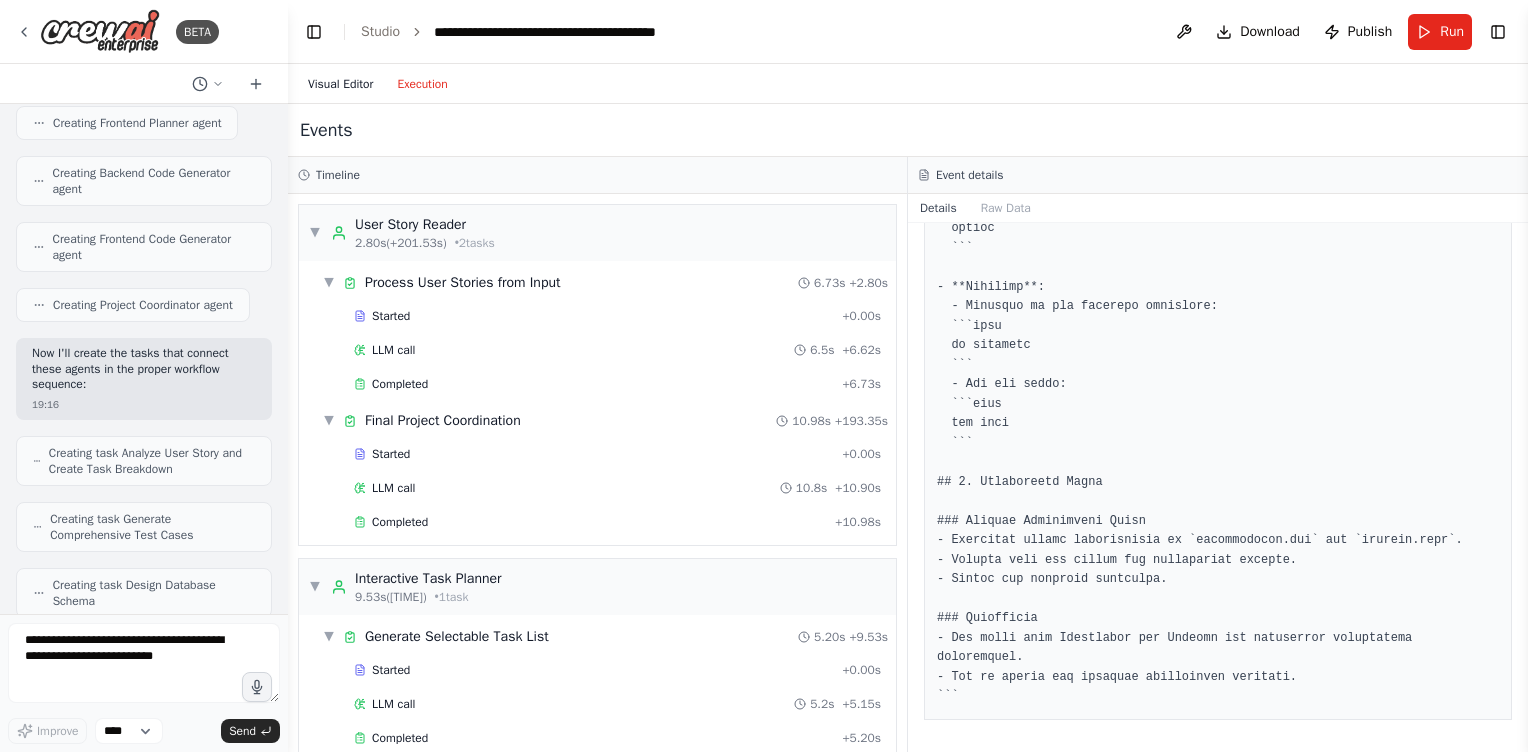 click on "Visual Editor" at bounding box center (340, 84) 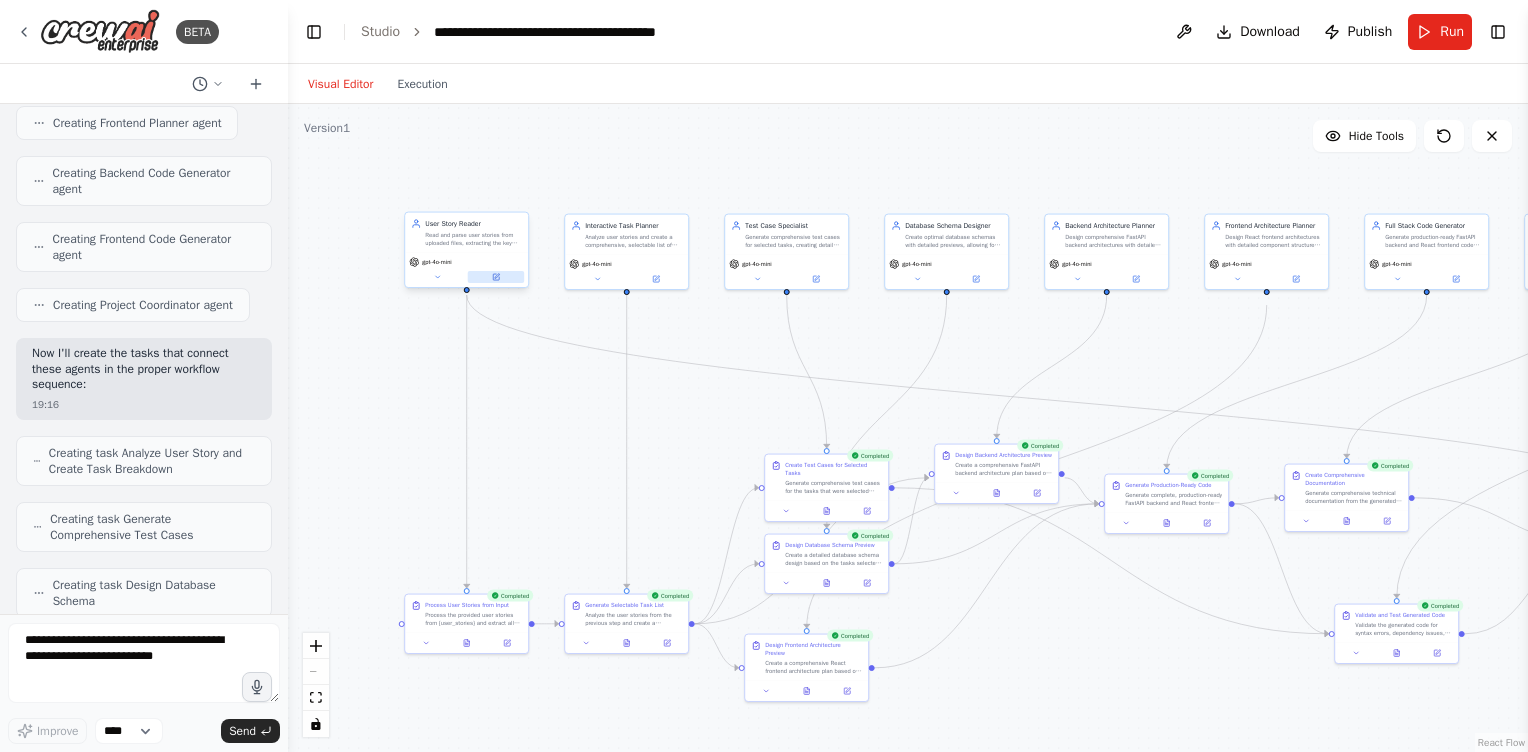 click at bounding box center (496, 277) 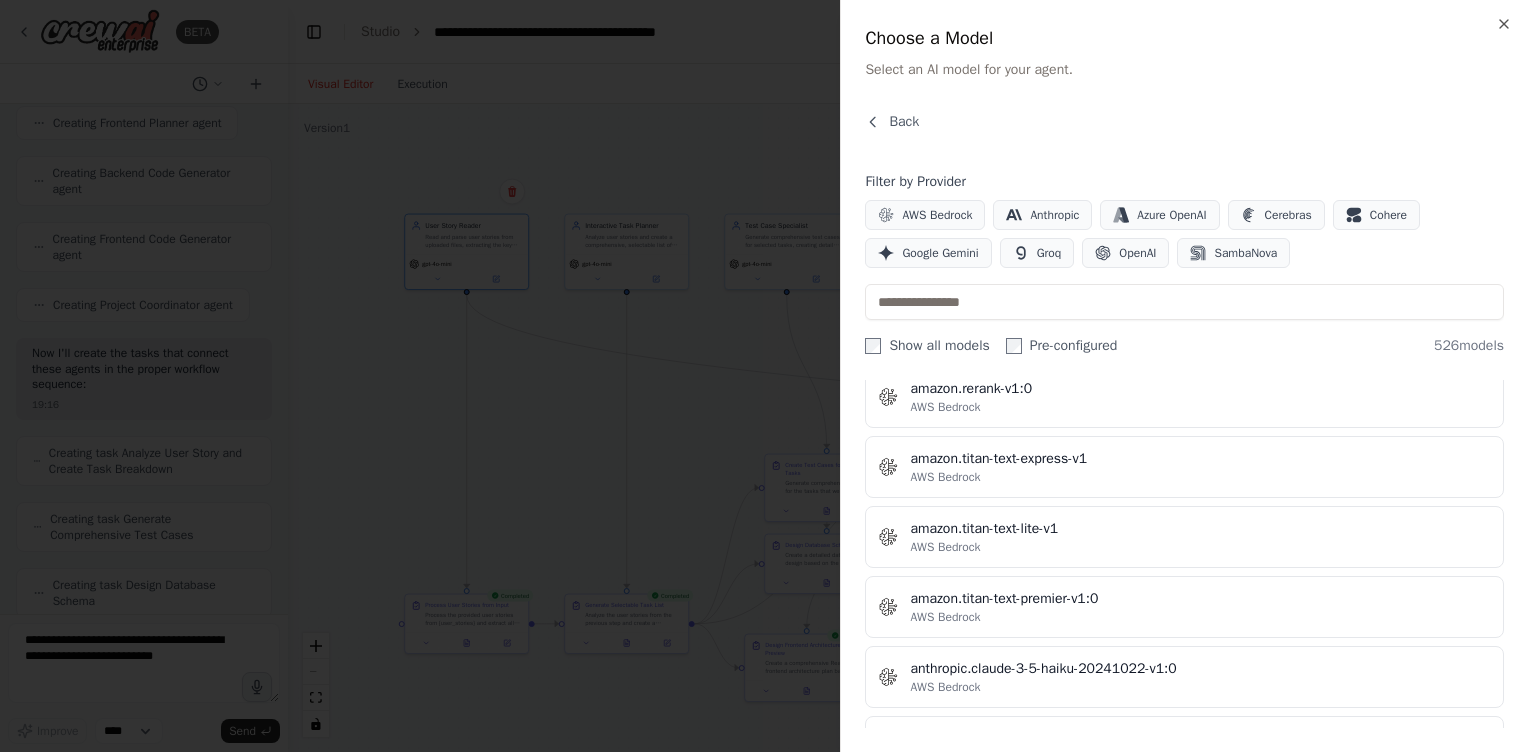 scroll, scrollTop: 0, scrollLeft: 0, axis: both 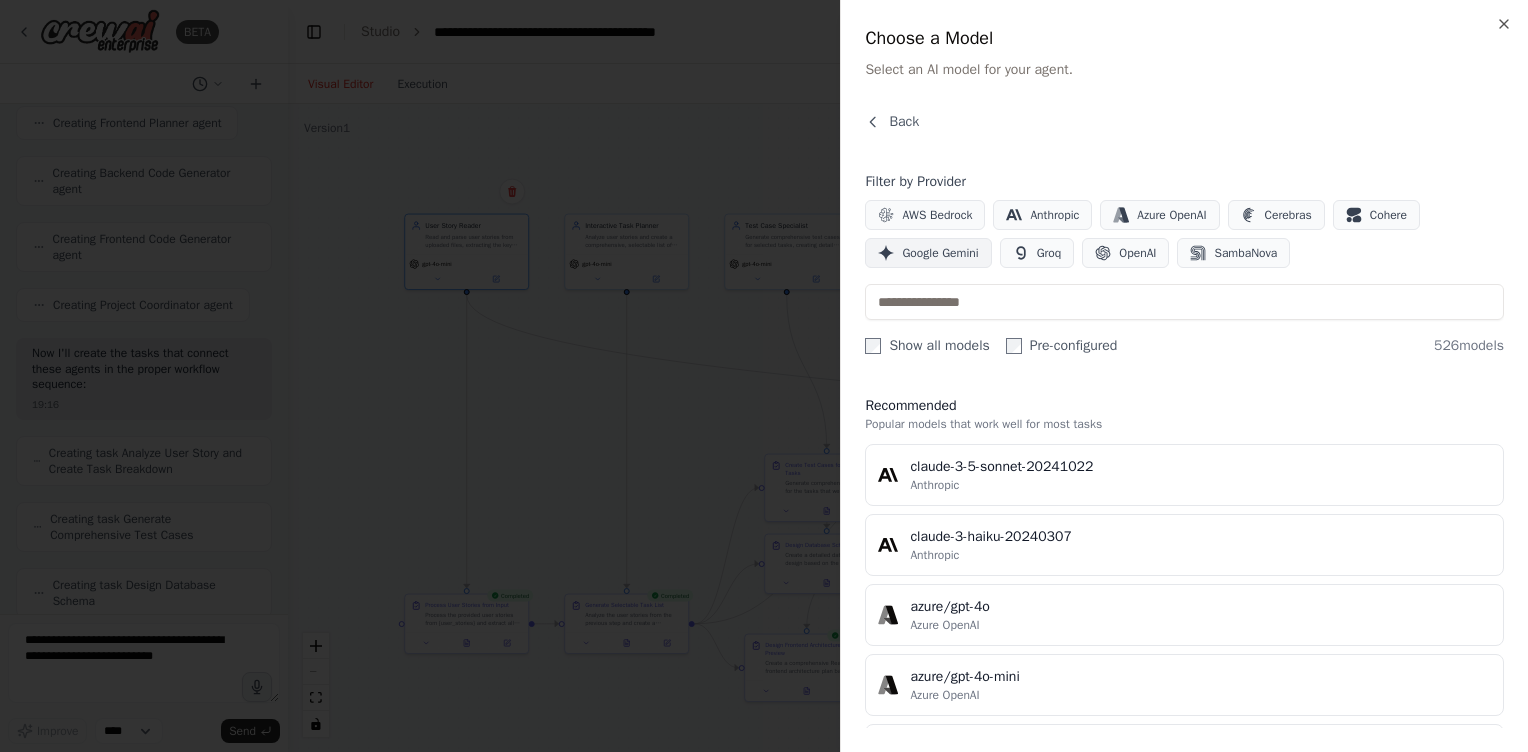 click on "Google Gemini" at bounding box center (940, 253) 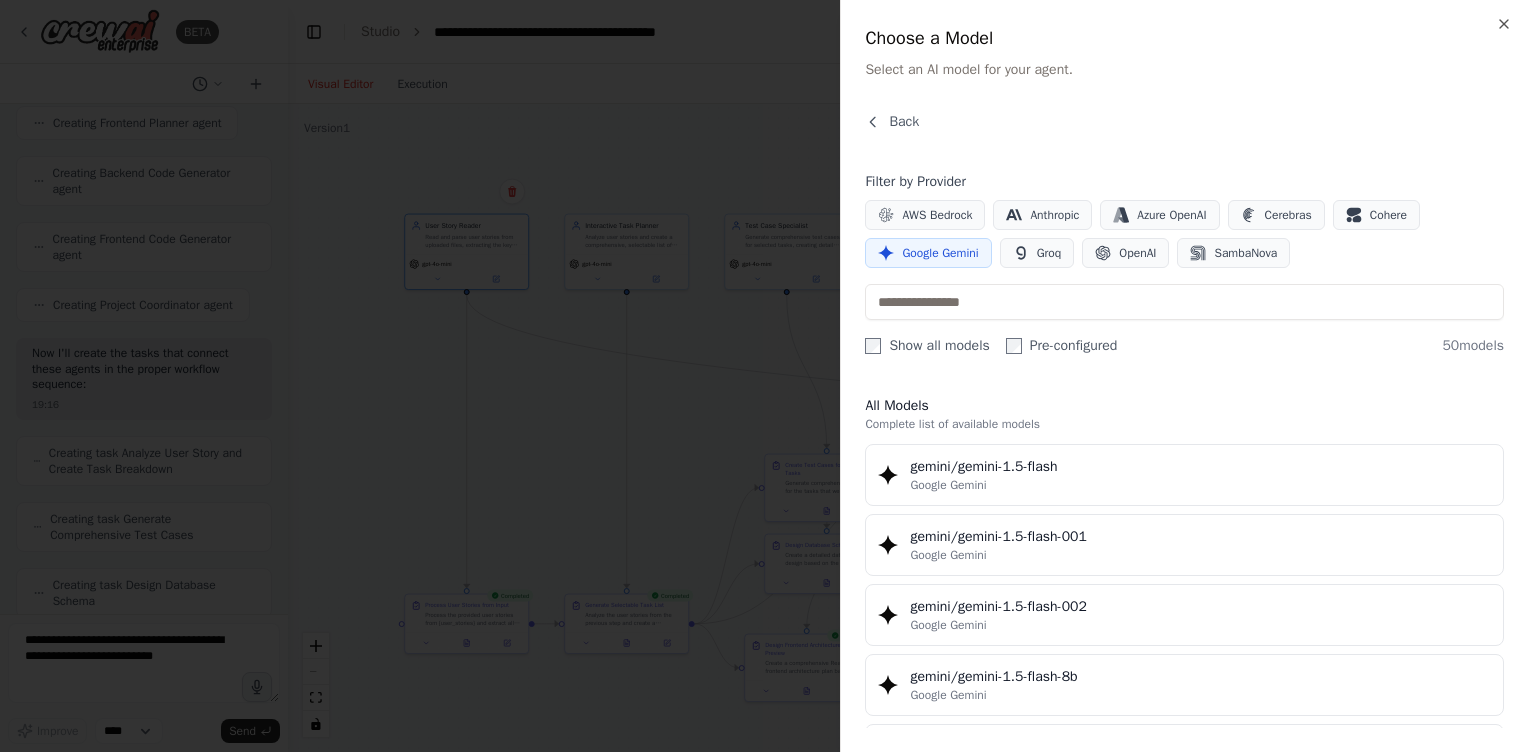 click on "Google Gemini" at bounding box center (940, 253) 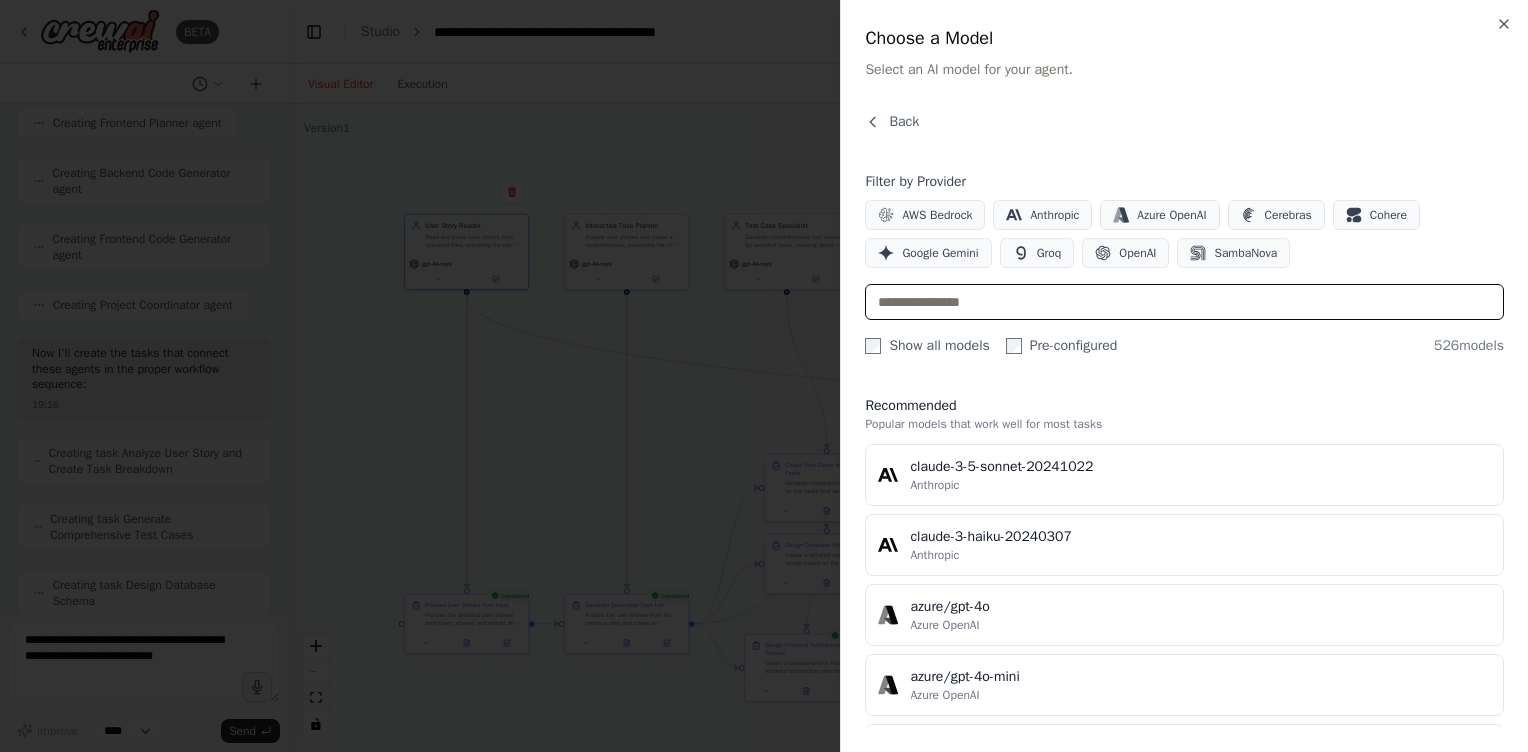 click at bounding box center [1184, 302] 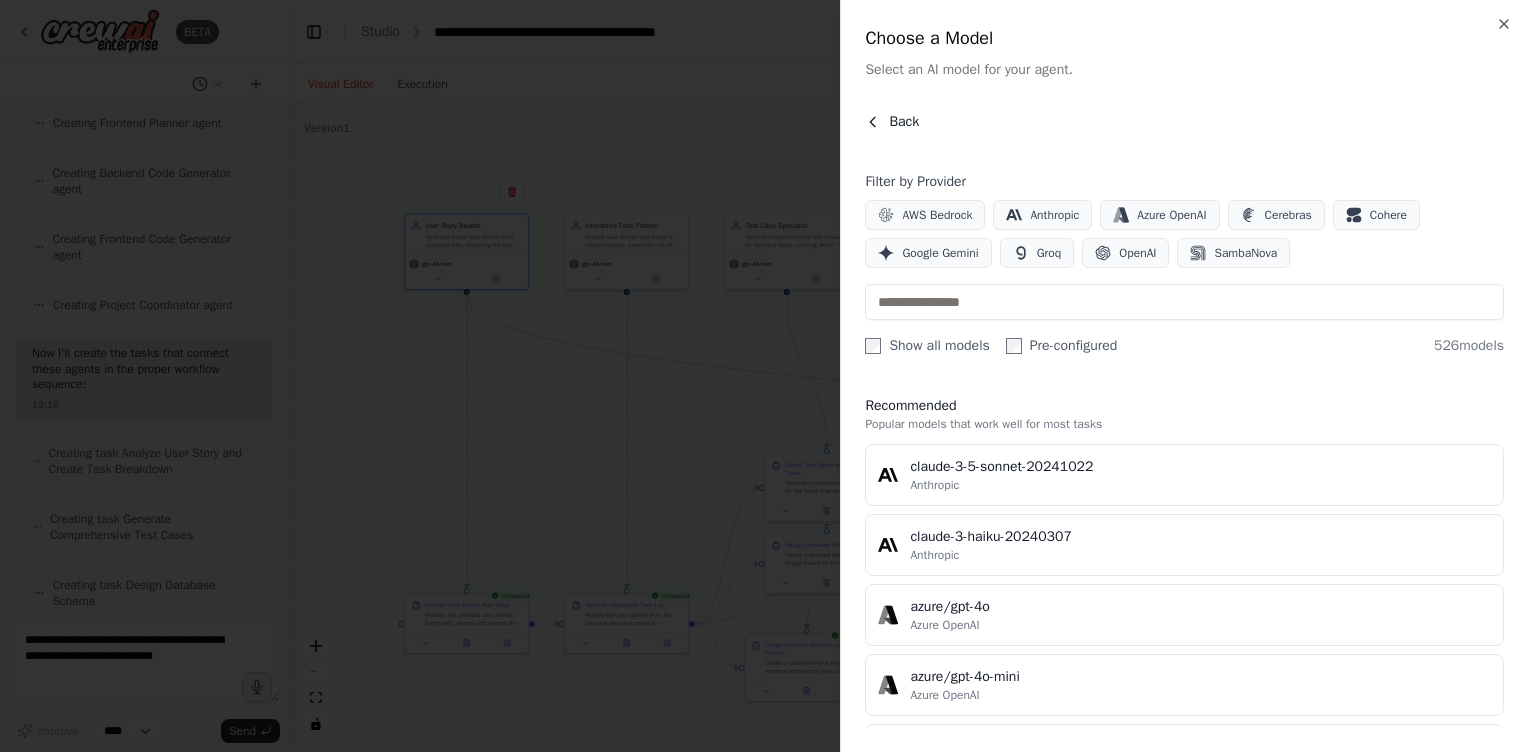 click on "Back" at bounding box center (892, 122) 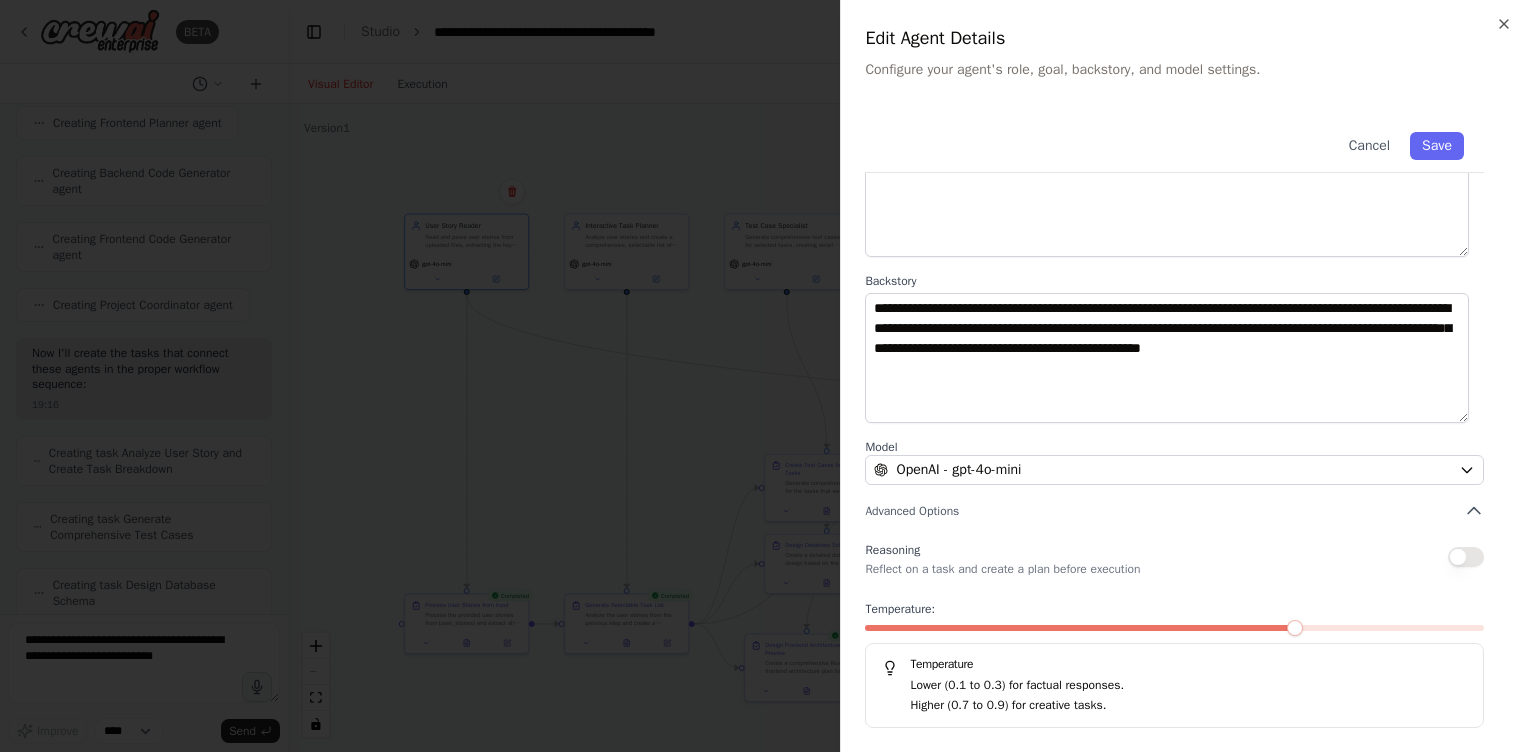 scroll, scrollTop: 0, scrollLeft: 0, axis: both 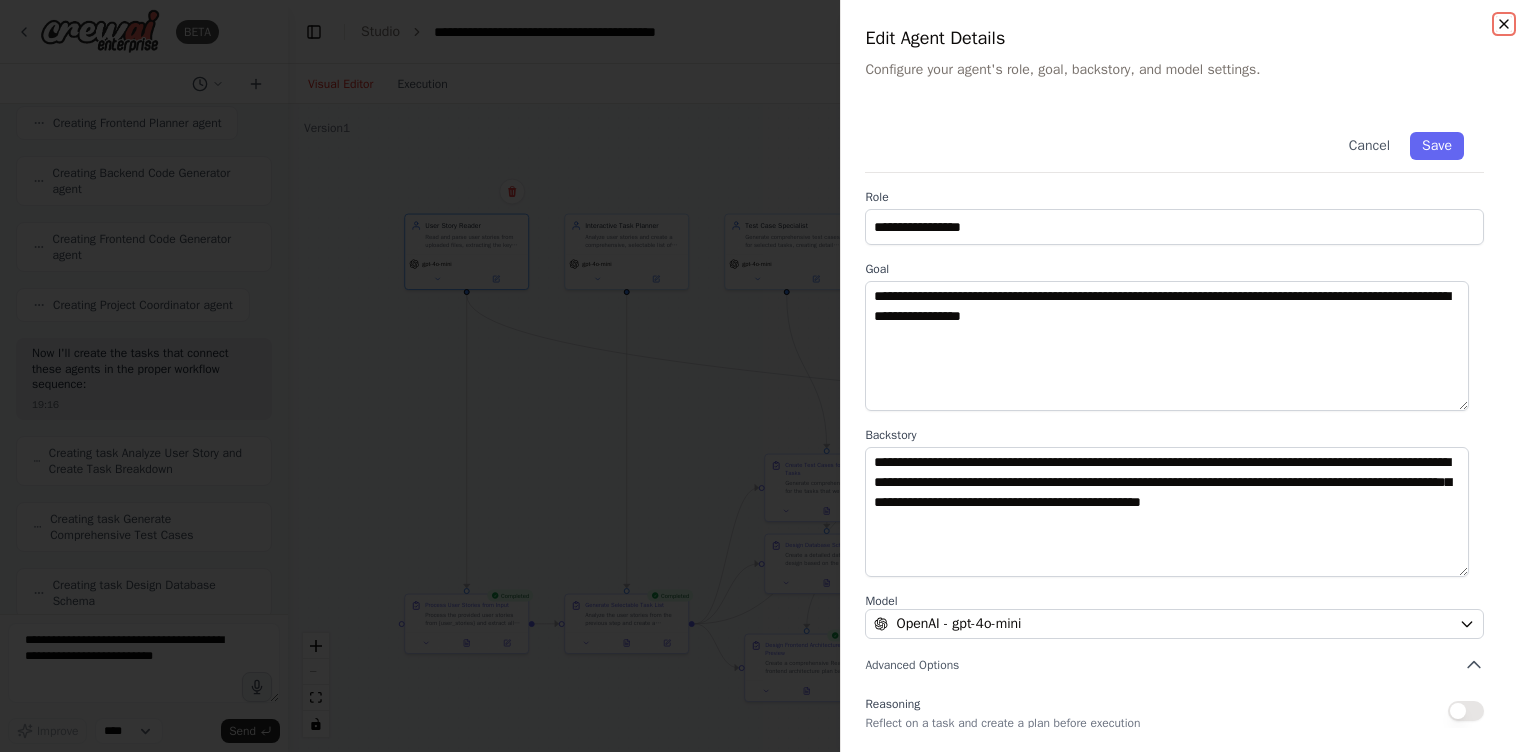 click 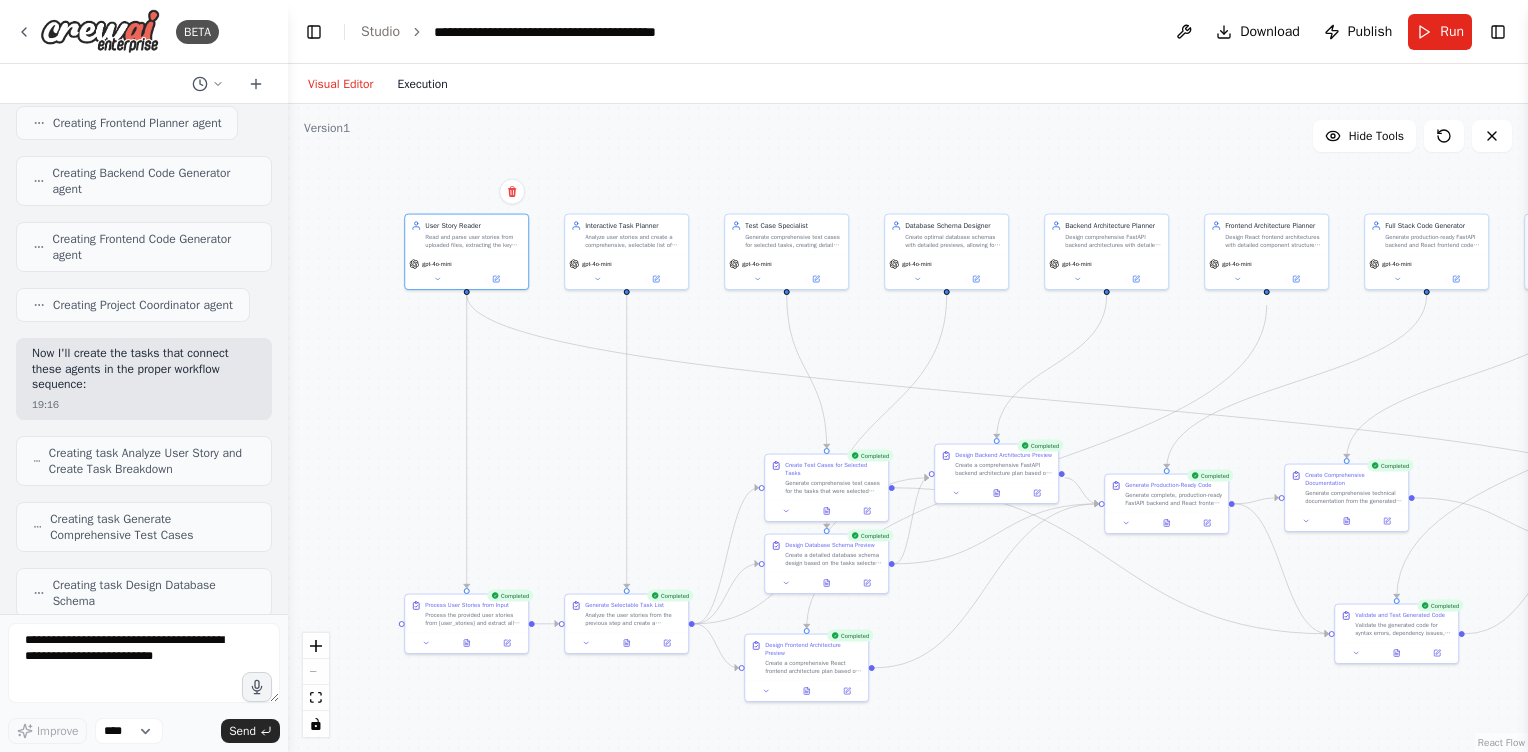 click on "Execution" at bounding box center (422, 84) 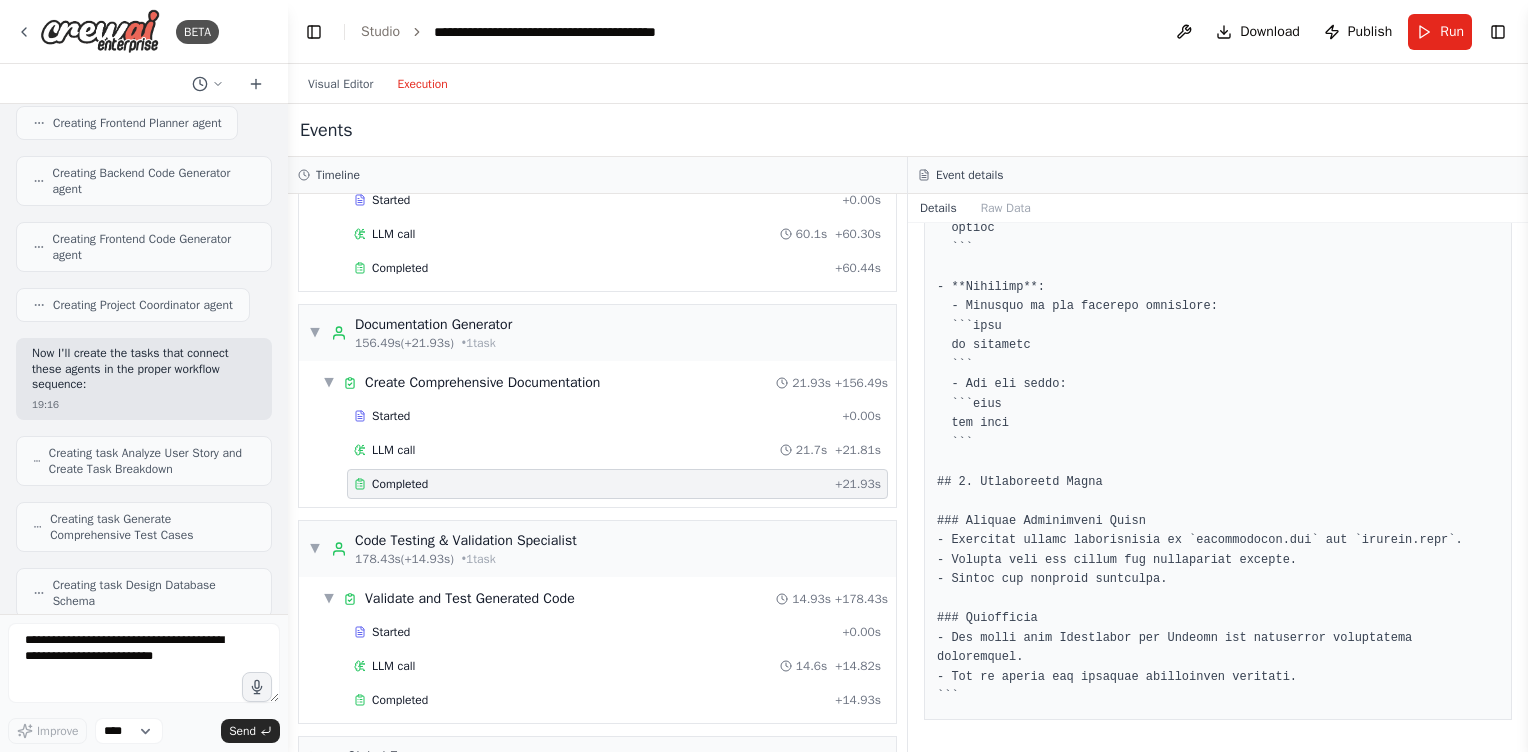 scroll, scrollTop: 1598, scrollLeft: 0, axis: vertical 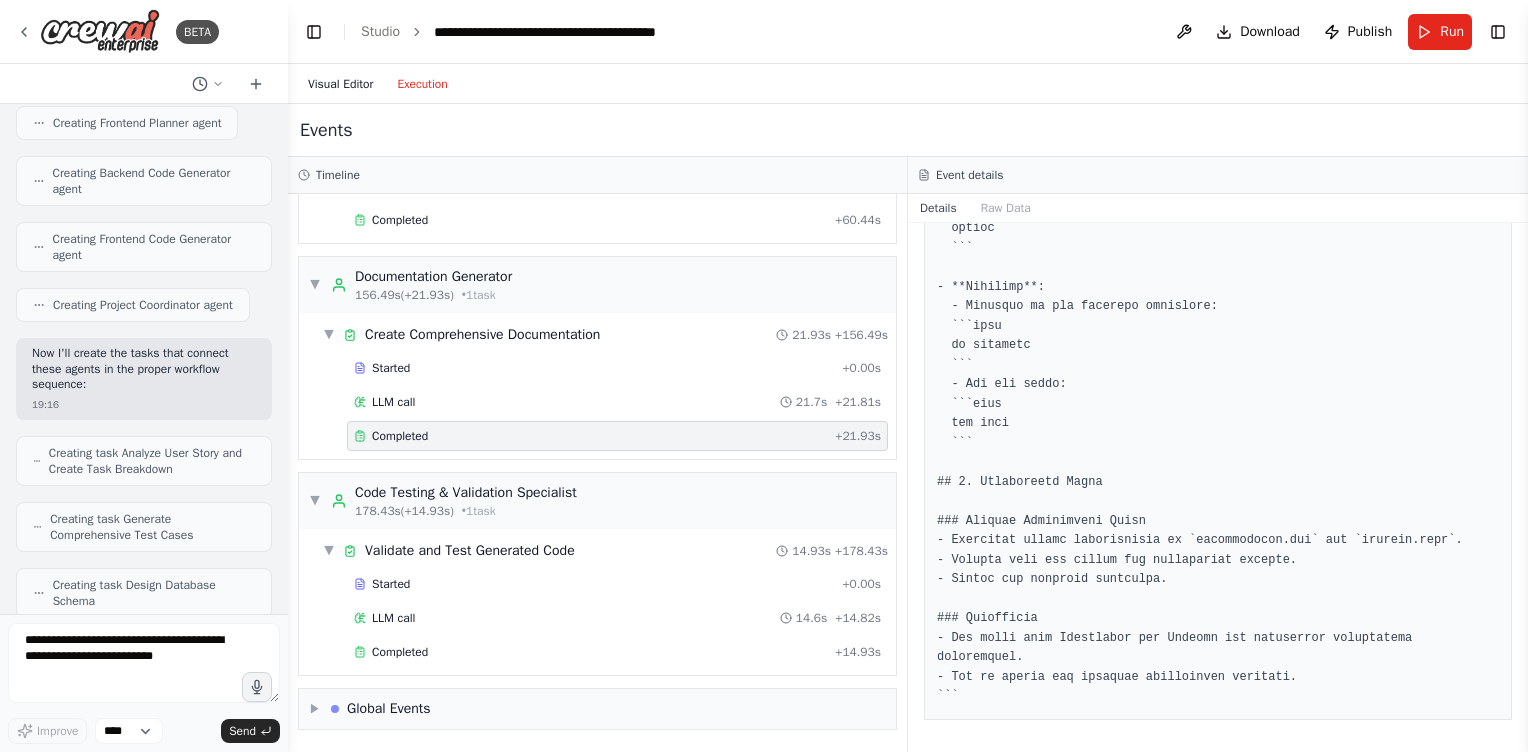 click on "Visual Editor" at bounding box center (340, 84) 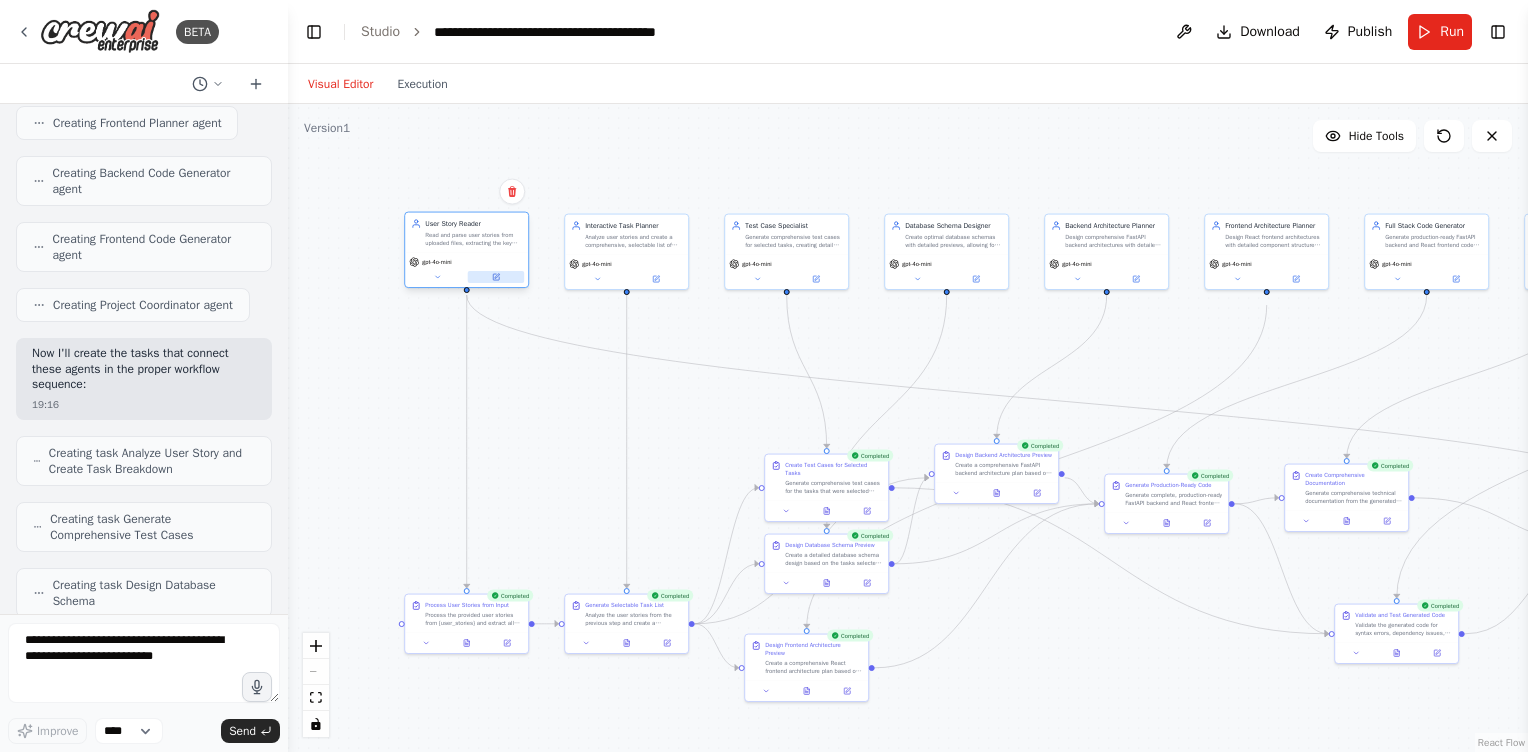 click 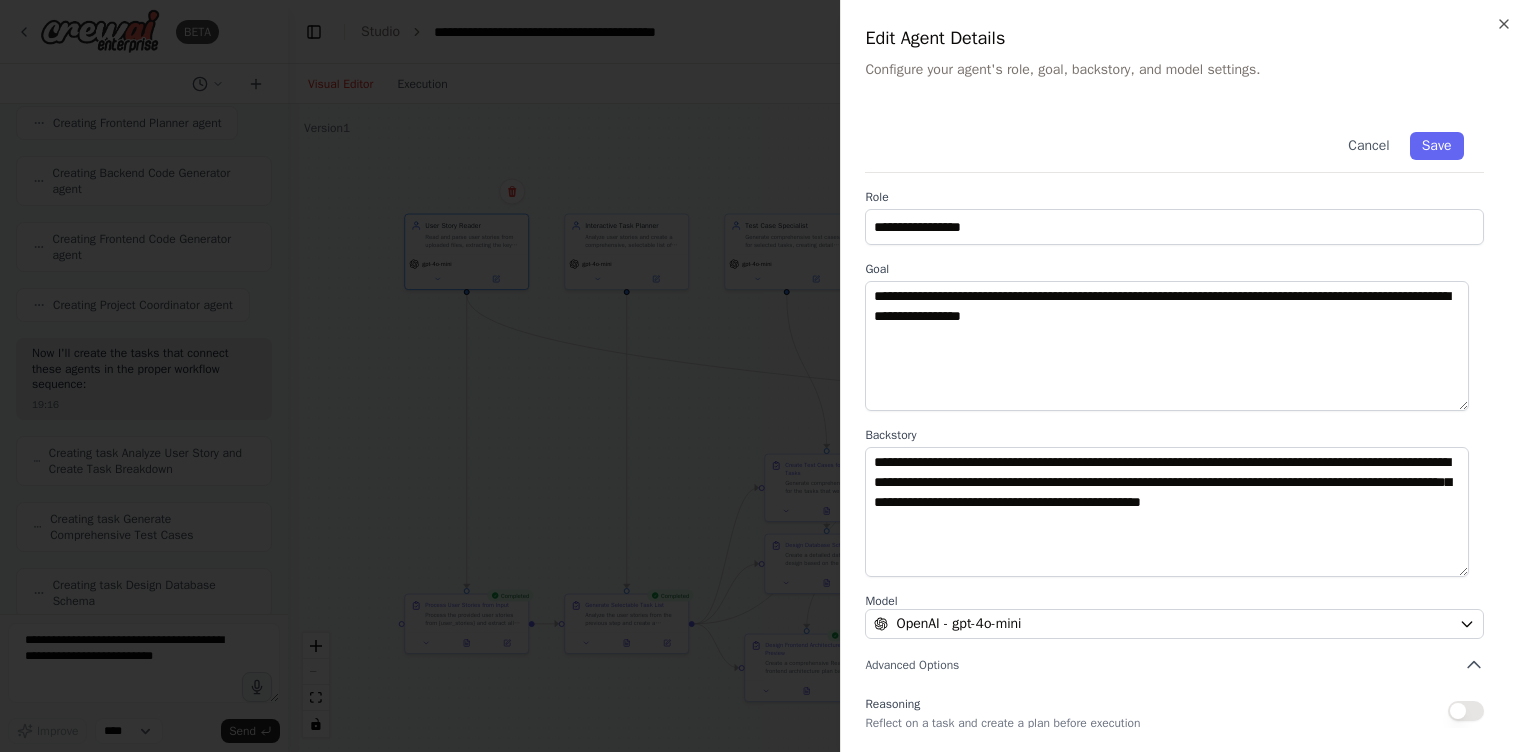 scroll, scrollTop: 154, scrollLeft: 0, axis: vertical 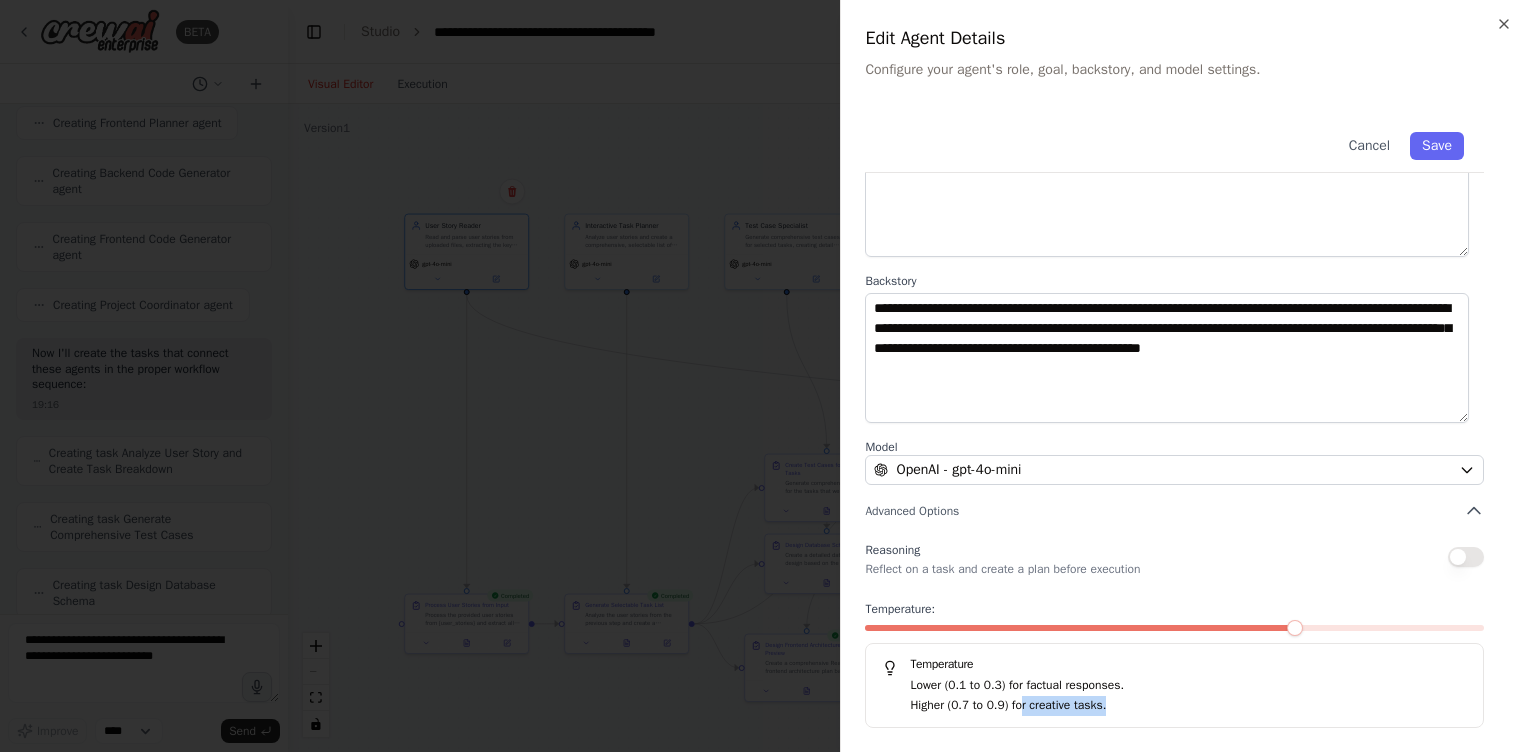 drag, startPoint x: 1022, startPoint y: 703, endPoint x: 1148, endPoint y: 704, distance: 126.00397 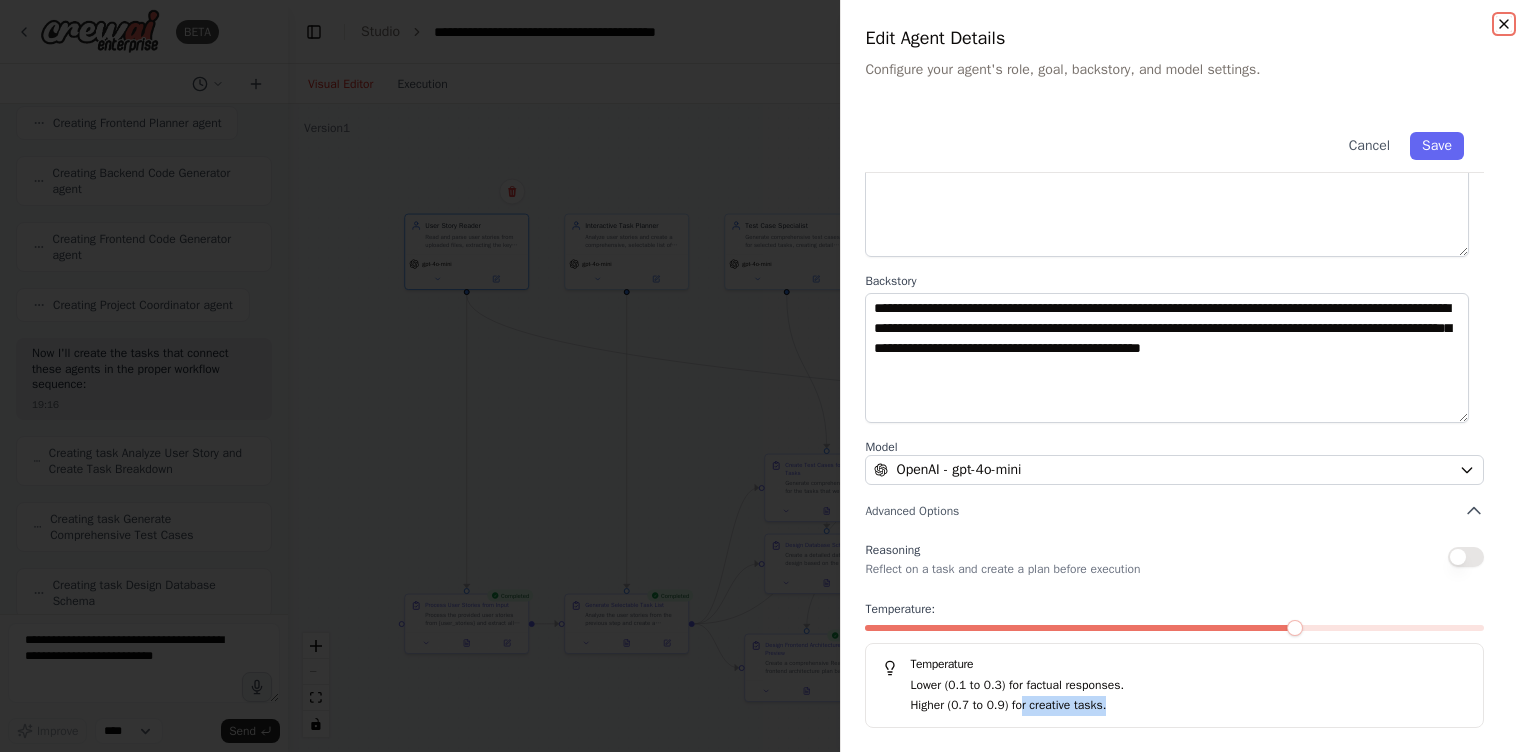 click 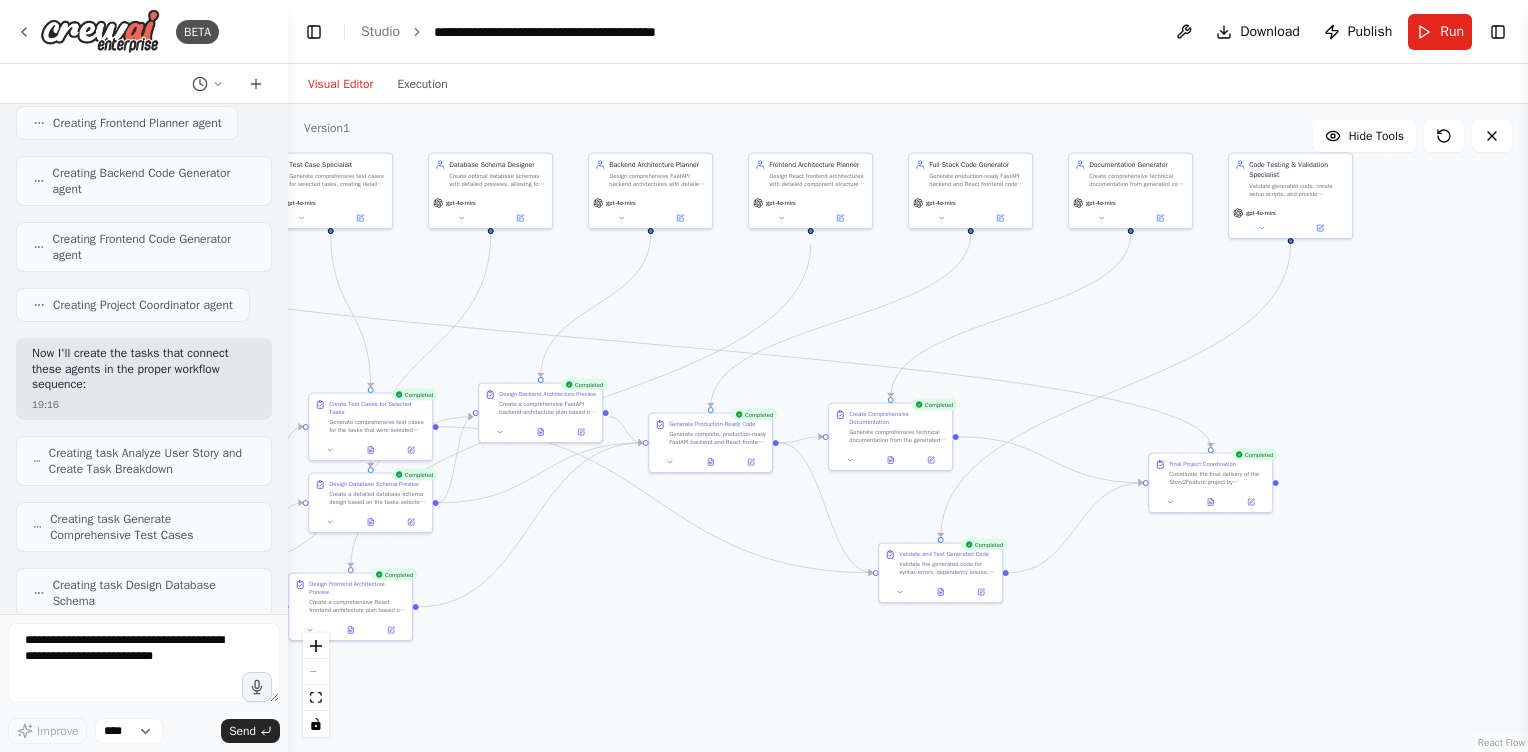 drag, startPoint x: 1168, startPoint y: 647, endPoint x: 712, endPoint y: 586, distance: 460.06195 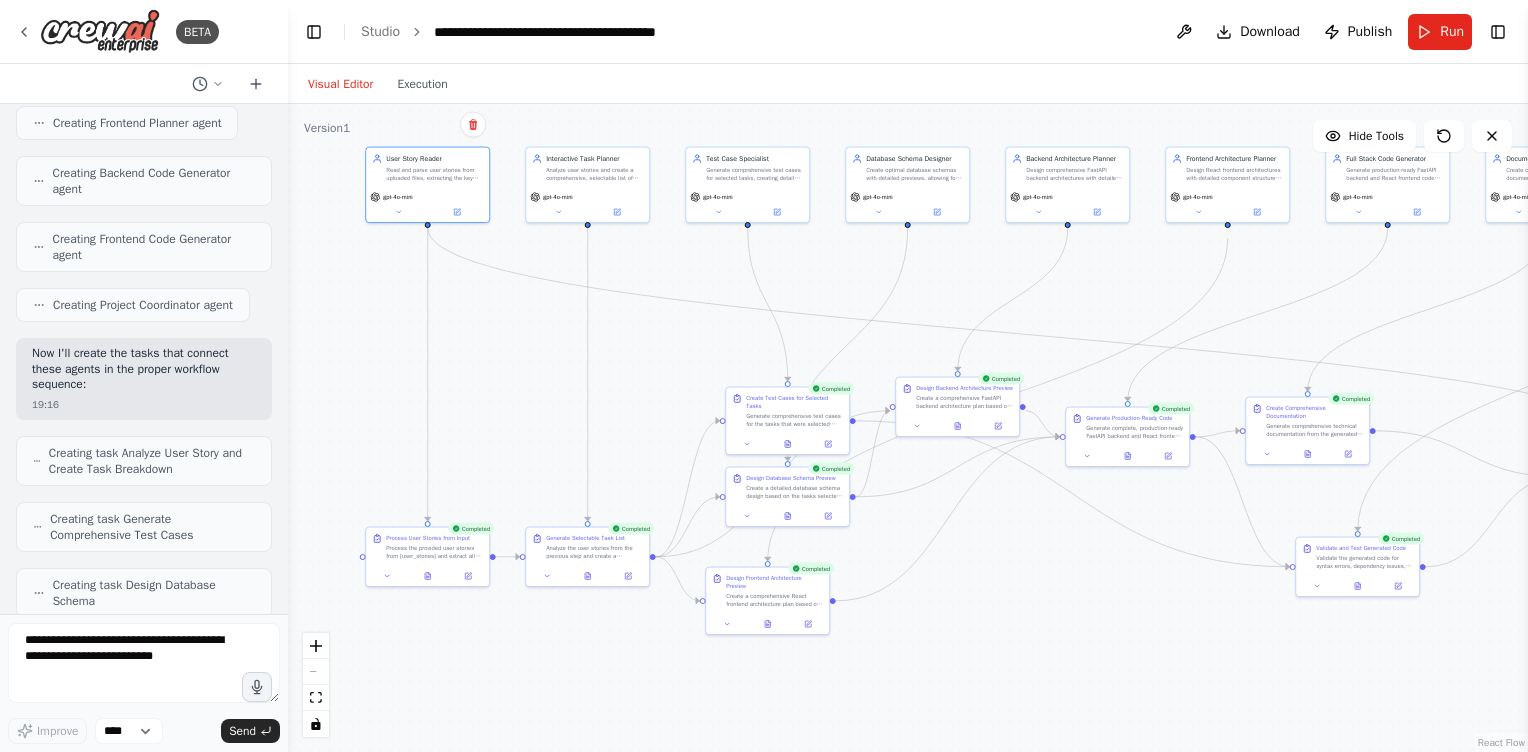 drag, startPoint x: 586, startPoint y: 583, endPoint x: 1003, endPoint y: 577, distance: 417.04315 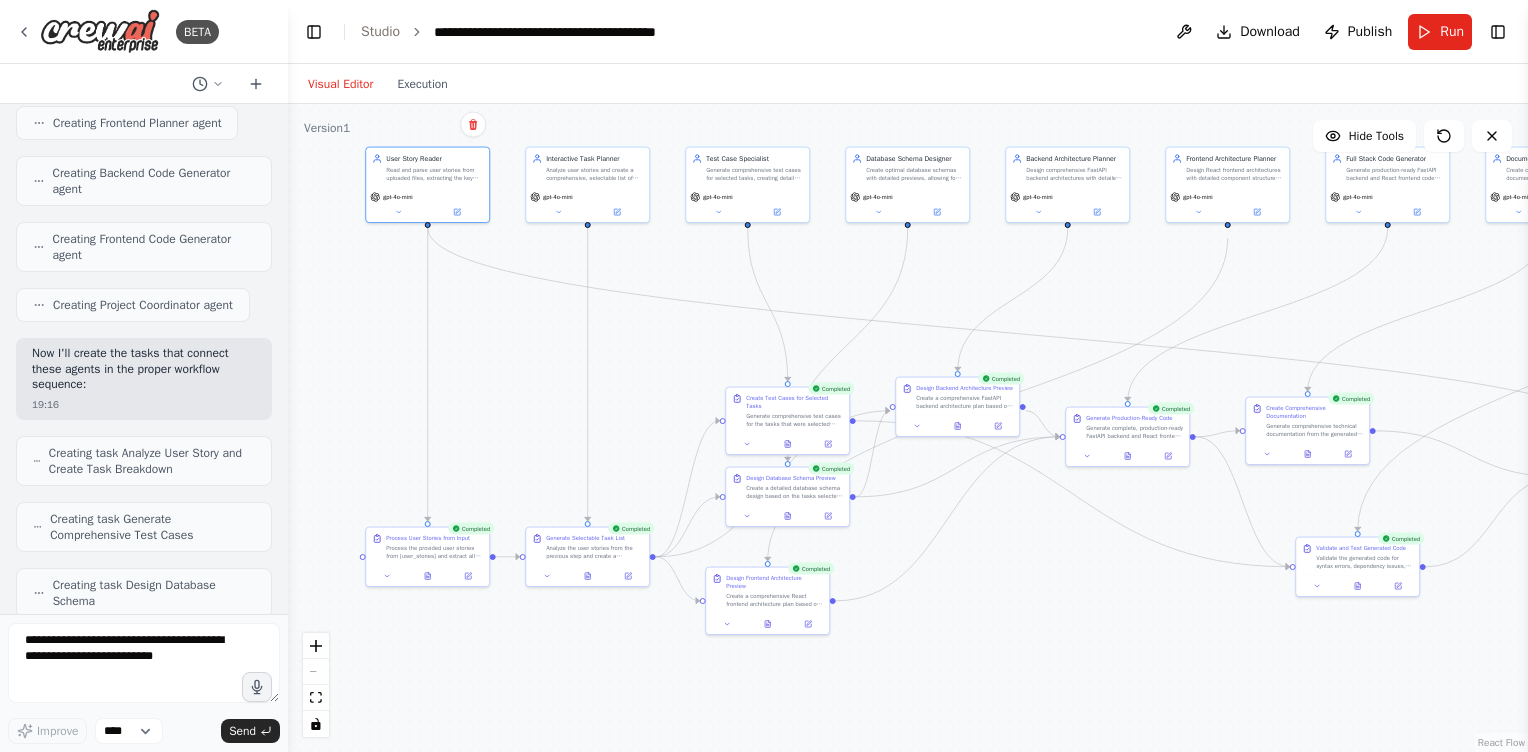 click on ".deletable-edge-delete-btn {
width: 20px;
height: 20px;
border: 0px solid #ffffff;
color: #6b7280;
background-color: #f8fafc;
cursor: pointer;
border-radius: 50%;
font-size: 12px;
padding: 3px;
display: flex;
align-items: center;
justify-content: center;
transition: all 0.2s cubic-bezier(0.4, 0, 0.2, 1);
box-shadow: 0 2px 4px rgba(0, 0, 0, 0.1);
}
.deletable-edge-delete-btn:hover {
background-color: #ef4444;
color: #ffffff;
border-color: #dc2626;
transform: scale(1.1);
box-shadow: 0 4px 12px rgba(239, 68, 68, 0.4);
}
.deletable-edge-delete-btn:active {
transform: scale(0.95);
box-shadow: 0 2px 4px rgba(239, 68, 68, 0.3);
}
User Story Reader gpt-4o-mini Interactive Task Planner gpt-4o-mini" at bounding box center [908, 428] 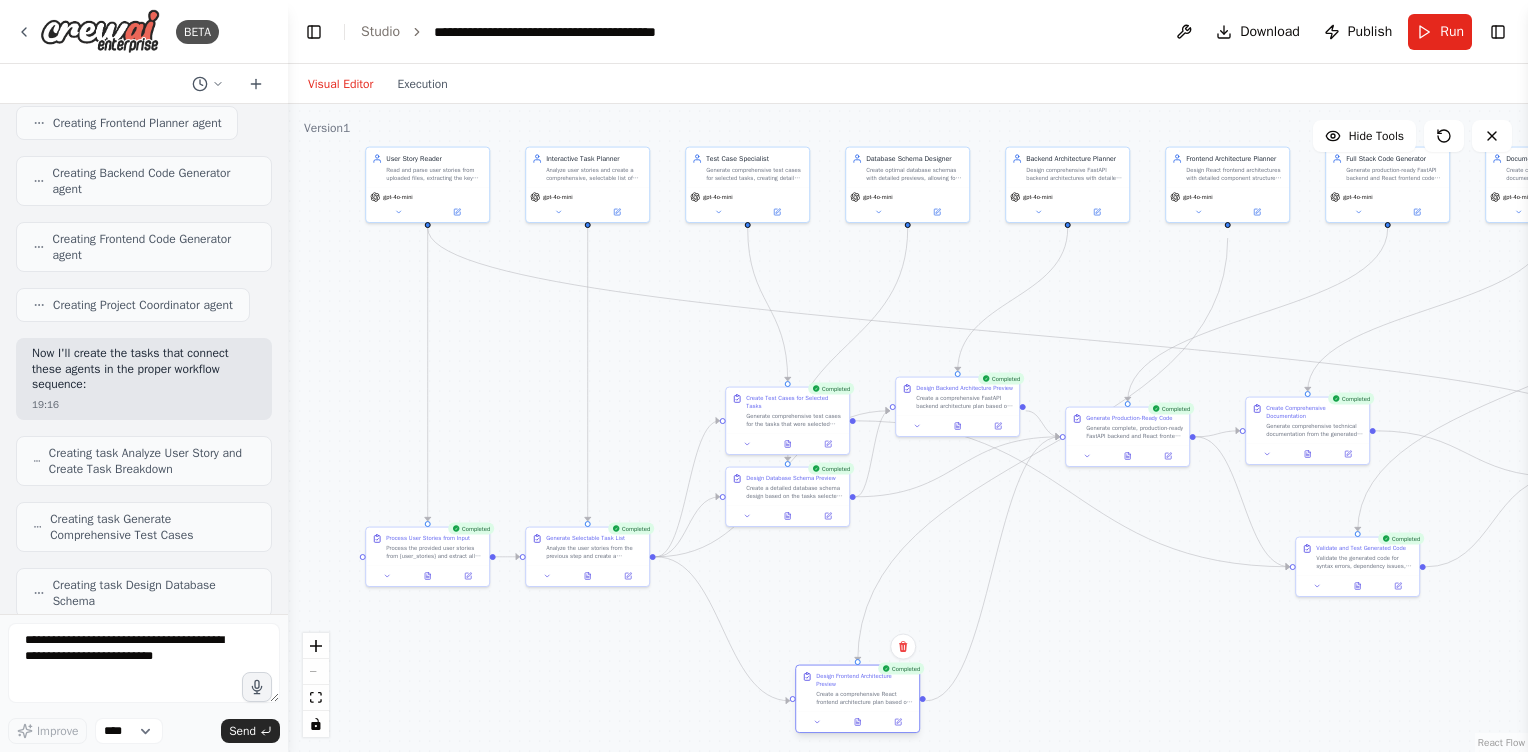 drag, startPoint x: 743, startPoint y: 593, endPoint x: 838, endPoint y: 694, distance: 138.65785 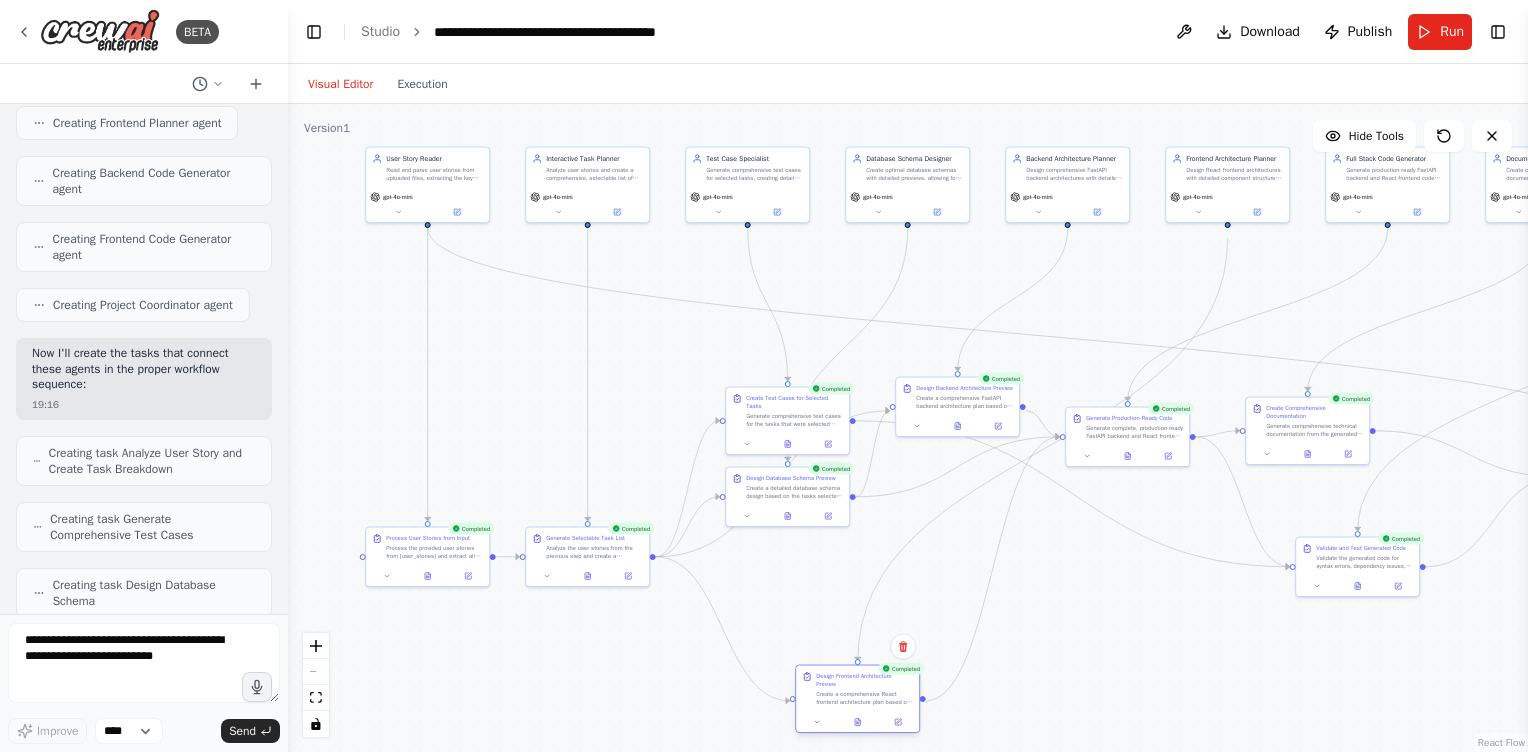 click on "Create a comprehensive React frontend architecture plan based on the selected tasks. Design the complete component hierarchy, state management approach, routing structure, UI/UX flow, and API integration points. Present a detailed preview with clear explanations that allows for human review and approval before code generation." at bounding box center (864, 698) 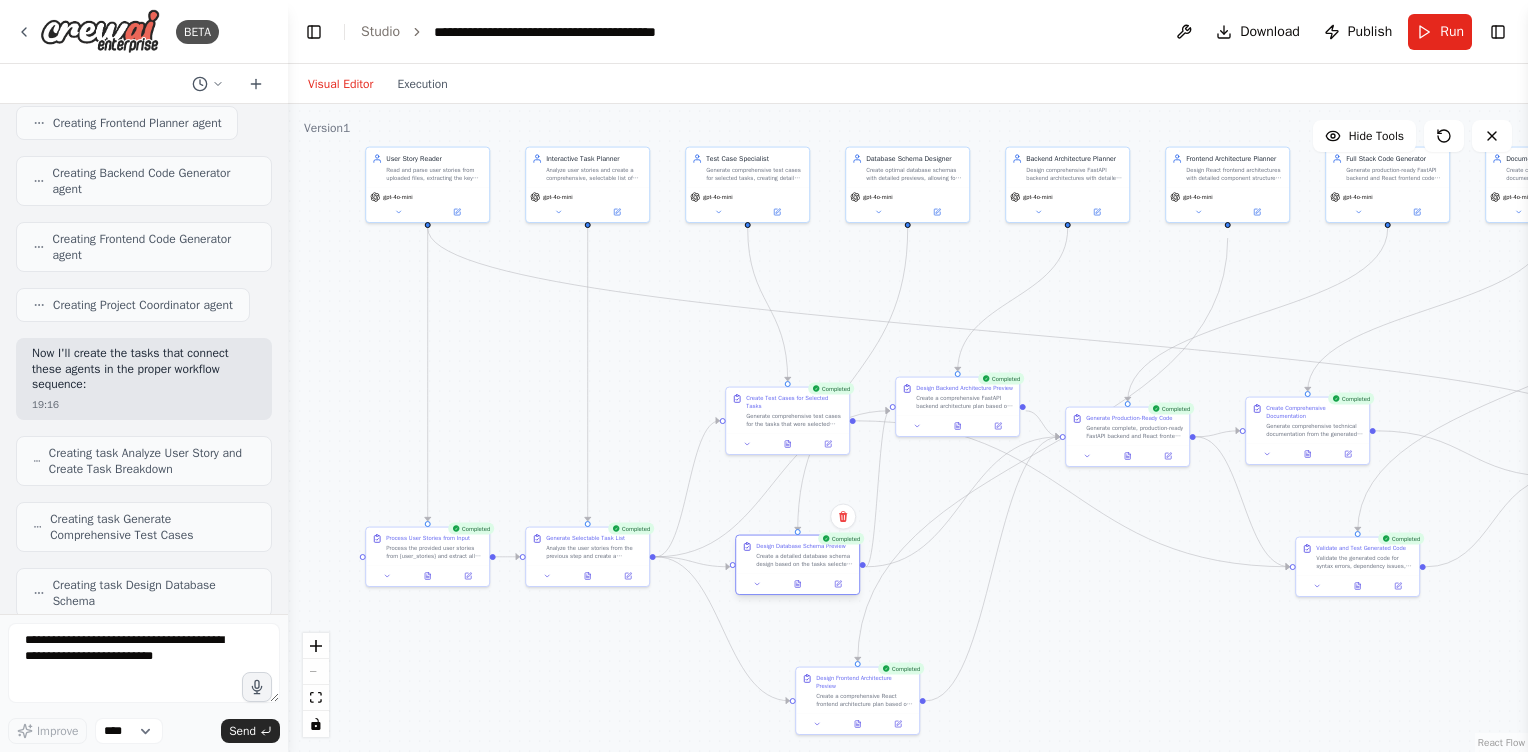 drag, startPoint x: 775, startPoint y: 493, endPoint x: 784, endPoint y: 558, distance: 65.62012 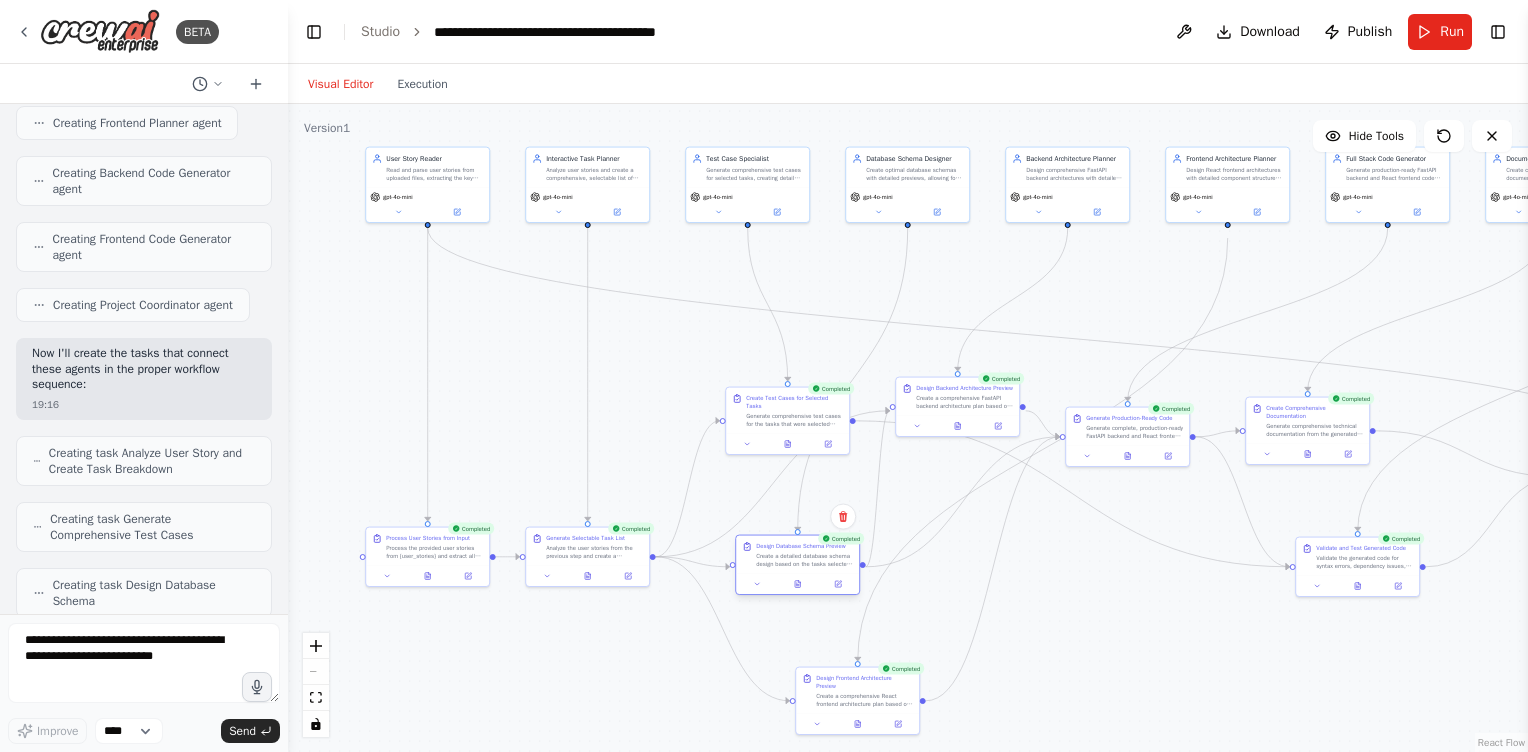 click on "Create a detailed database schema design based on the tasks selected from the previous task list. Present a comprehensive preview including table structures, relationships, indexes, data types, and constraints. Provide clear explanations for design decisions and highlight areas where human input might be valuable. Format the schema for easy review and modification." at bounding box center [804, 560] 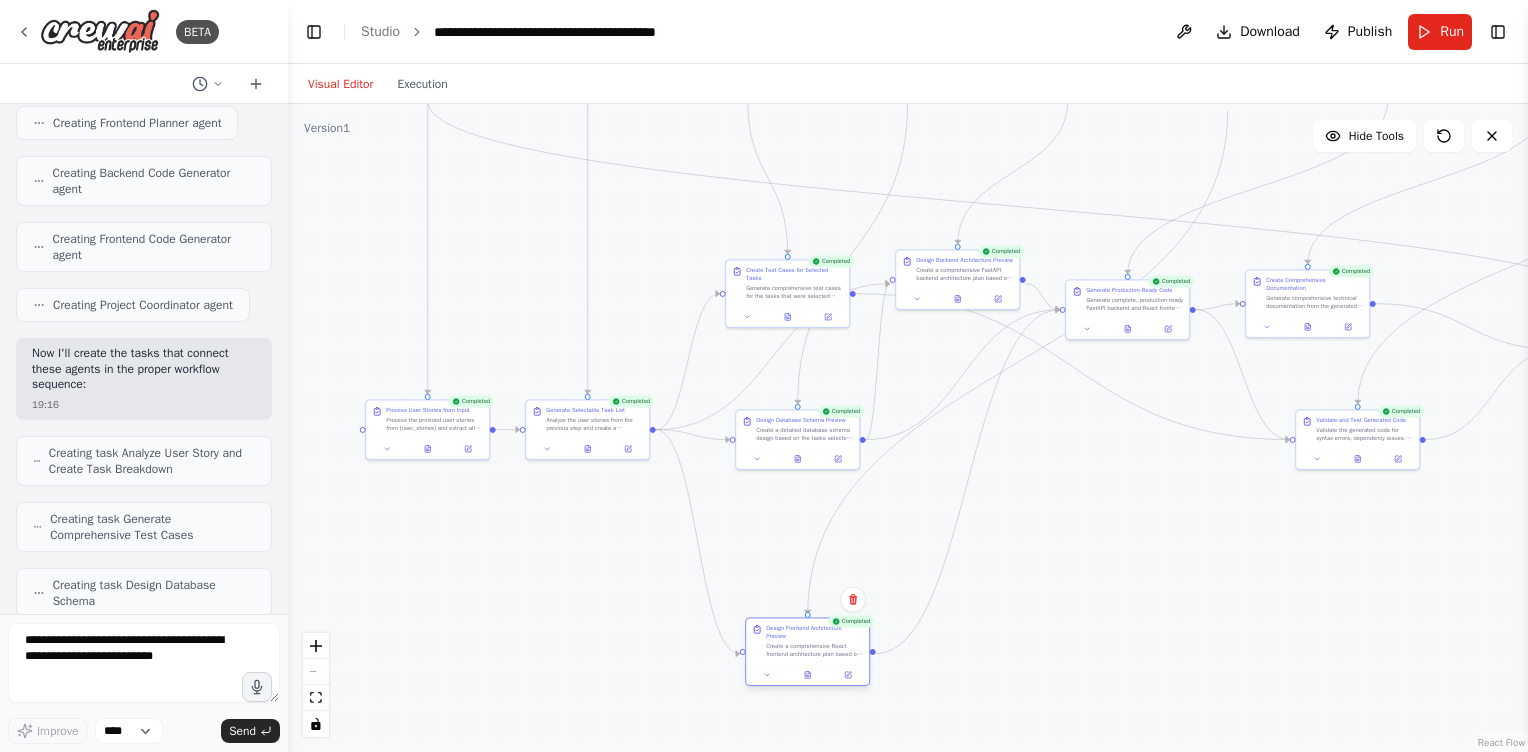 drag, startPoint x: 879, startPoint y: 711, endPoint x: 825, endPoint y: 663, distance: 72.249565 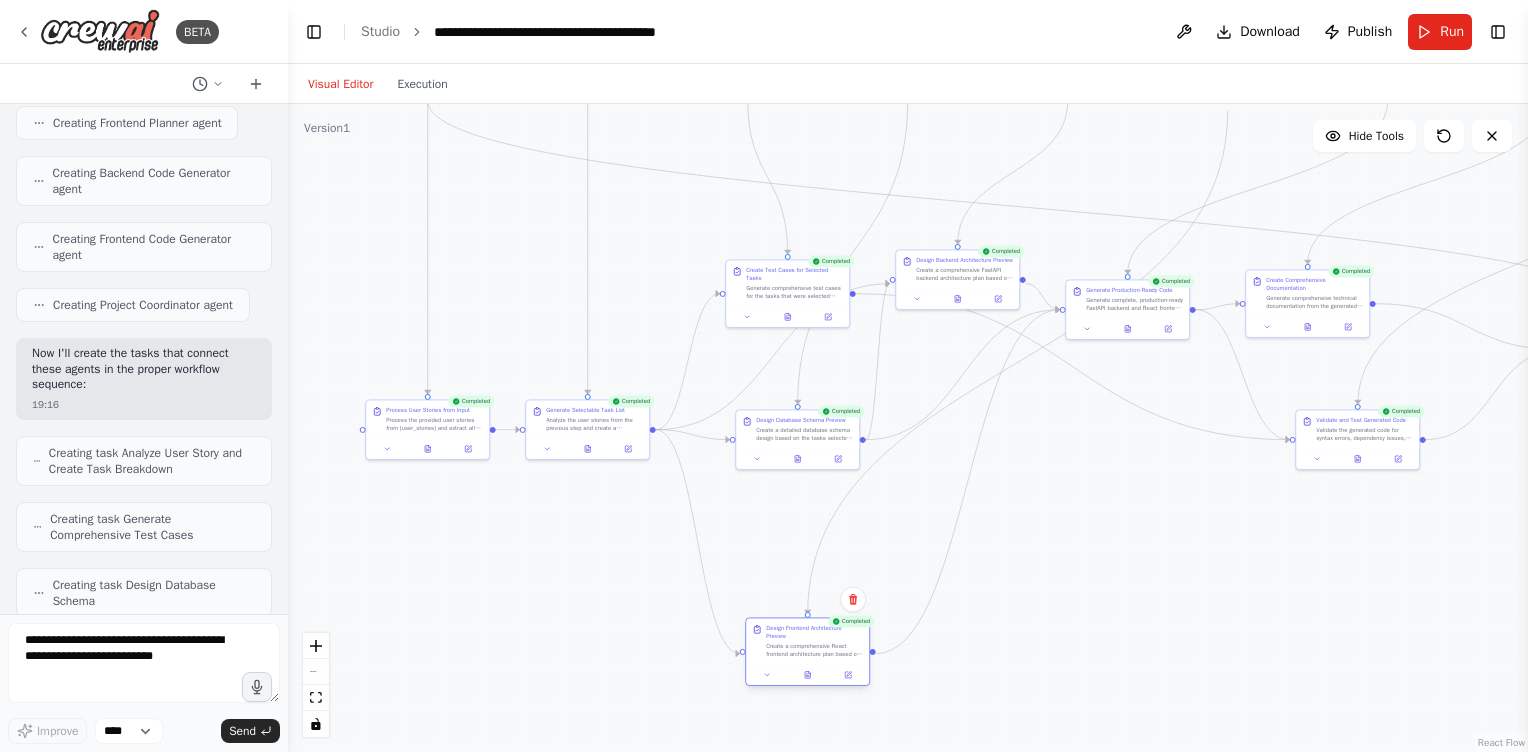click on "Design Frontend Architecture Preview Create a comprehensive React frontend architecture plan based on the selected tasks. Design the complete component hierarchy, state management approach, routing structure, UI/UX flow, and API integration points. Present a detailed preview with clear explanations that allows for human review and approval before code generation." at bounding box center [807, 651] 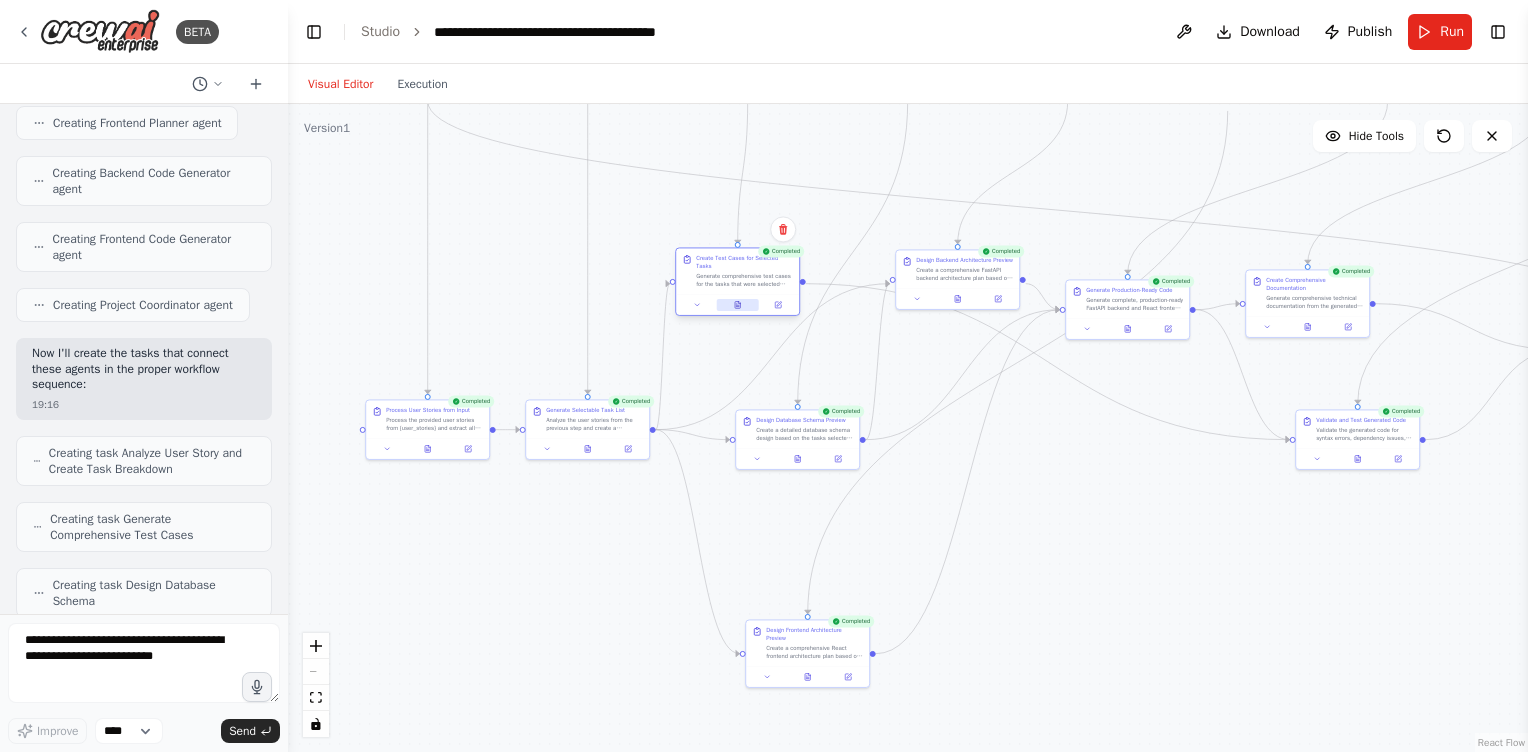 drag, startPoint x: 801, startPoint y: 315, endPoint x: 755, endPoint y: 300, distance: 48.38388 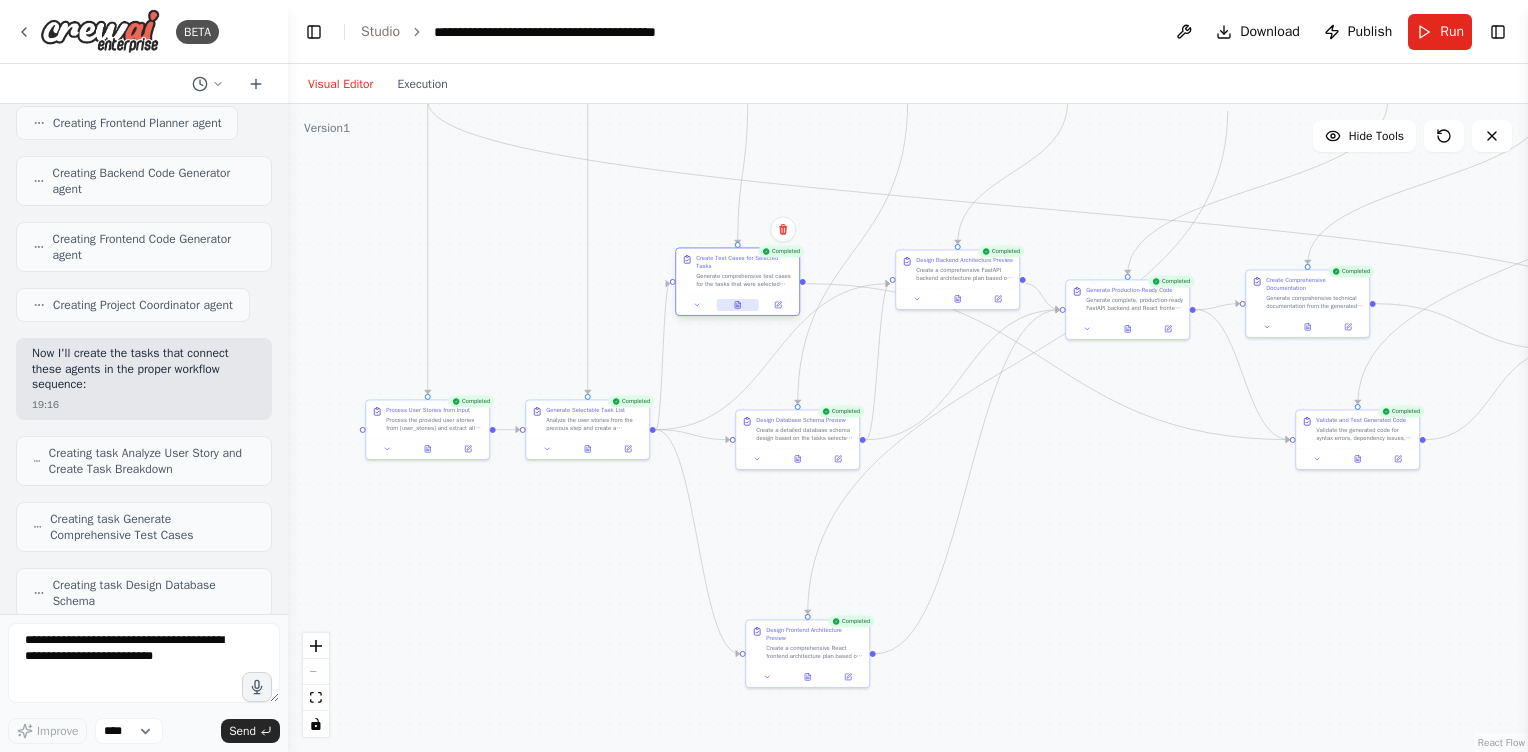 click at bounding box center (738, 305) 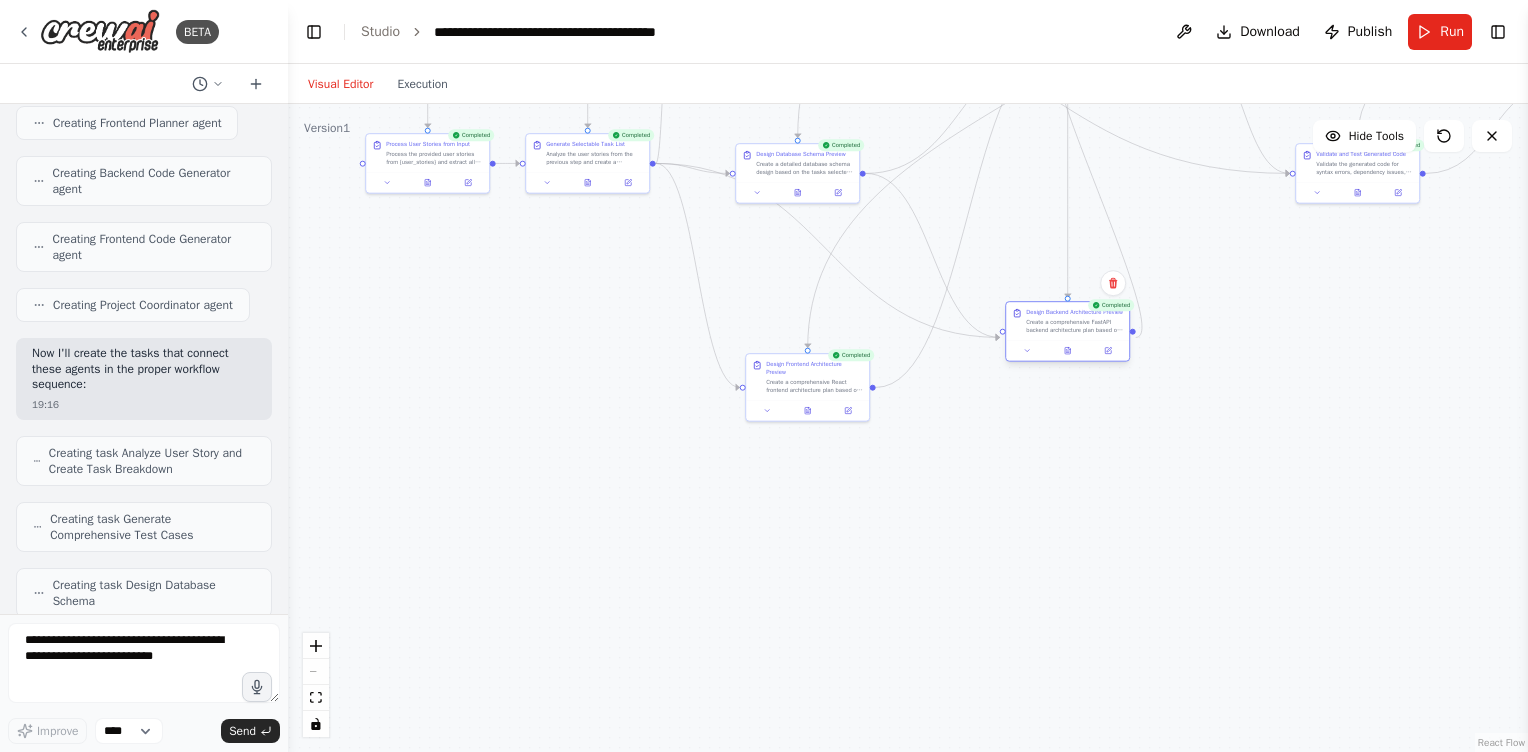 drag, startPoint x: 949, startPoint y: 281, endPoint x: 1056, endPoint y: 331, distance: 118.10589 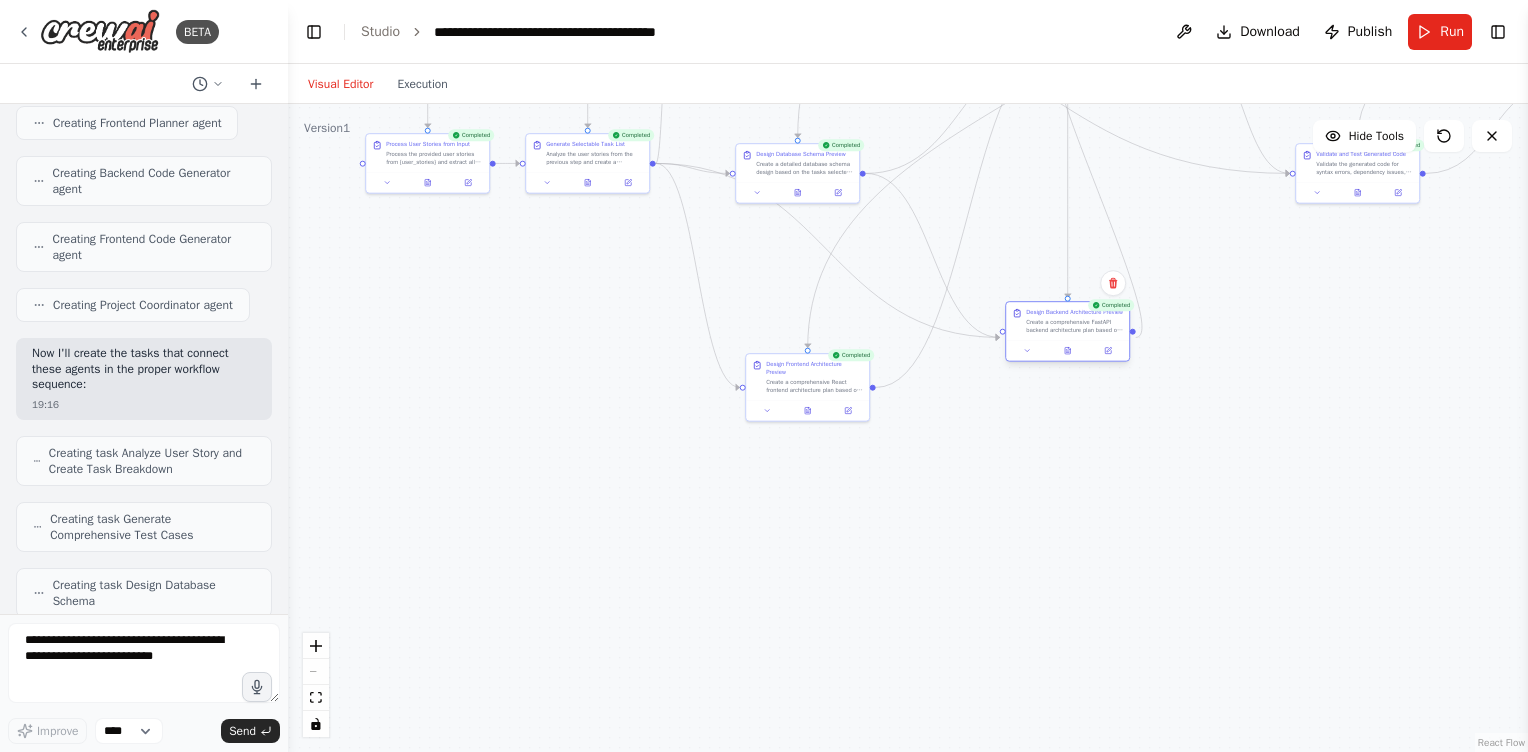 click on "Create a comprehensive FastAPI backend architecture plan based on the selected tasks and the approved database schema. Design the complete project structure, API endpoints, service layers, data models, authentication, and middleware. Present a detailed preview with clear explanations that allows for human review and approval before code generation." at bounding box center (1074, 326) 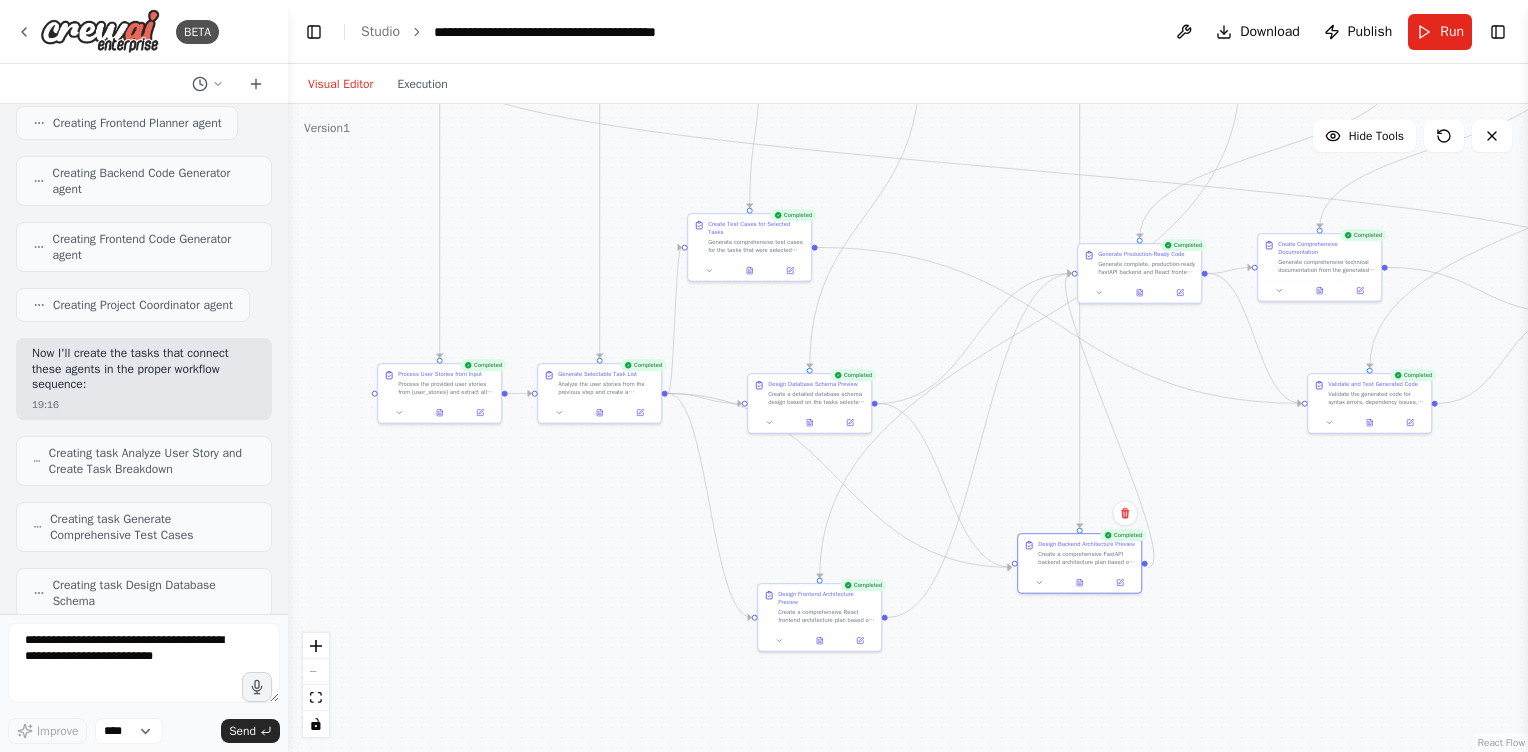 drag, startPoint x: 1239, startPoint y: 418, endPoint x: 1250, endPoint y: 652, distance: 234.2584 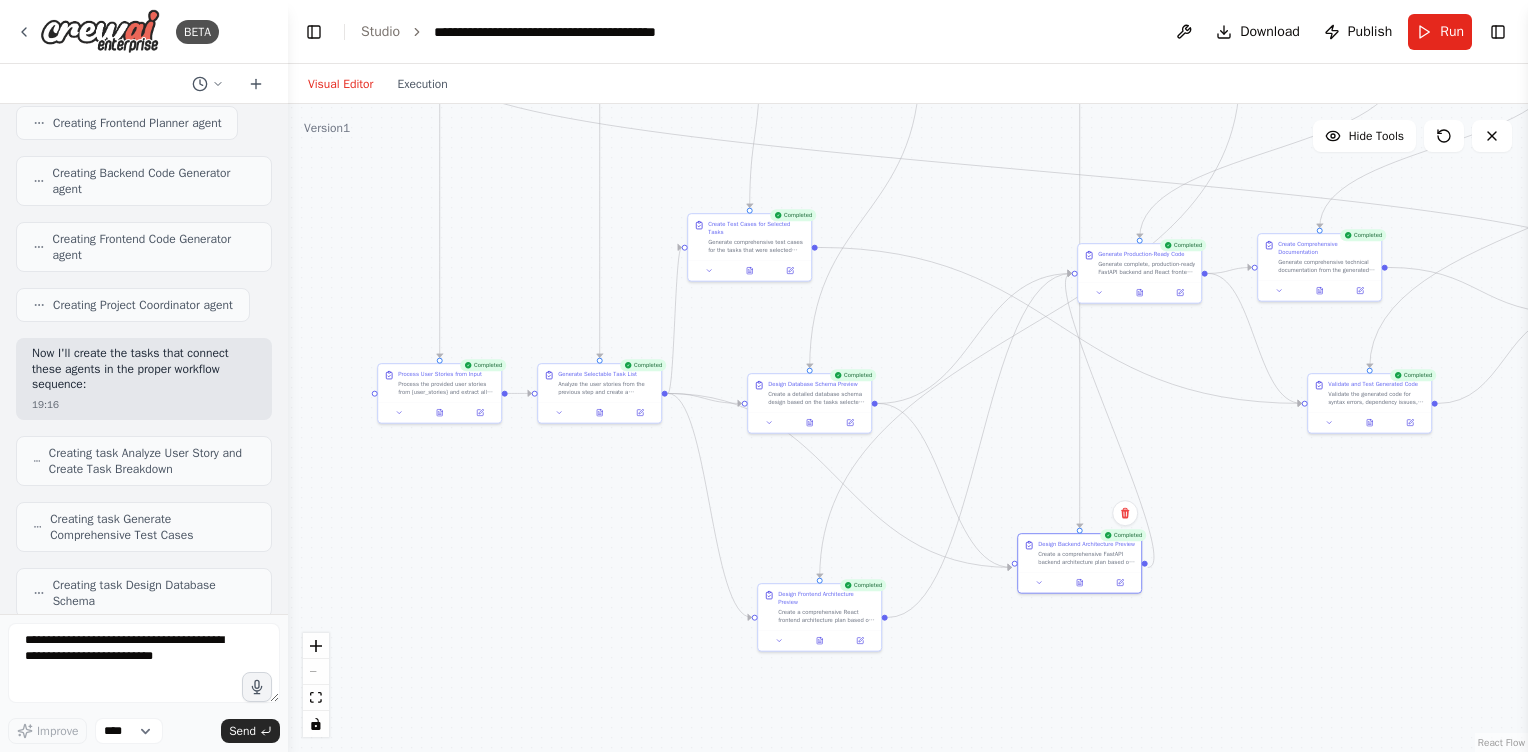 click on ".deletable-edge-delete-btn {
width: 20px;
height: 20px;
border: 0px solid #ffffff;
color: #6b7280;
background-color: #f8fafc;
cursor: pointer;
border-radius: 50%;
font-size: 12px;
padding: 3px;
display: flex;
align-items: center;
justify-content: center;
transition: all 0.2s cubic-bezier(0.4, 0, 0.2, 1);
box-shadow: 0 2px 4px rgba(0, 0, 0, 0.1);
}
.deletable-edge-delete-btn:hover {
background-color: #ef4444;
color: #ffffff;
border-color: #dc2626;
transform: scale(1.1);
box-shadow: 0 4px 12px rgba(239, 68, 68, 0.4);
}
.deletable-edge-delete-btn:active {
transform: scale(0.95);
box-shadow: 0 2px 4px rgba(239, 68, 68, 0.3);
}
User Story Reader gpt-4o-mini Interactive Task Planner gpt-4o-mini" at bounding box center (908, 428) 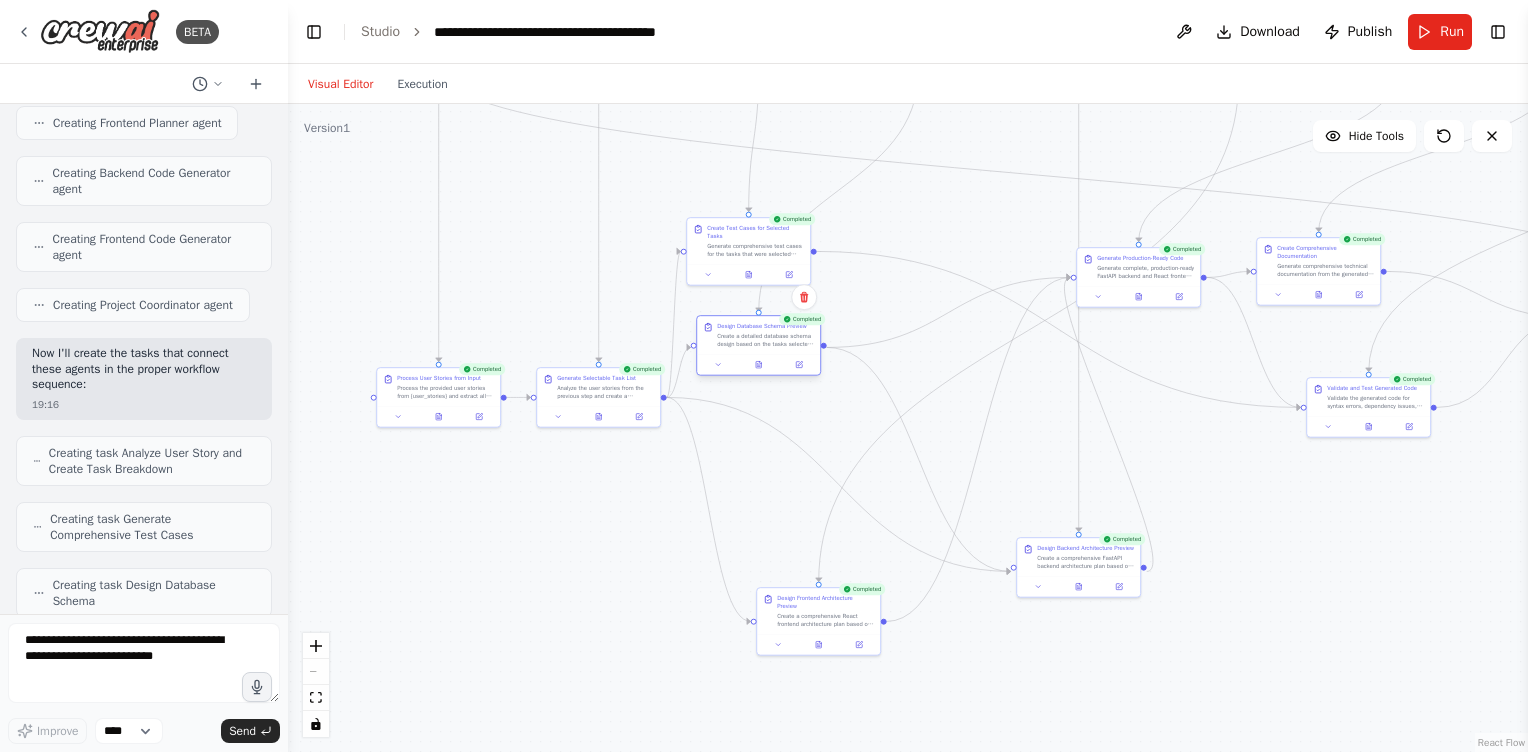 drag, startPoint x: 804, startPoint y: 386, endPoint x: 766, endPoint y: 342, distance: 58.137768 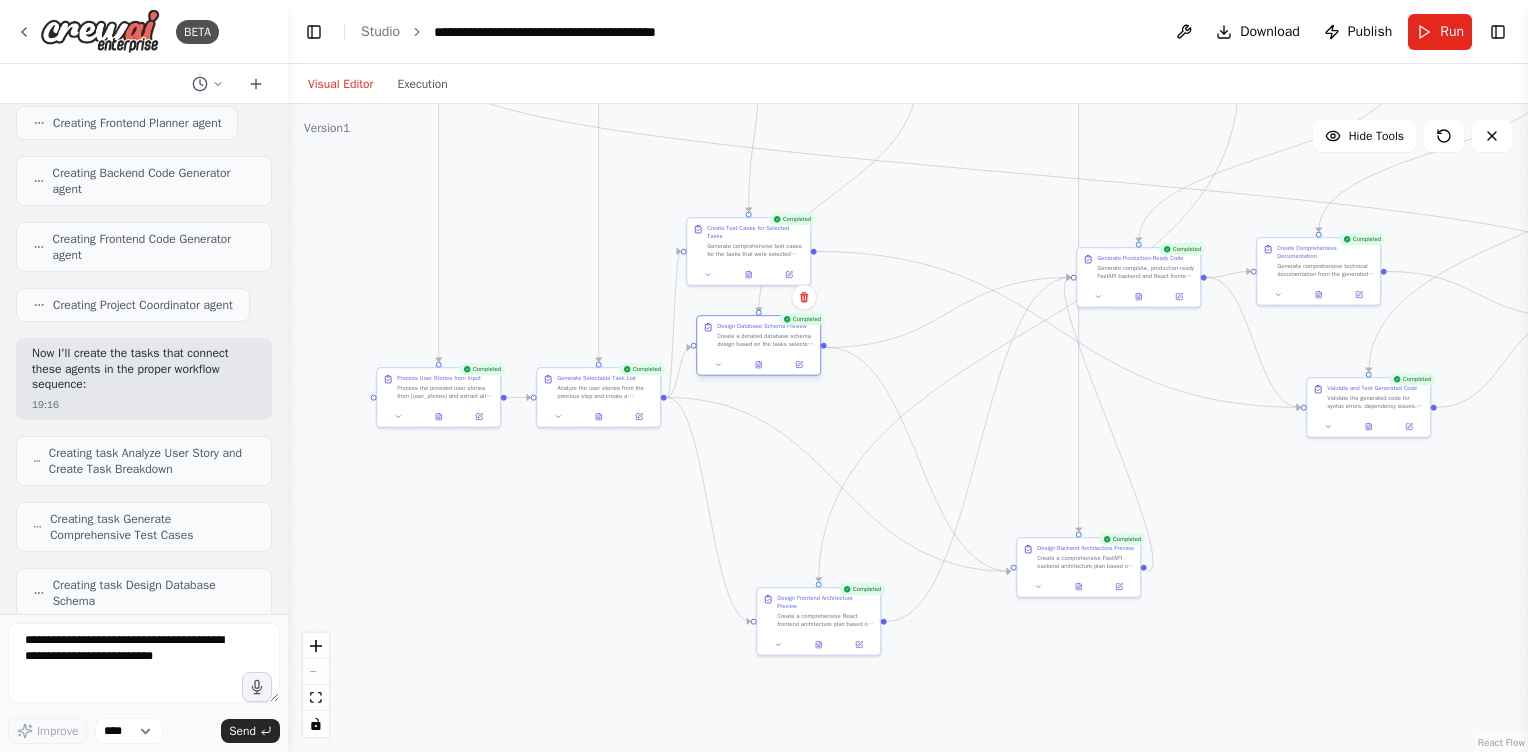 click on "Create a detailed database schema design based on the tasks selected from the previous task list. Present a comprehensive preview including table structures, relationships, indexes, data types, and constraints. Provide clear explanations for design decisions and highlight areas where human input might be valuable. Format the schema for easy review and modification." at bounding box center (765, 340) 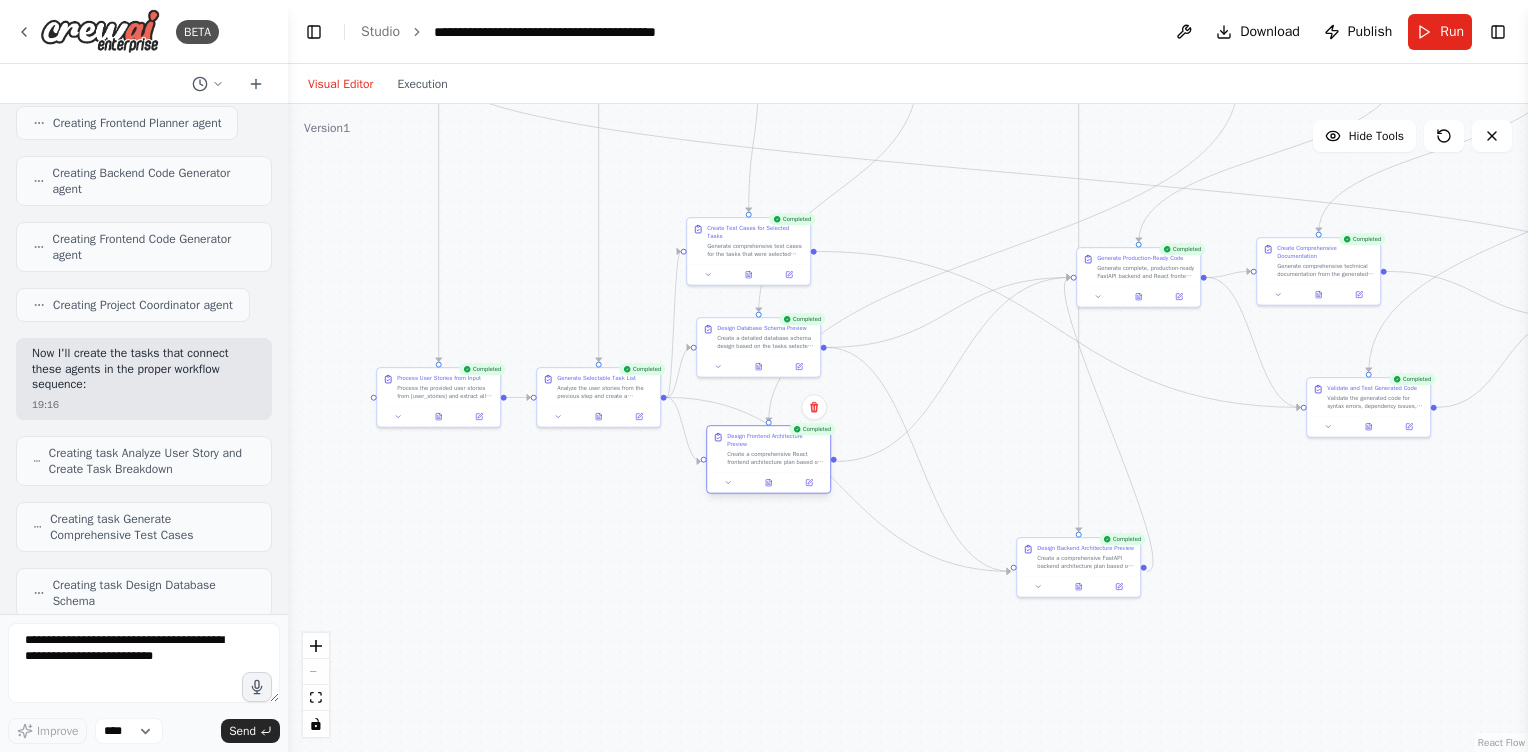 drag, startPoint x: 756, startPoint y: 535, endPoint x: 748, endPoint y: 432, distance: 103.31021 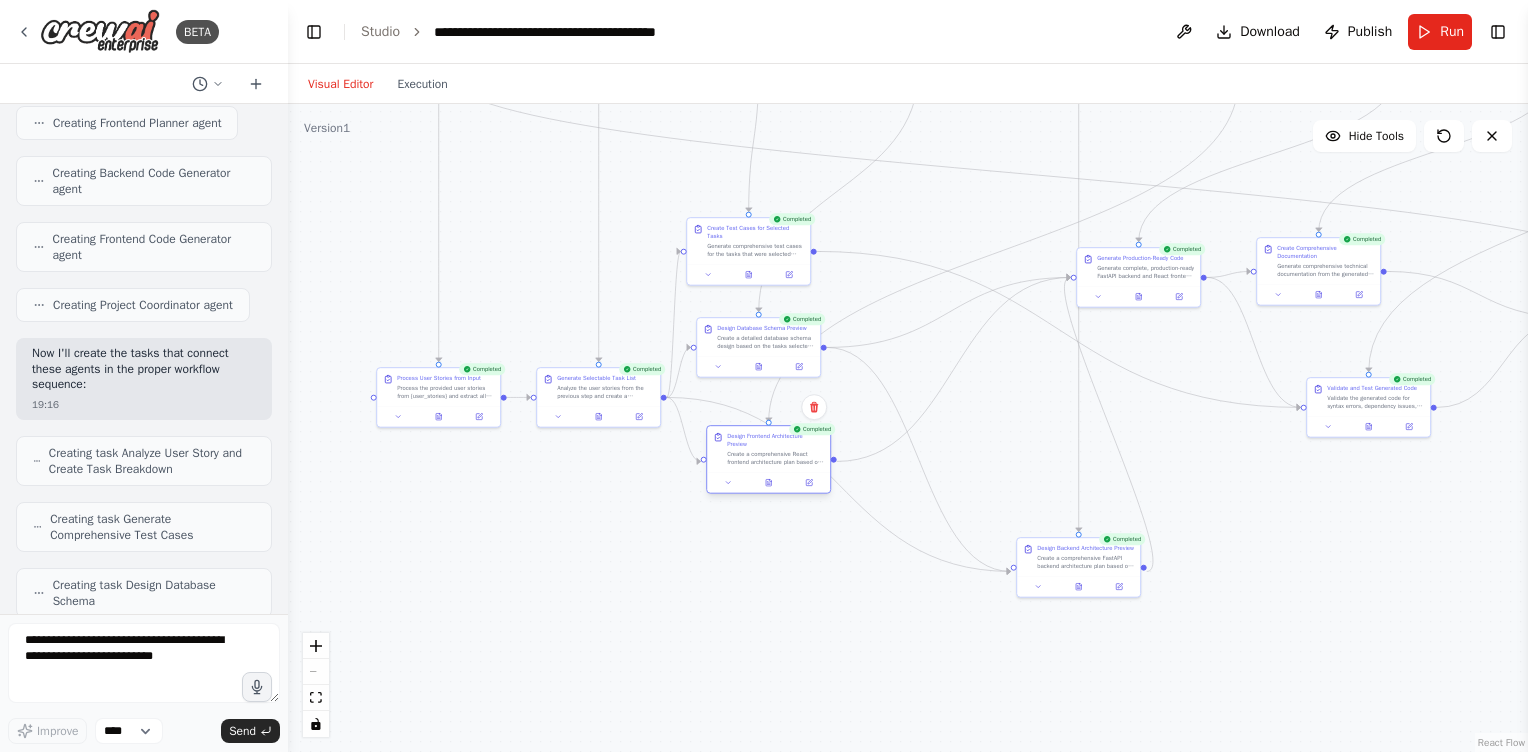 click on "Design Frontend Architecture Preview" at bounding box center (775, 440) 